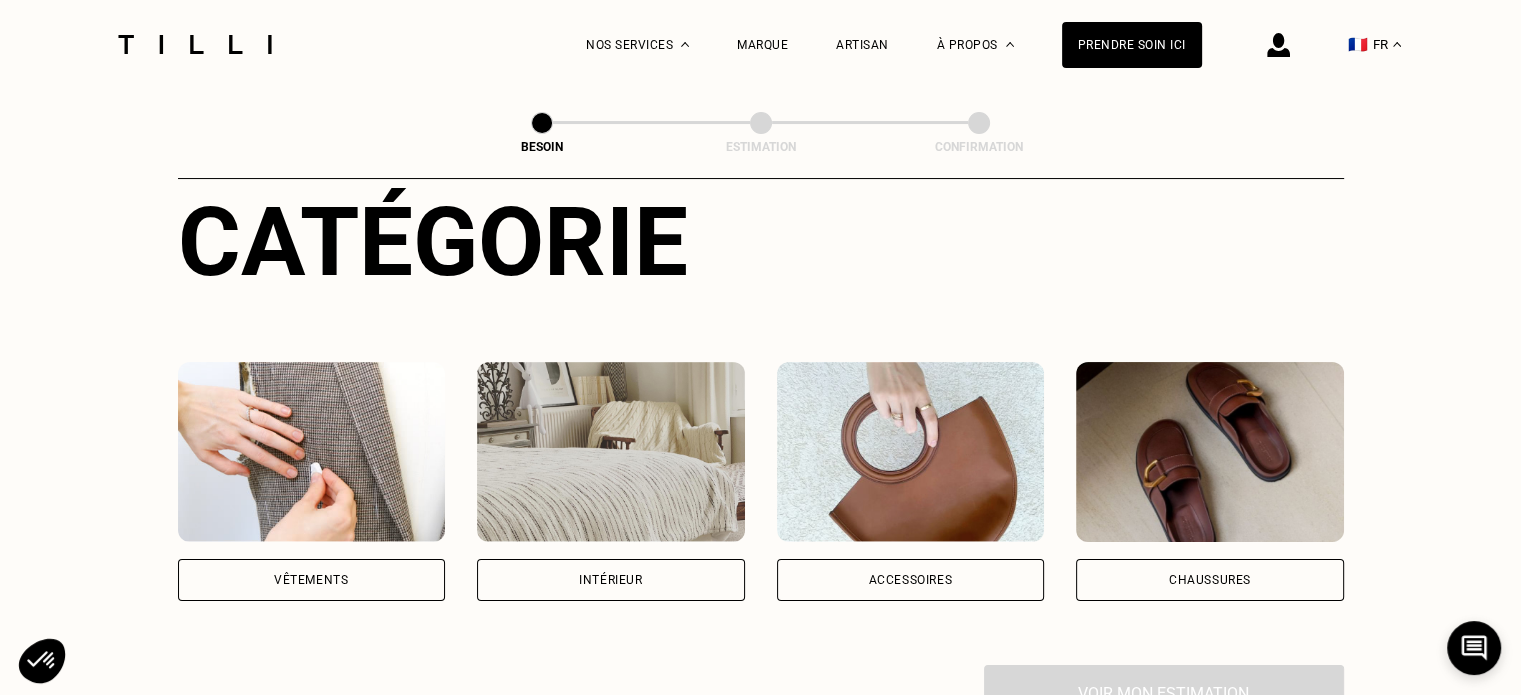 scroll, scrollTop: 200, scrollLeft: 0, axis: vertical 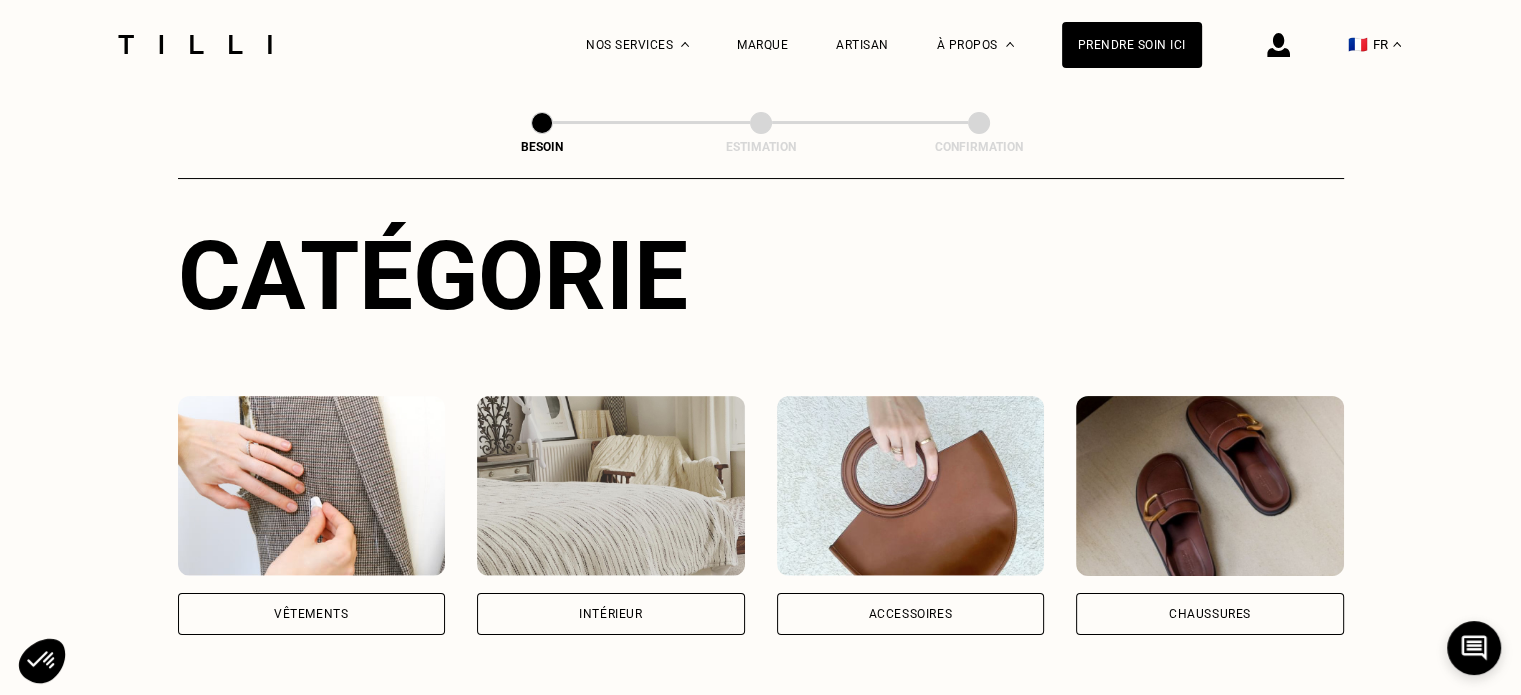 click on "Vêtements" at bounding box center (311, 614) 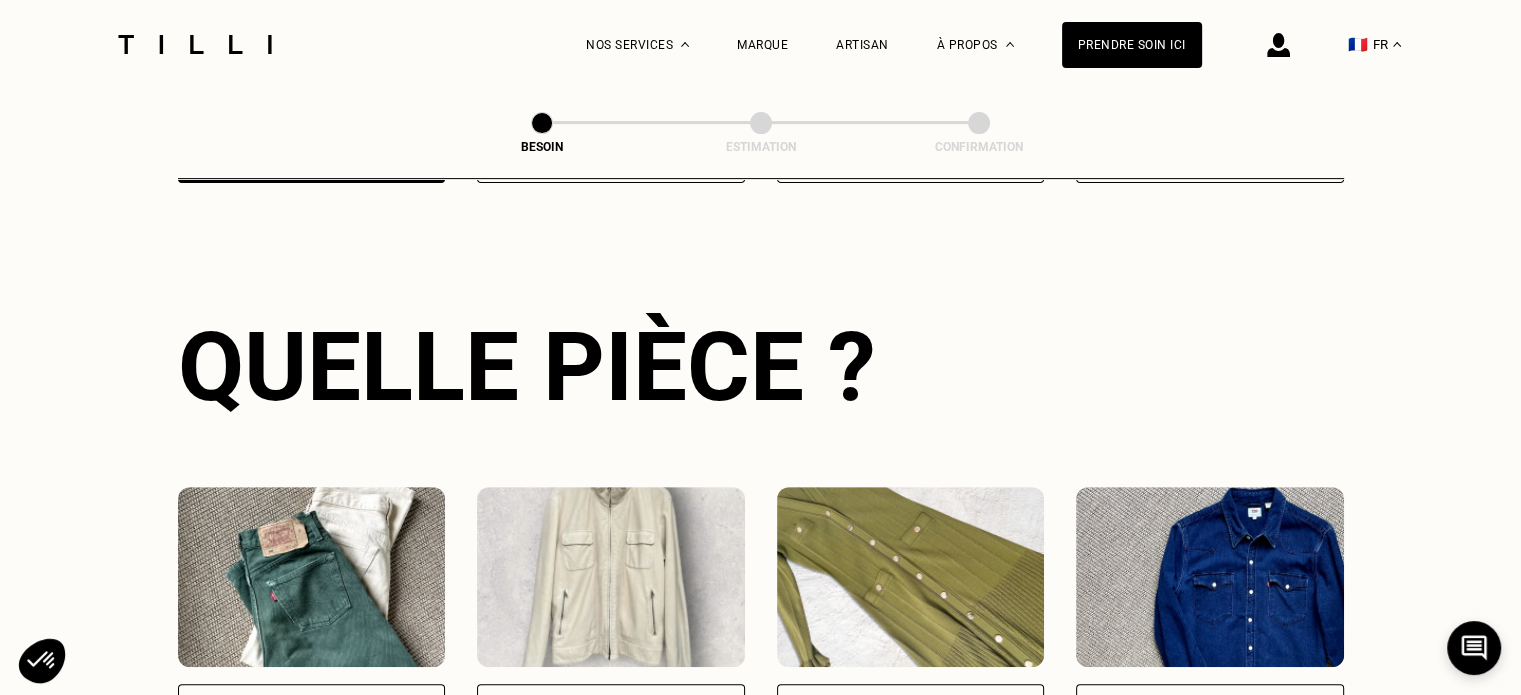 scroll, scrollTop: 852, scrollLeft: 0, axis: vertical 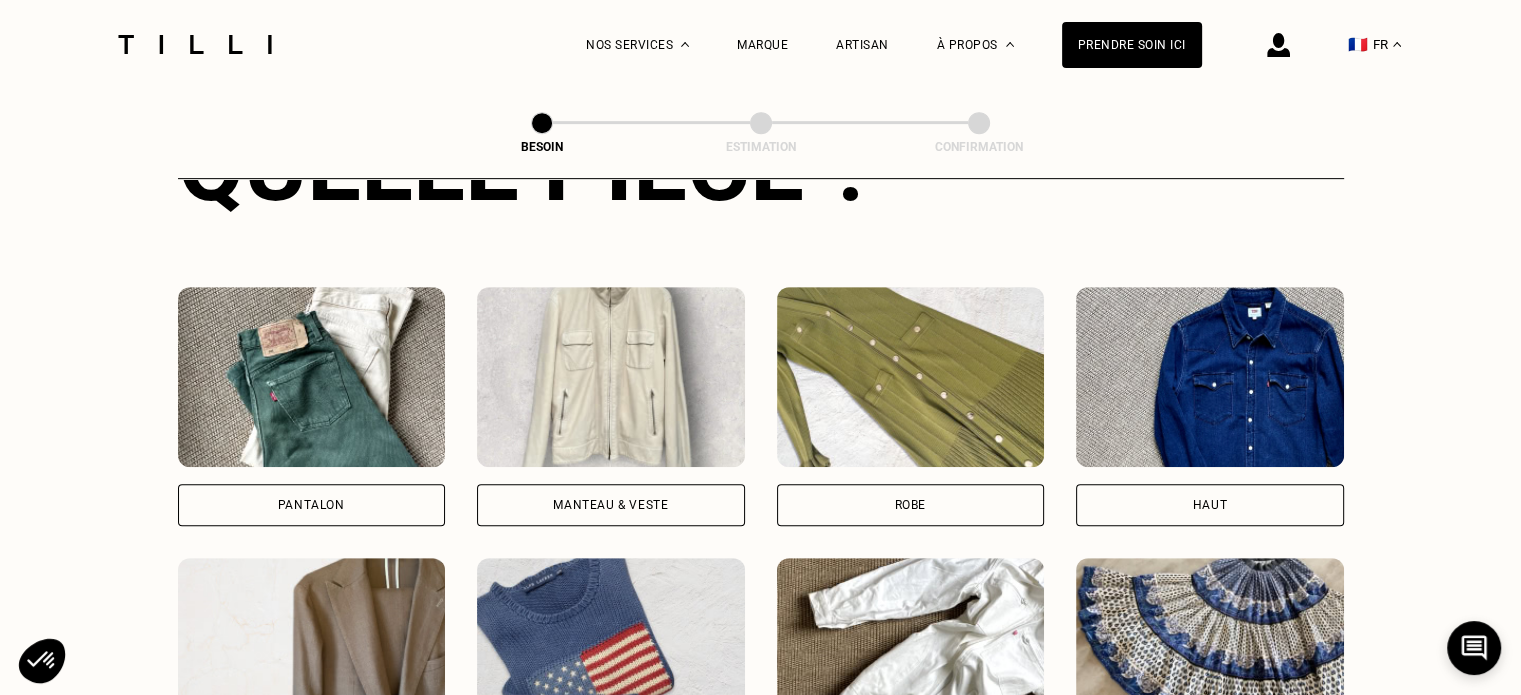 click on "Pantalon" at bounding box center (312, 505) 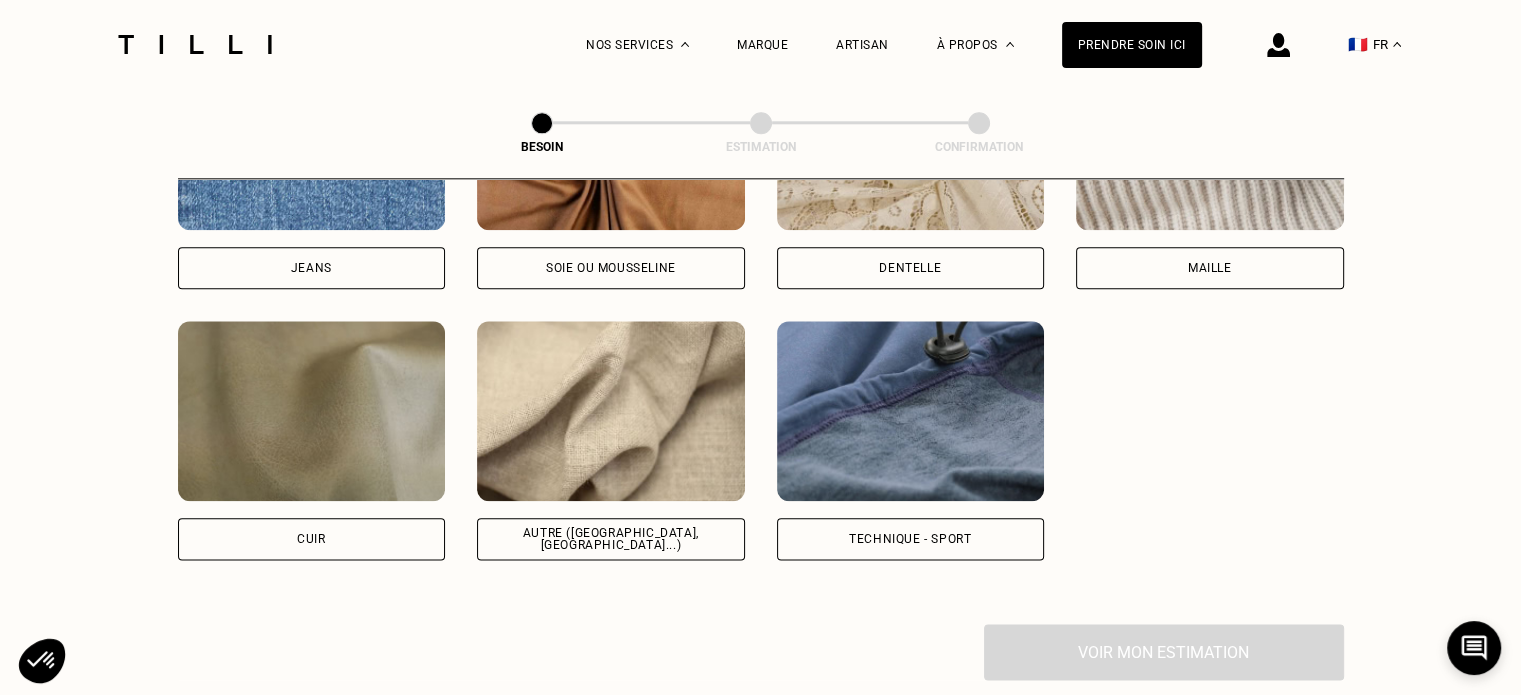 scroll, scrollTop: 2339, scrollLeft: 0, axis: vertical 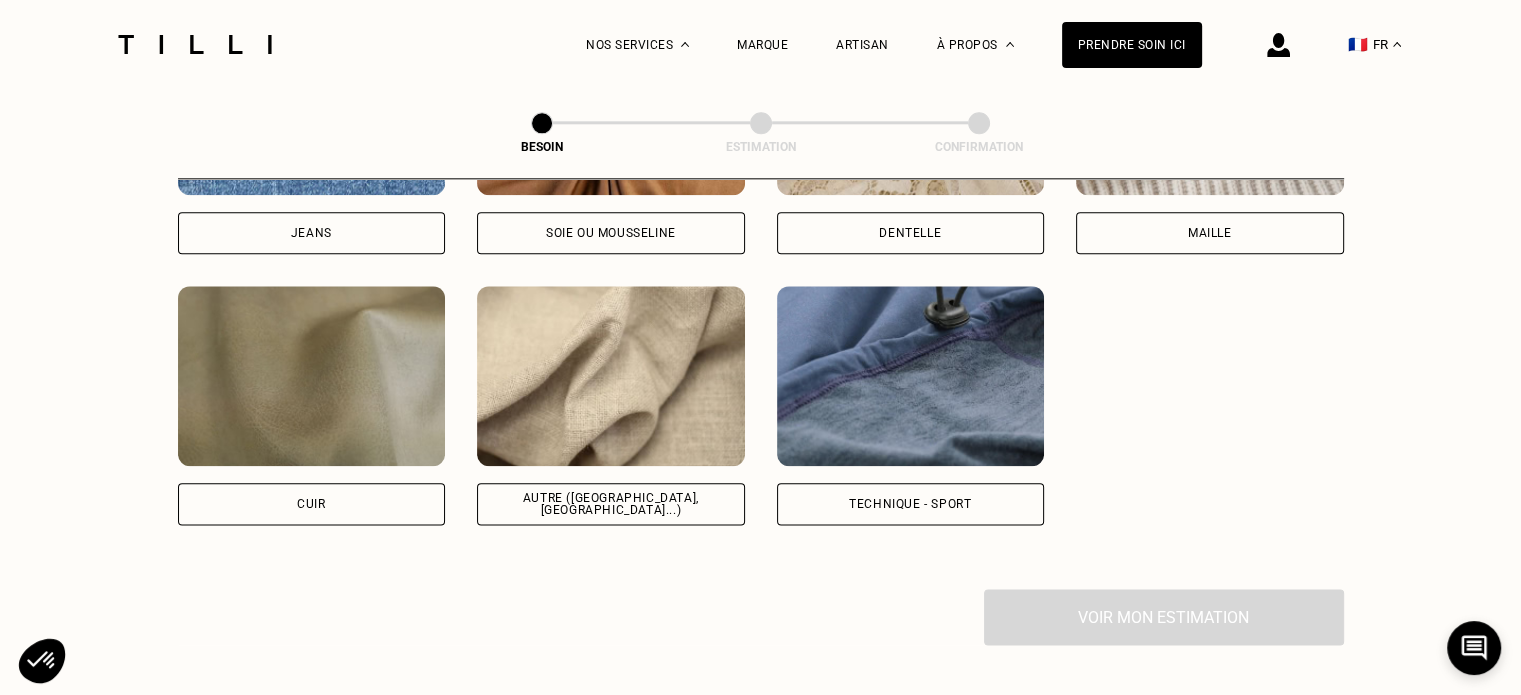 click on "Autre ([GEOGRAPHIC_DATA], [GEOGRAPHIC_DATA]...)" at bounding box center [611, 504] 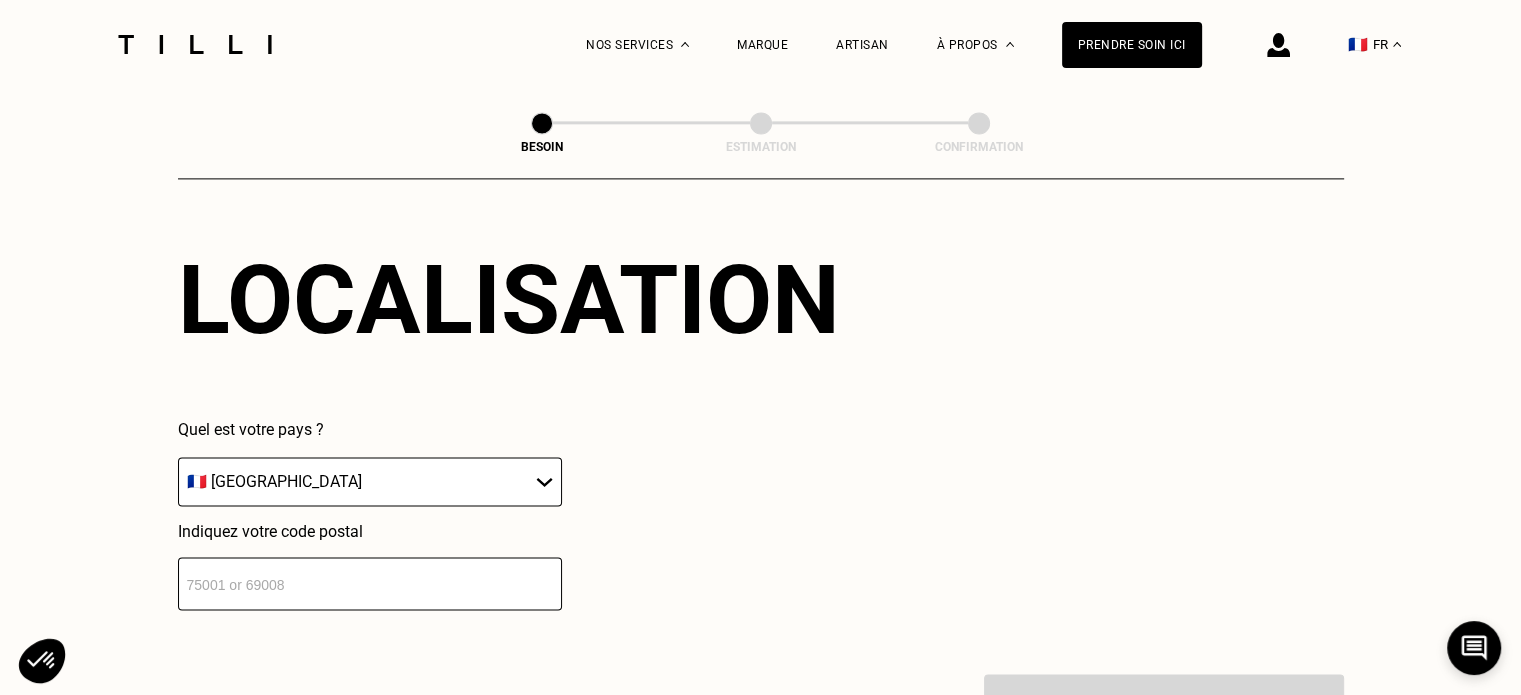 scroll, scrollTop: 2848, scrollLeft: 0, axis: vertical 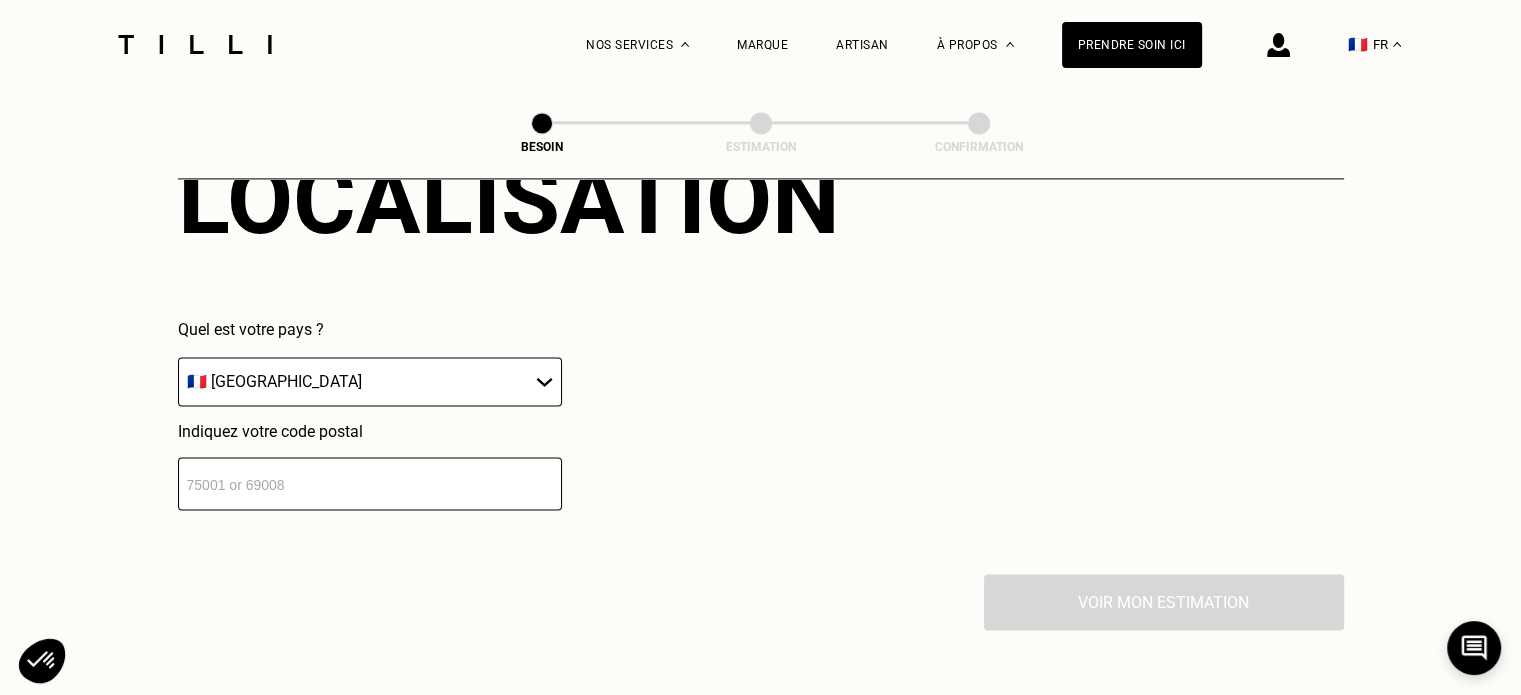 click at bounding box center [370, 483] 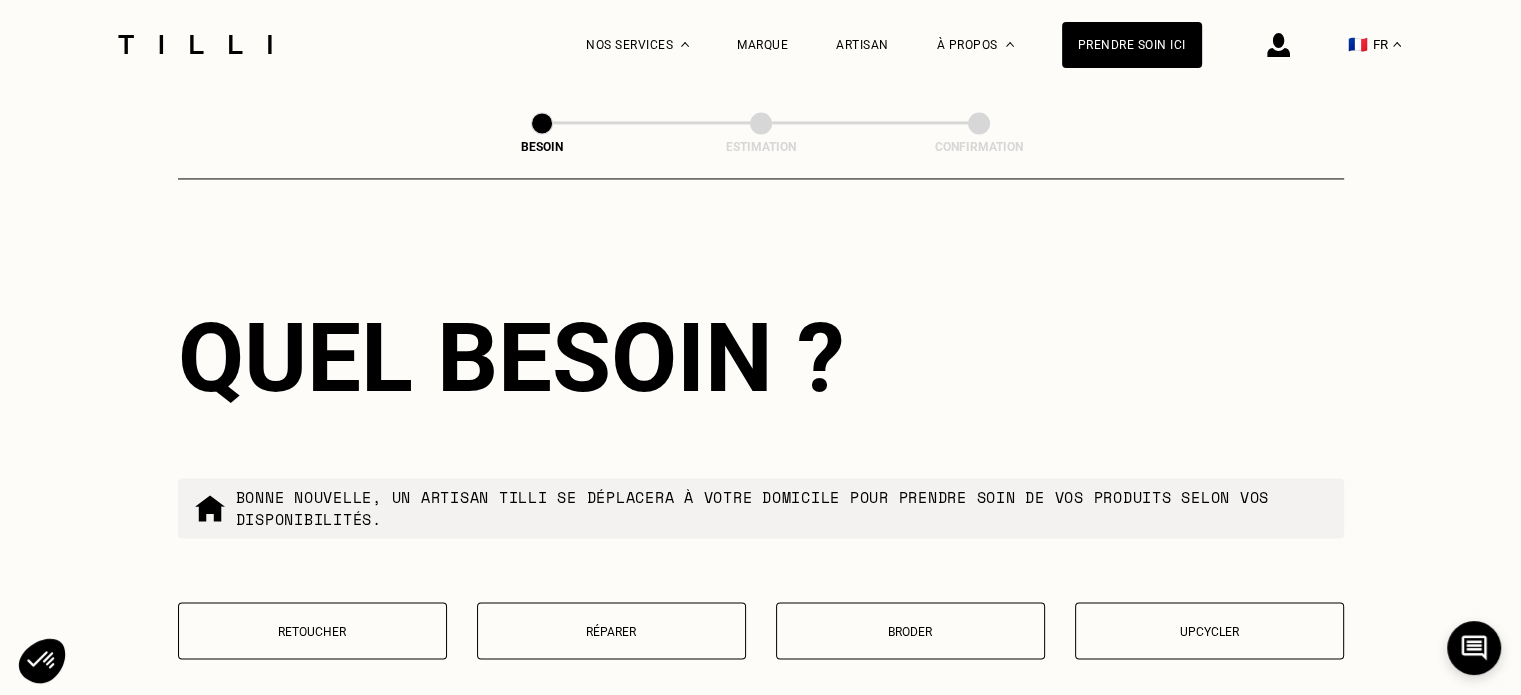 scroll, scrollTop: 3284, scrollLeft: 0, axis: vertical 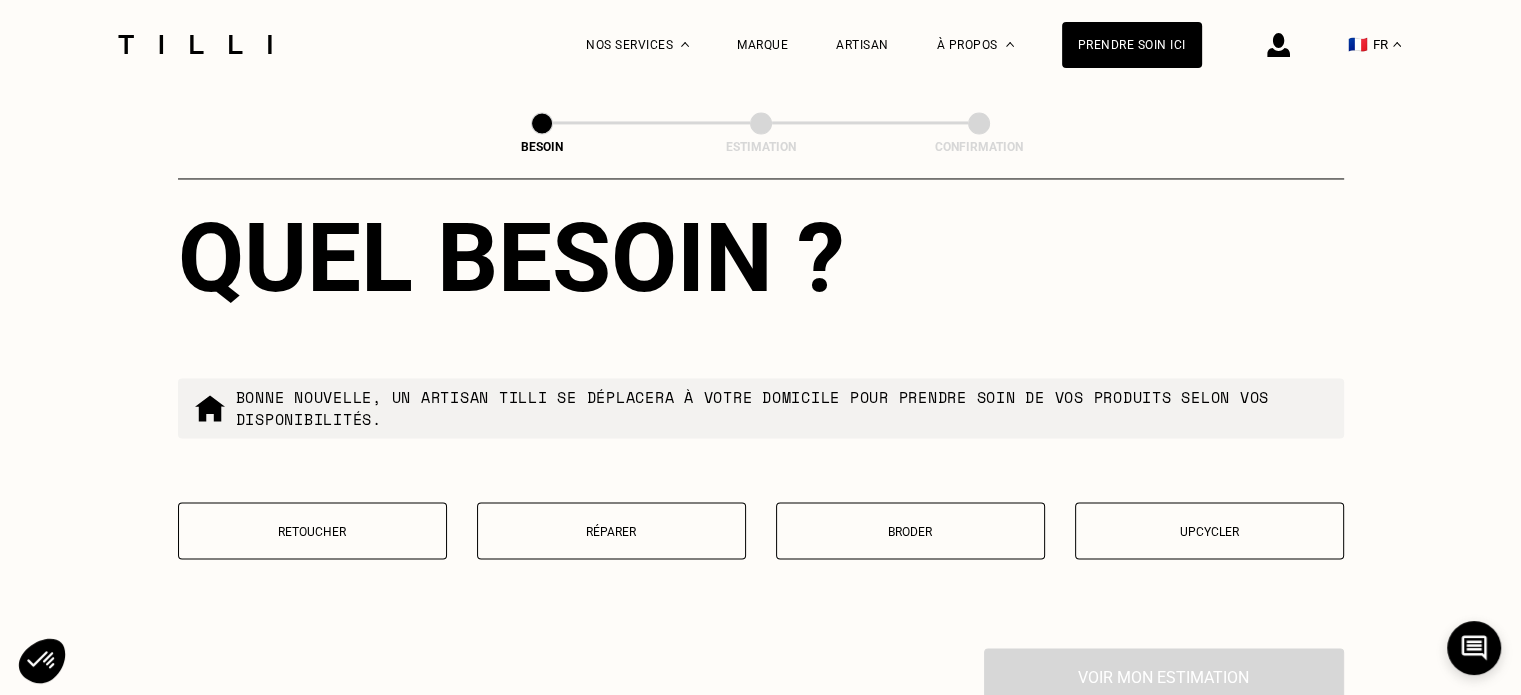 click on "Retoucher" at bounding box center (312, 531) 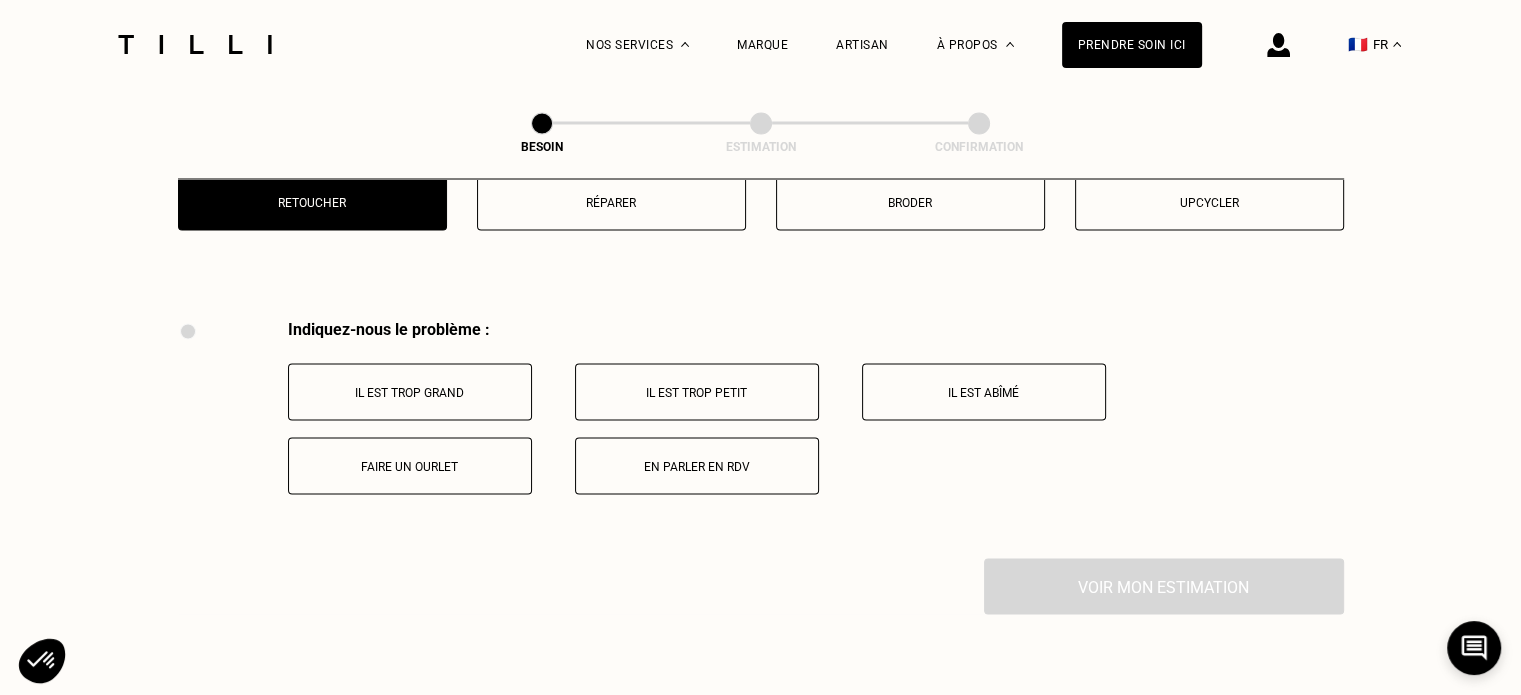 scroll, scrollTop: 3579, scrollLeft: 0, axis: vertical 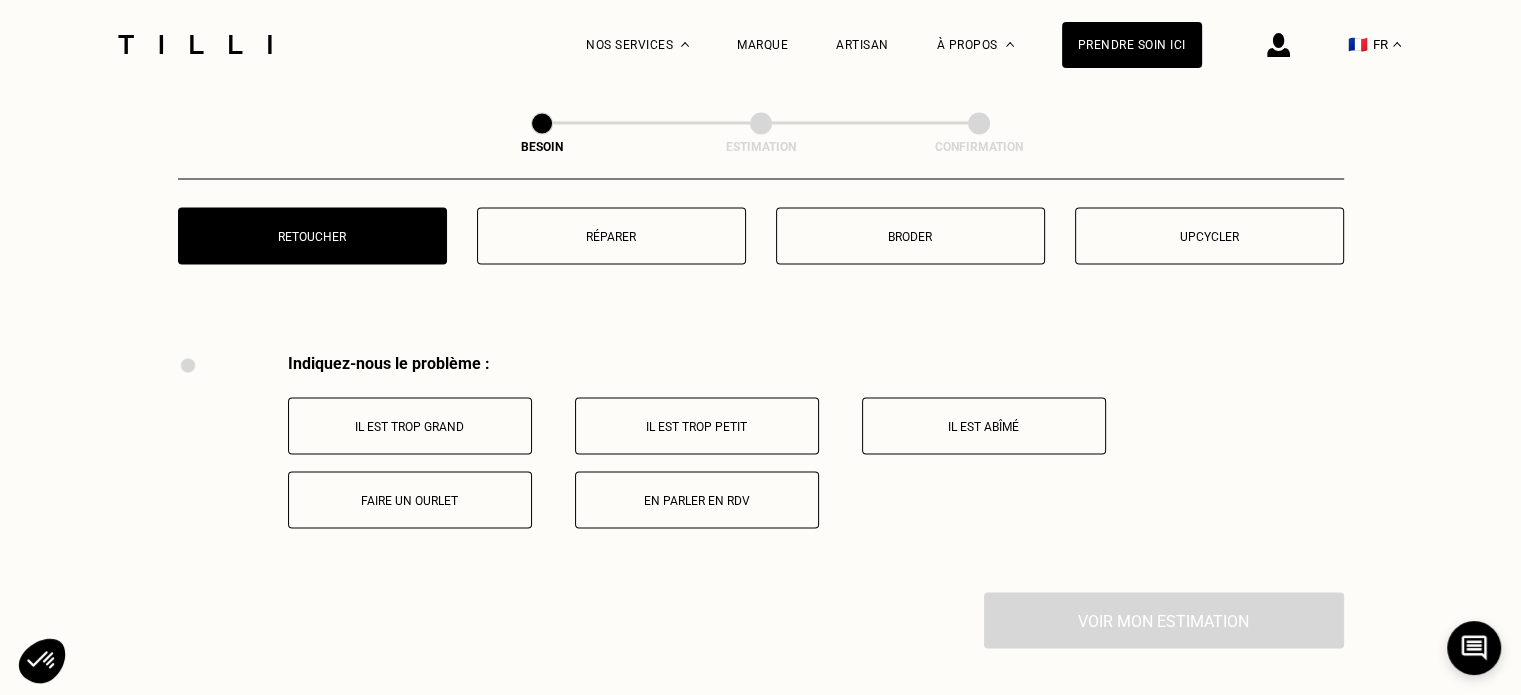 click on "Il est trop grand" at bounding box center [410, 425] 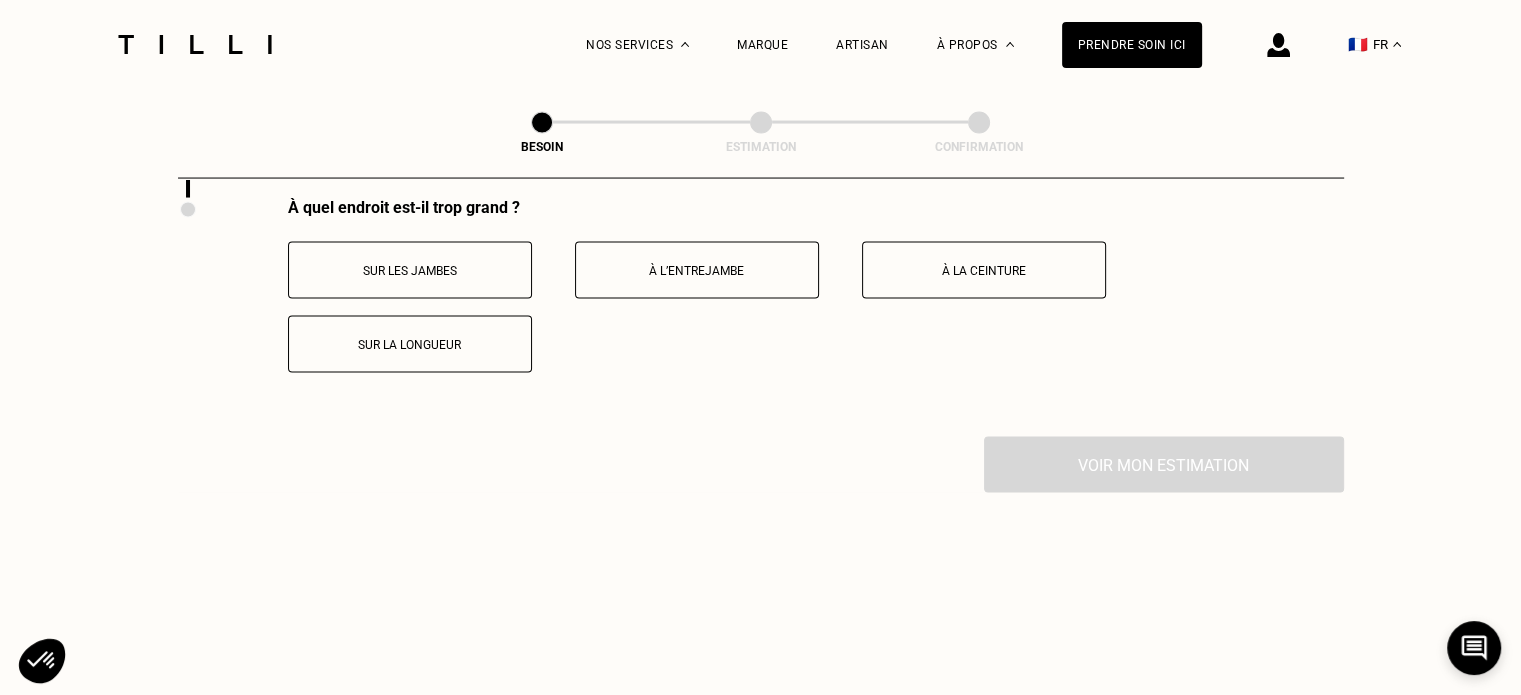 scroll, scrollTop: 3873, scrollLeft: 0, axis: vertical 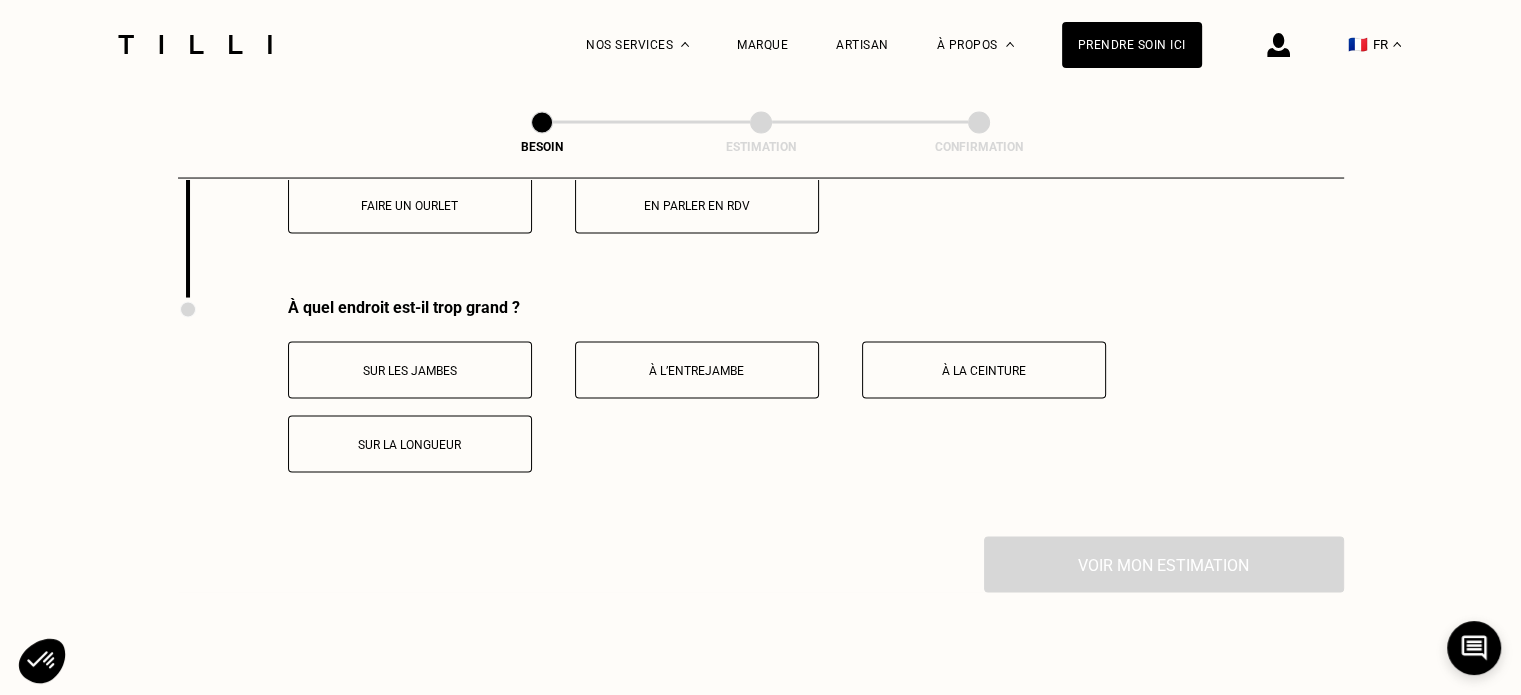 click on "Sur la longueur" at bounding box center [410, 445] 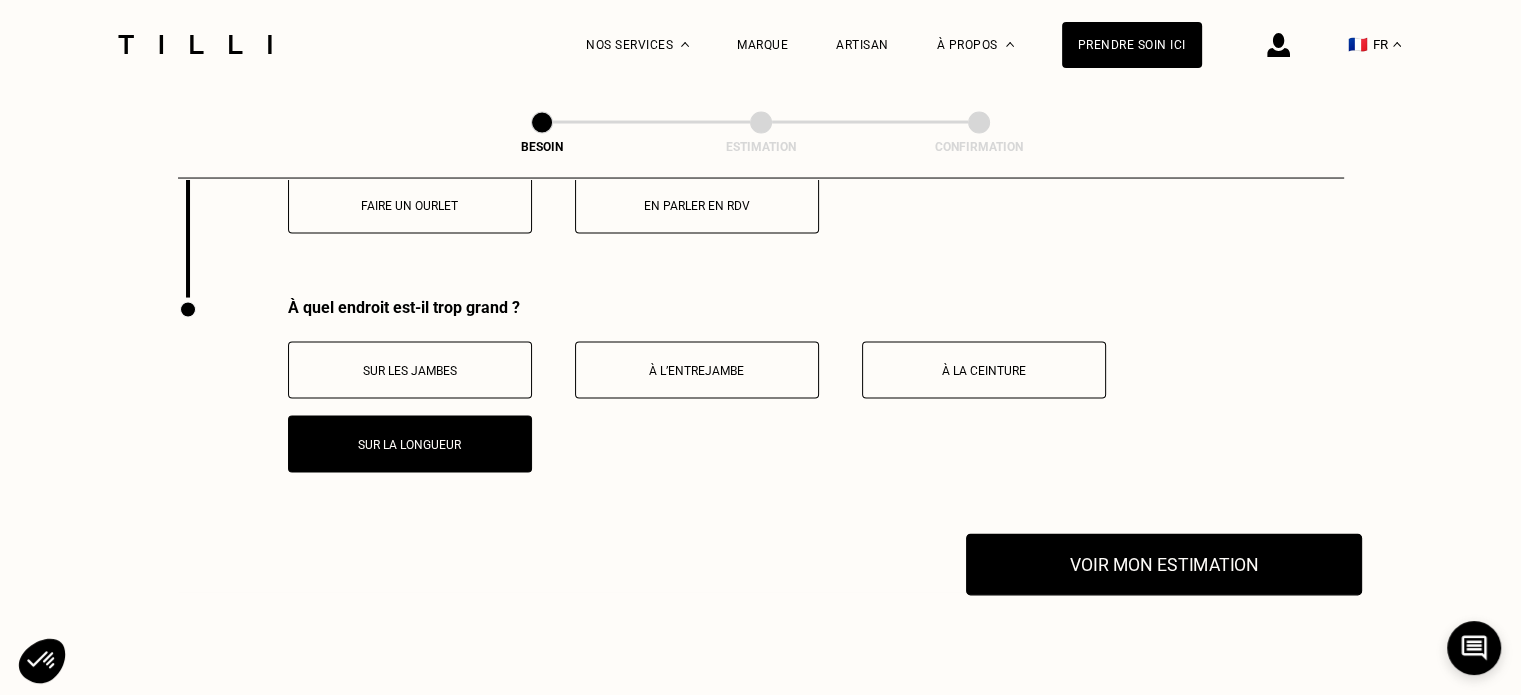 click on "Voir mon estimation" at bounding box center [1164, 565] 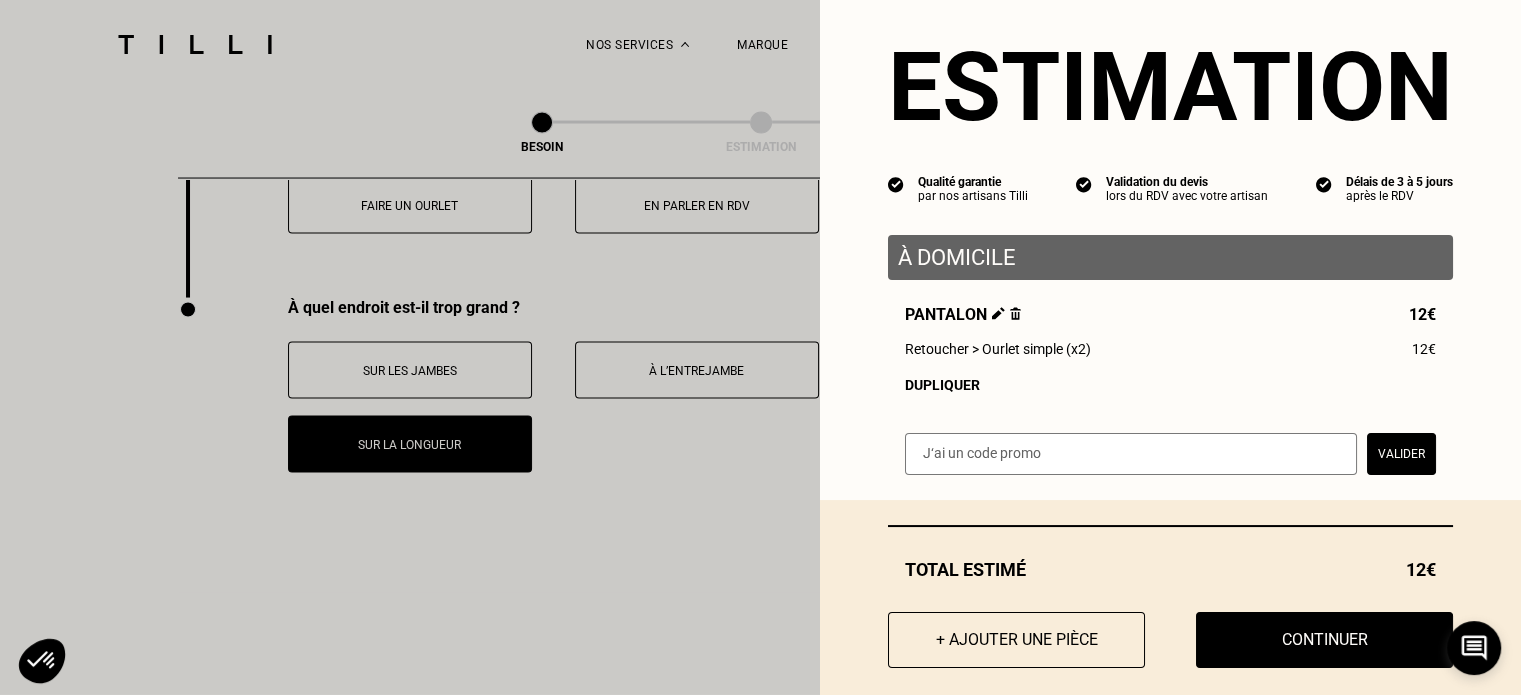 scroll, scrollTop: 62, scrollLeft: 0, axis: vertical 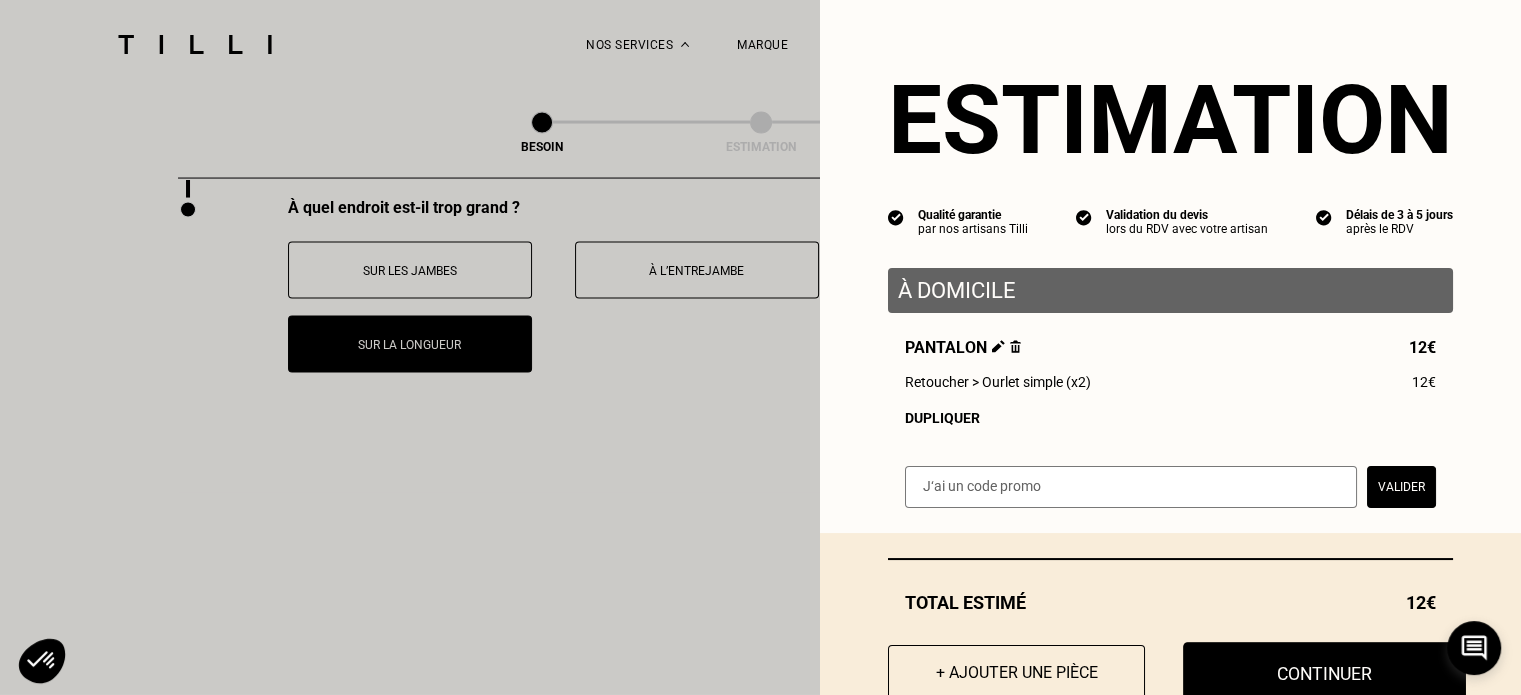 click on "Continuer" at bounding box center [1324, 673] 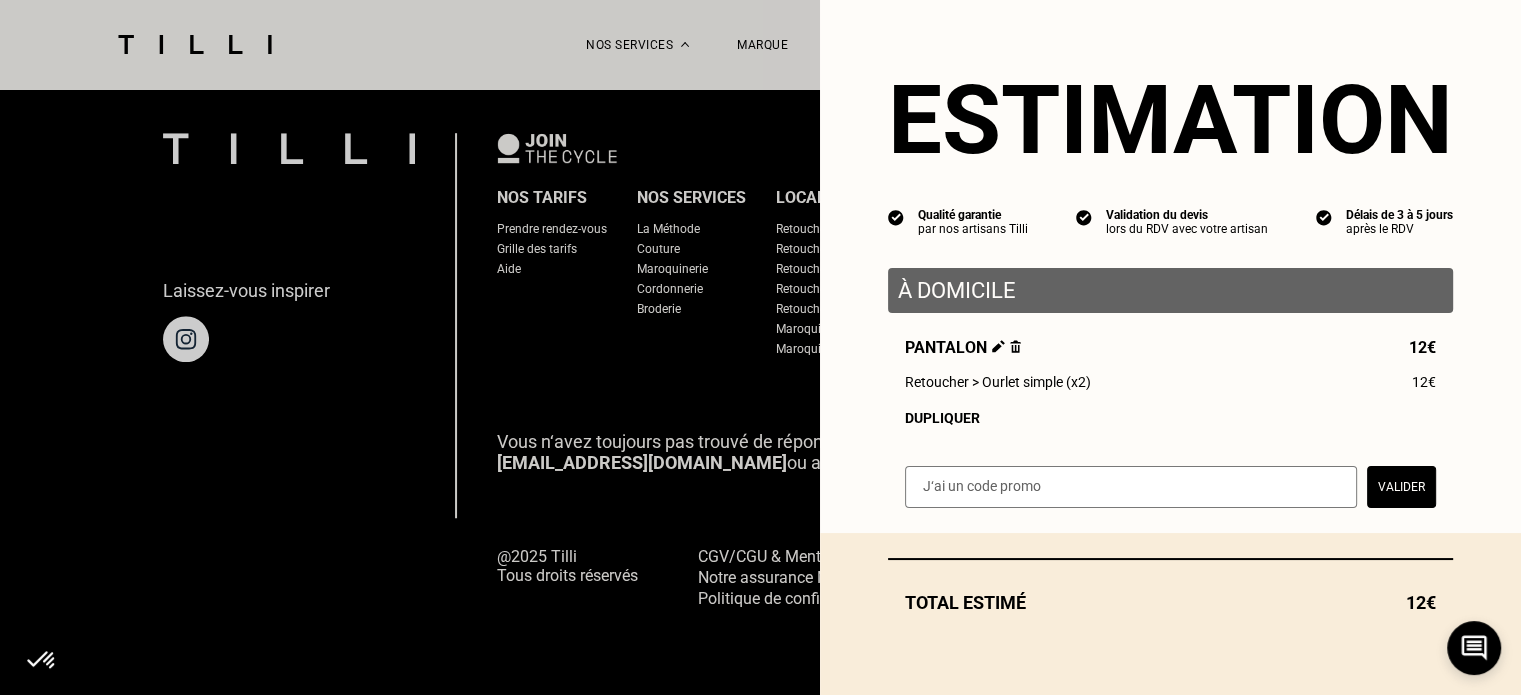 scroll, scrollTop: 1328, scrollLeft: 0, axis: vertical 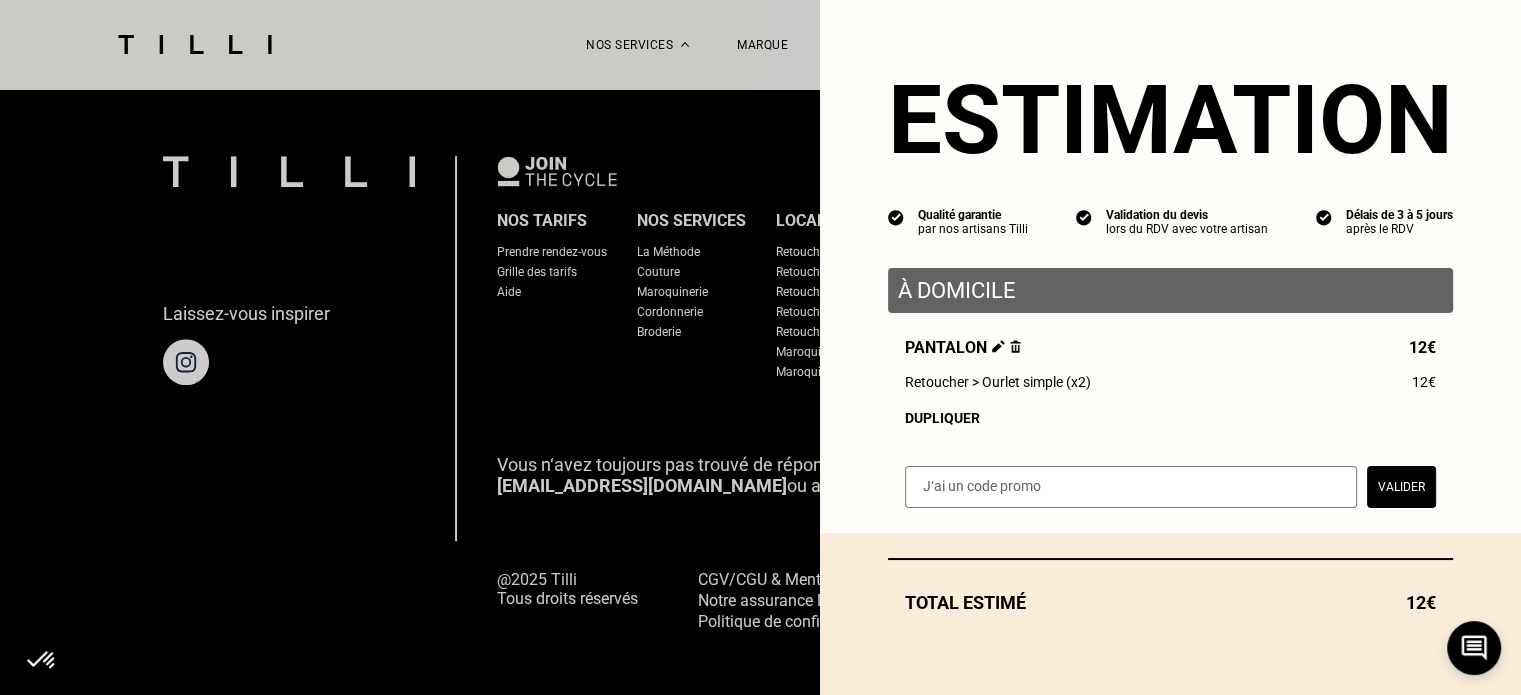 select on "FR" 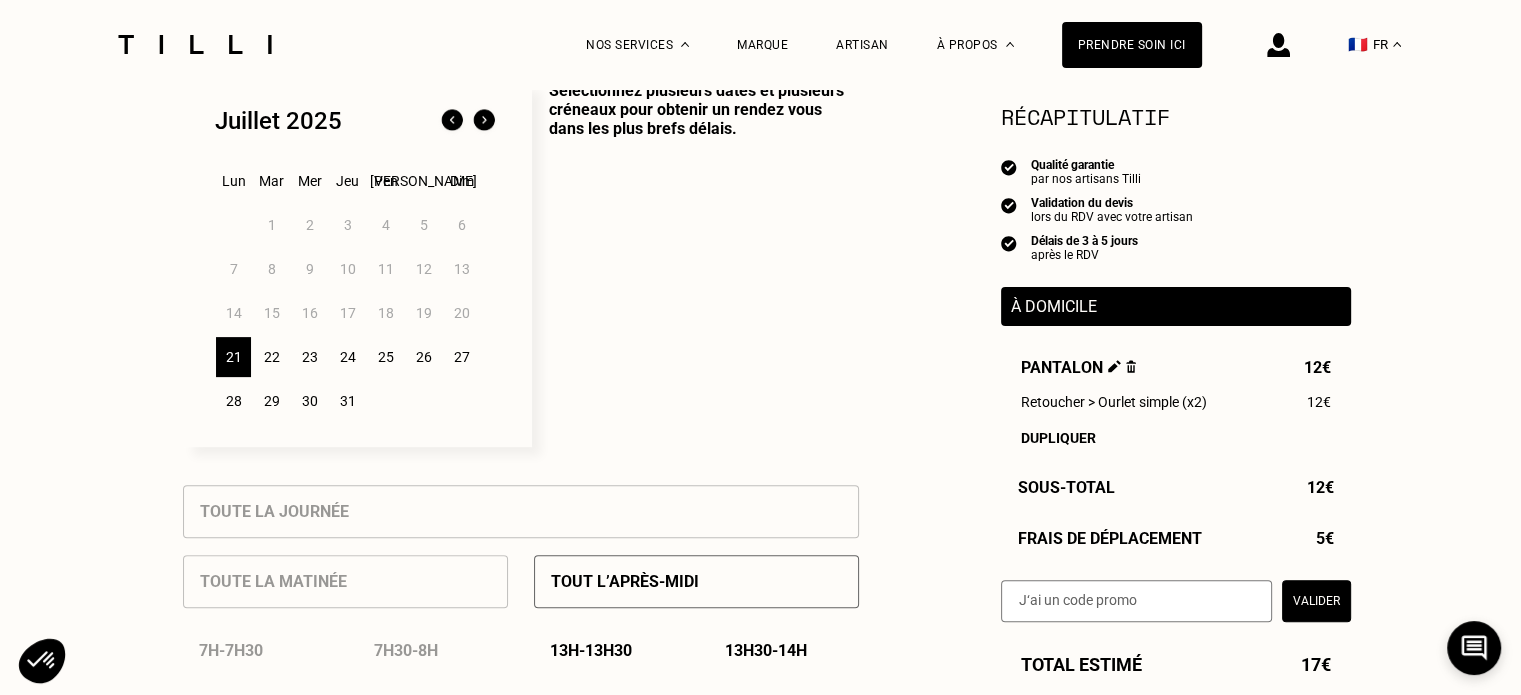 scroll, scrollTop: 500, scrollLeft: 0, axis: vertical 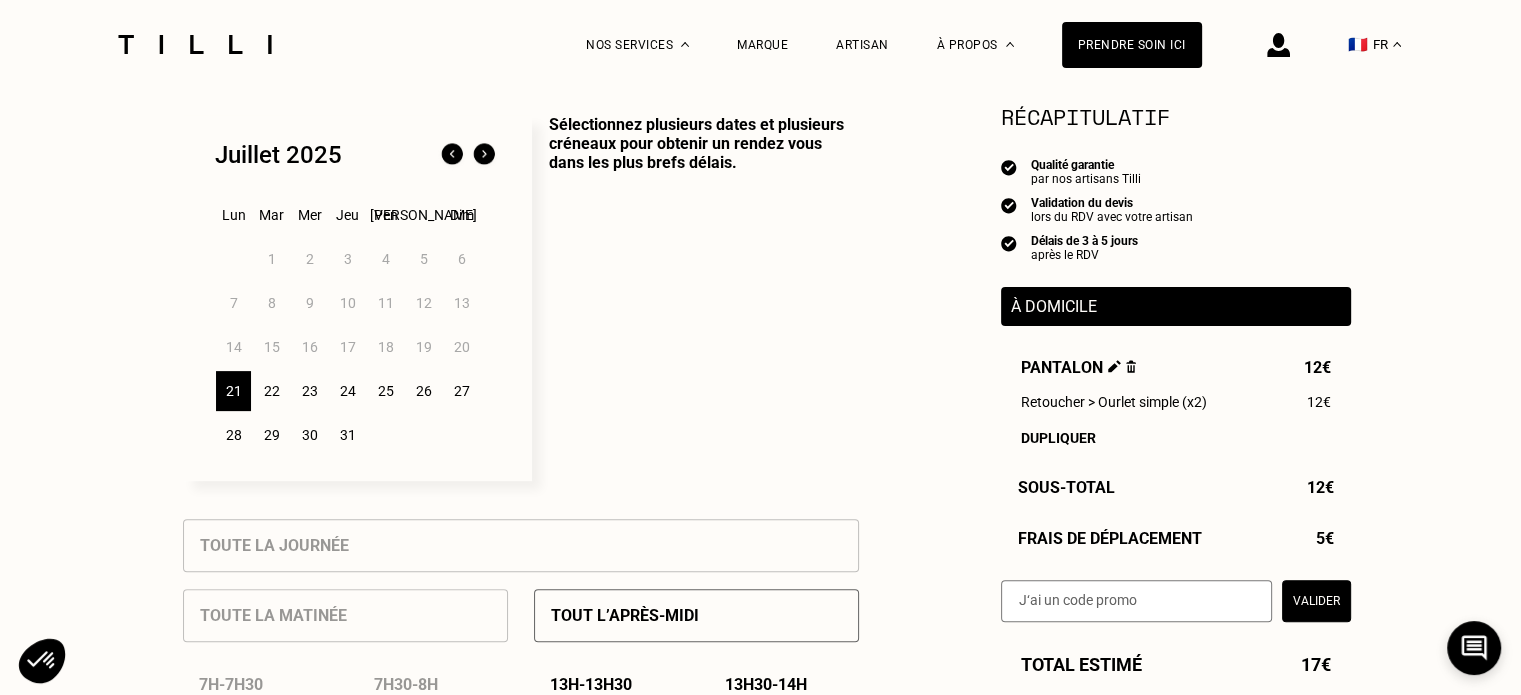 click on "26" at bounding box center [423, 391] 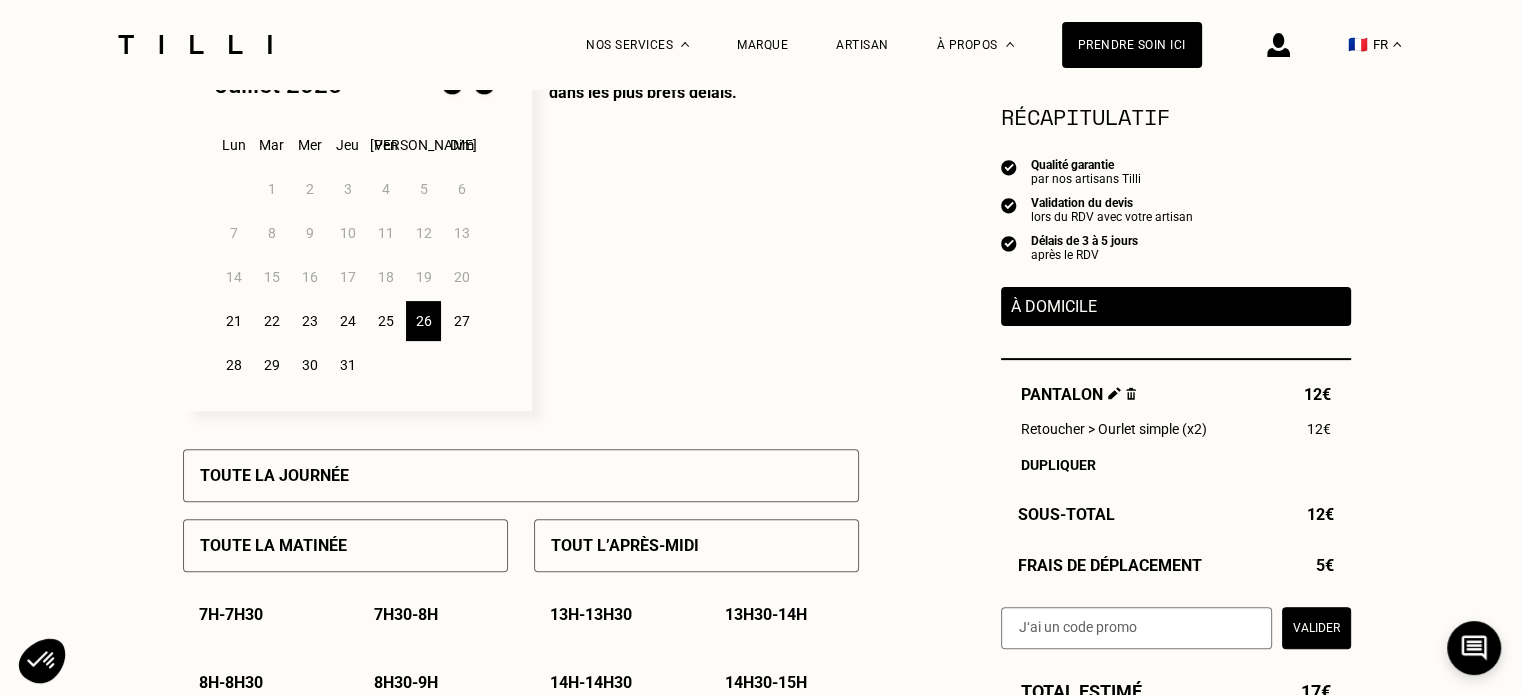 scroll, scrollTop: 600, scrollLeft: 0, axis: vertical 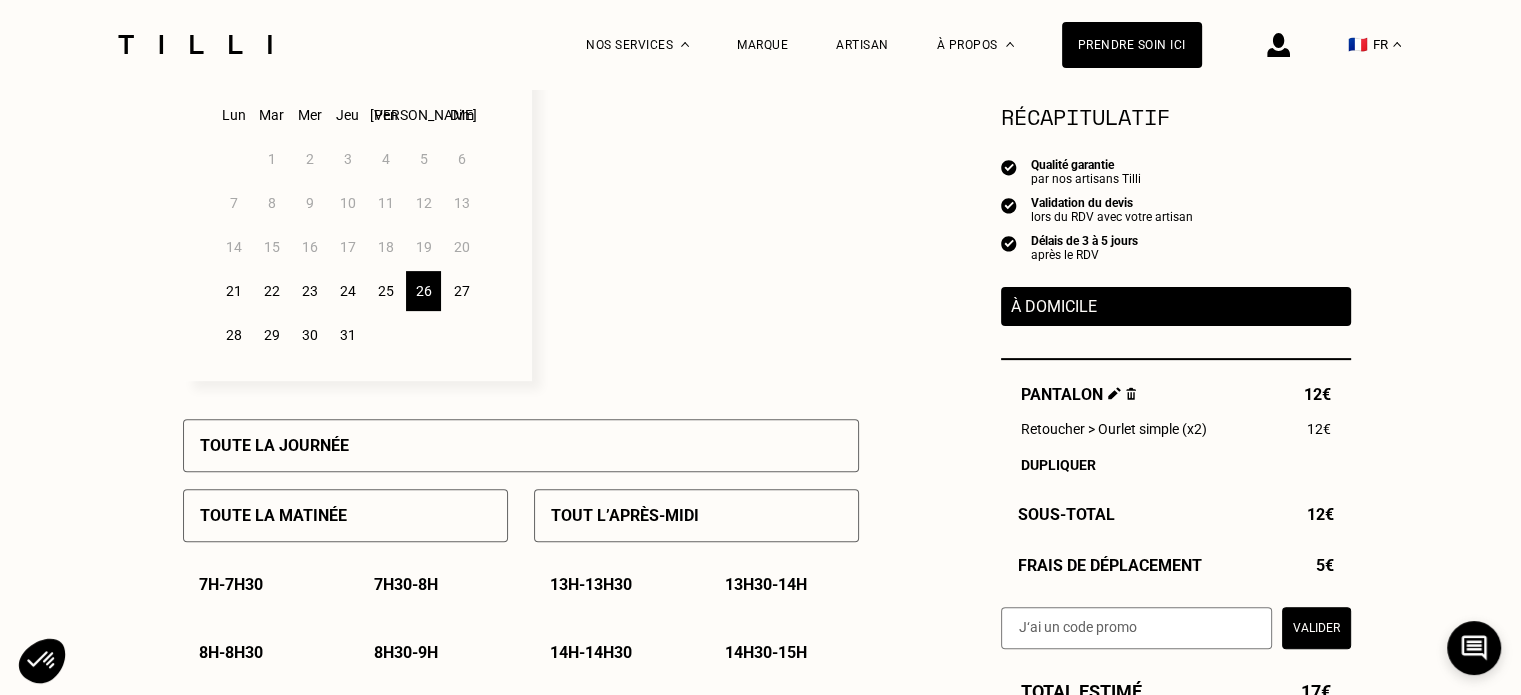 click on "Toute la journée" at bounding box center (521, 445) 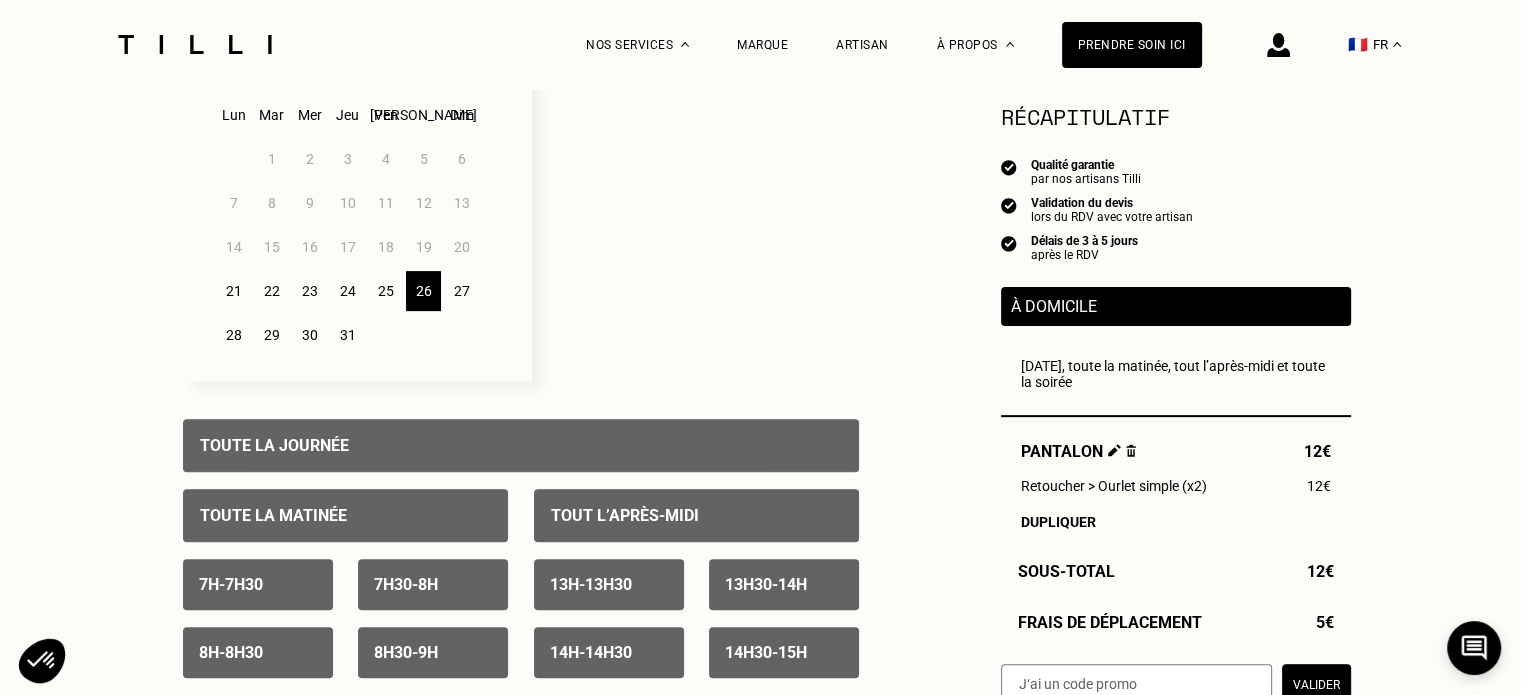 click on "Toute la journée" at bounding box center [521, 445] 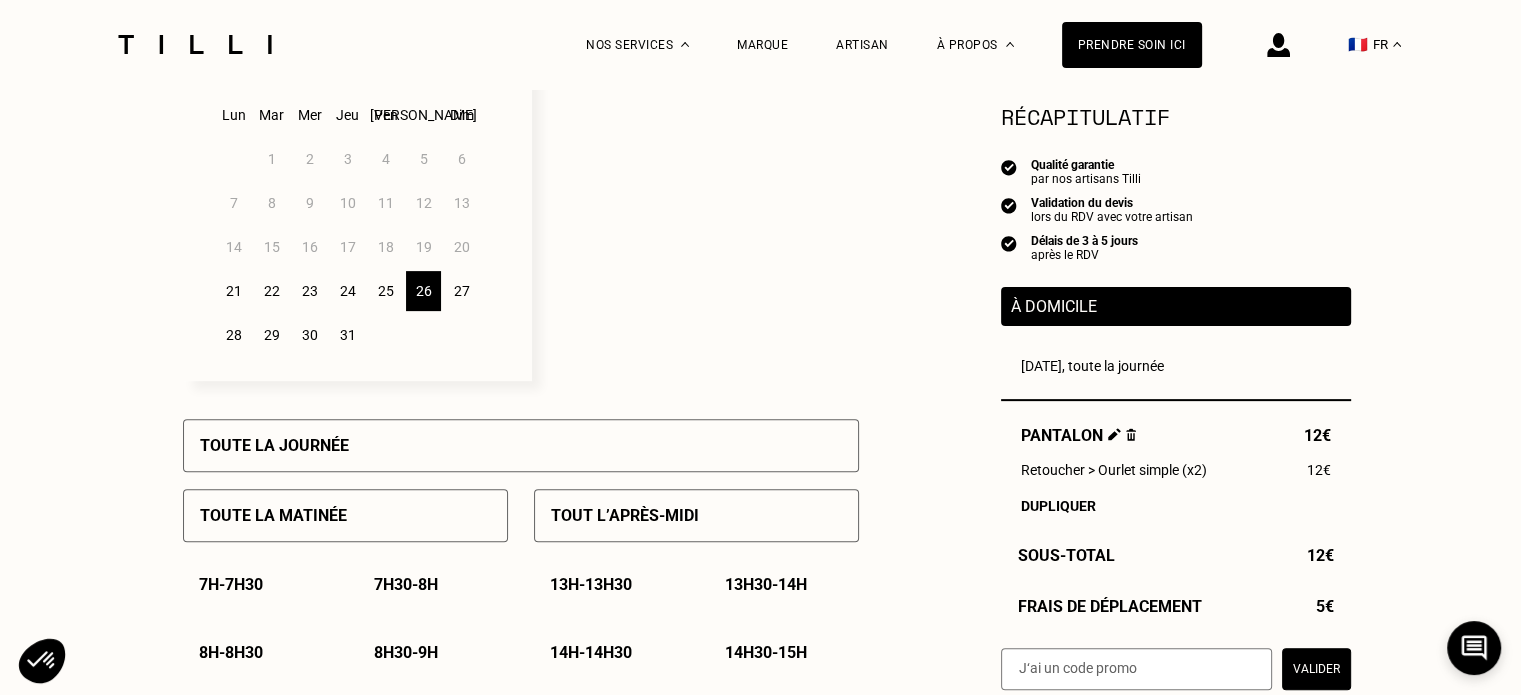 click on "Toute la journée" at bounding box center [521, 445] 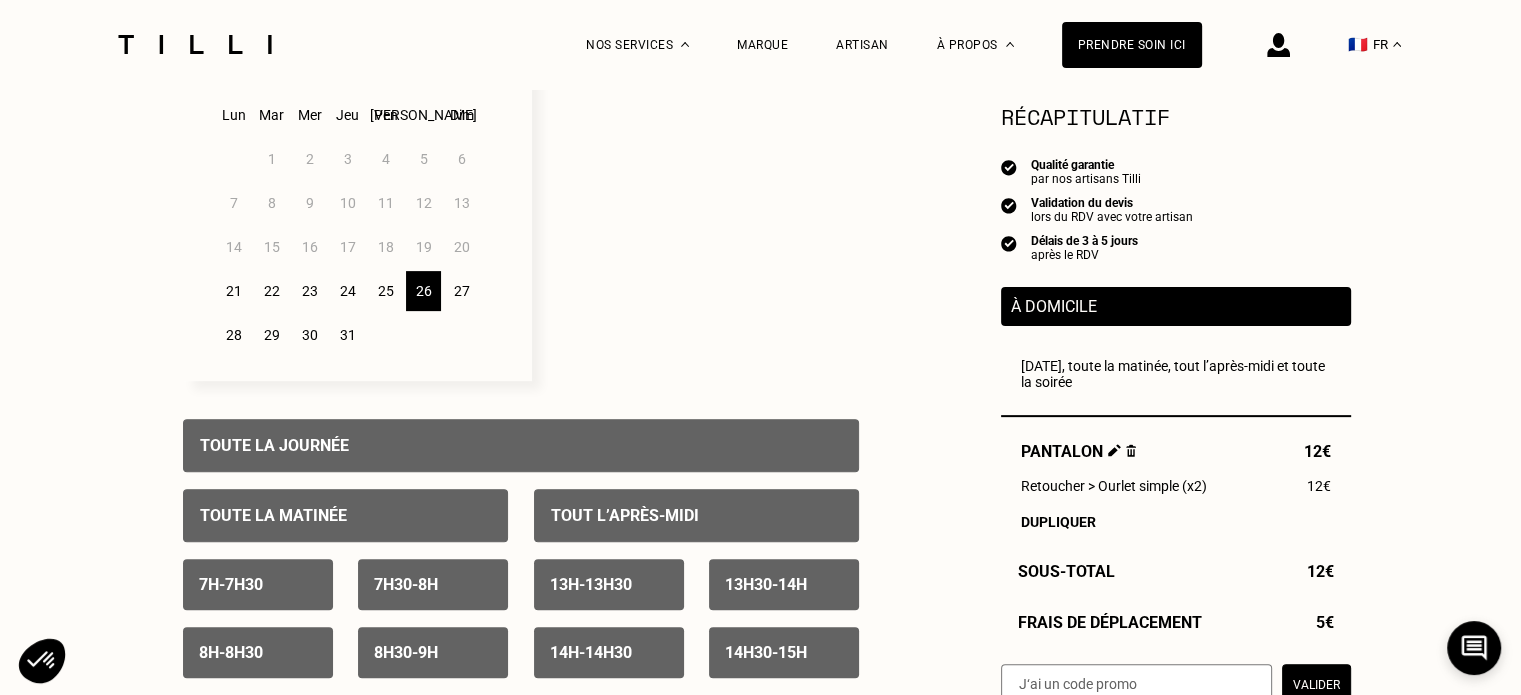 click on "Toute la journée" at bounding box center [521, 445] 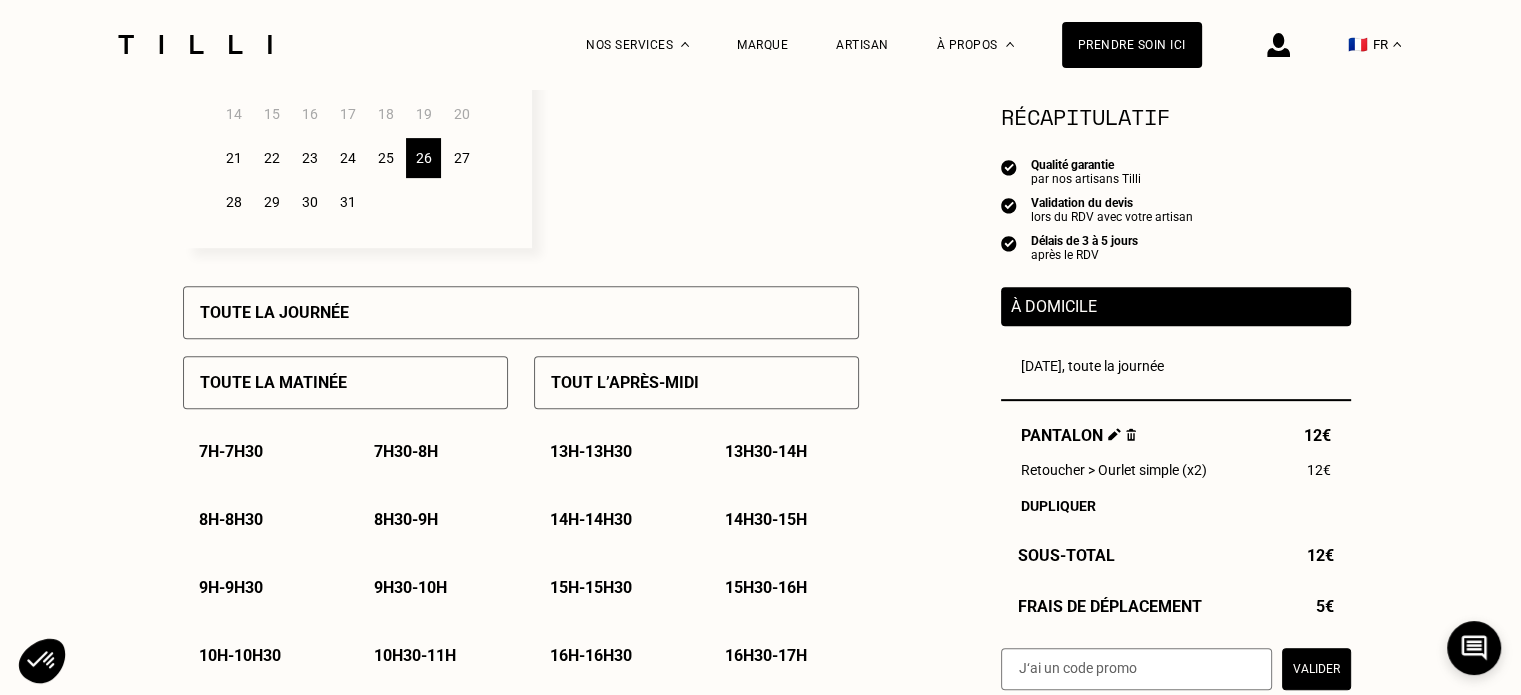 scroll, scrollTop: 700, scrollLeft: 0, axis: vertical 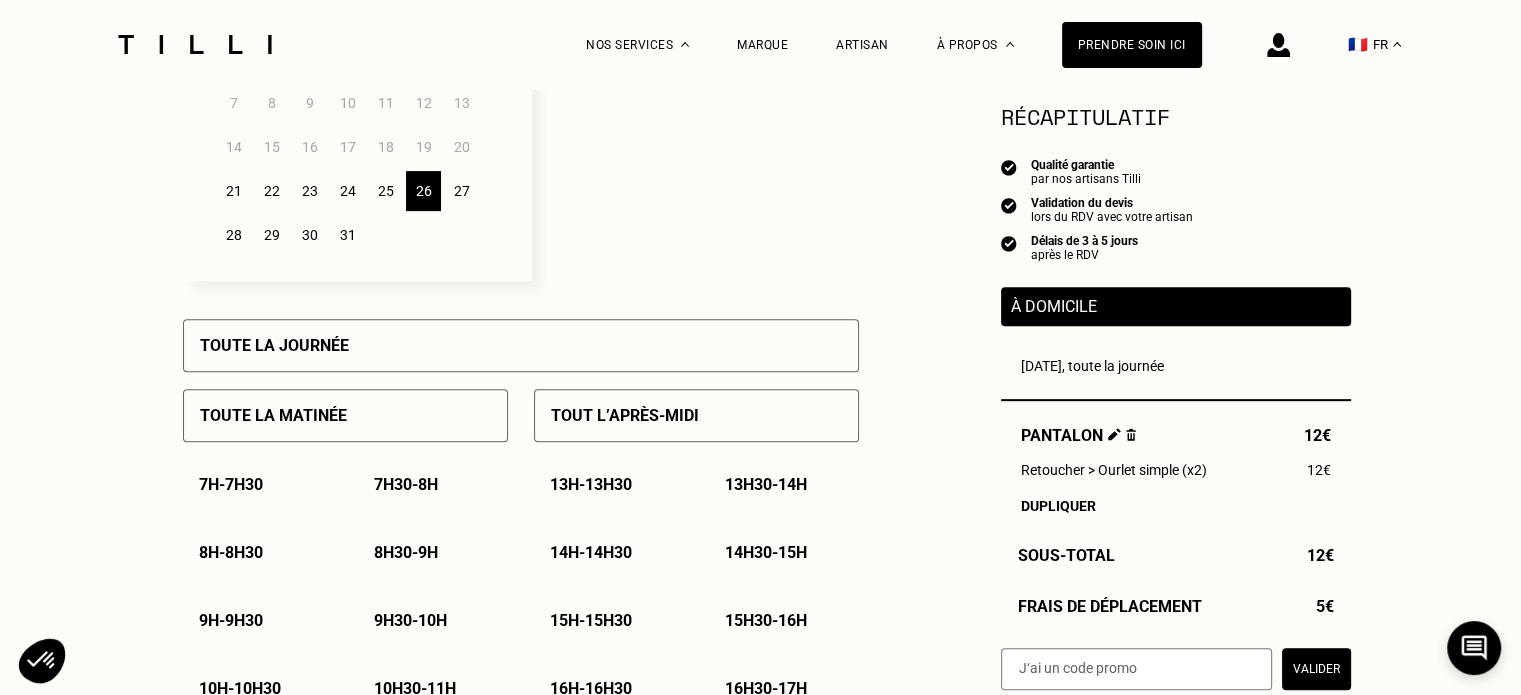 click on "Toute la journée" at bounding box center (521, 345) 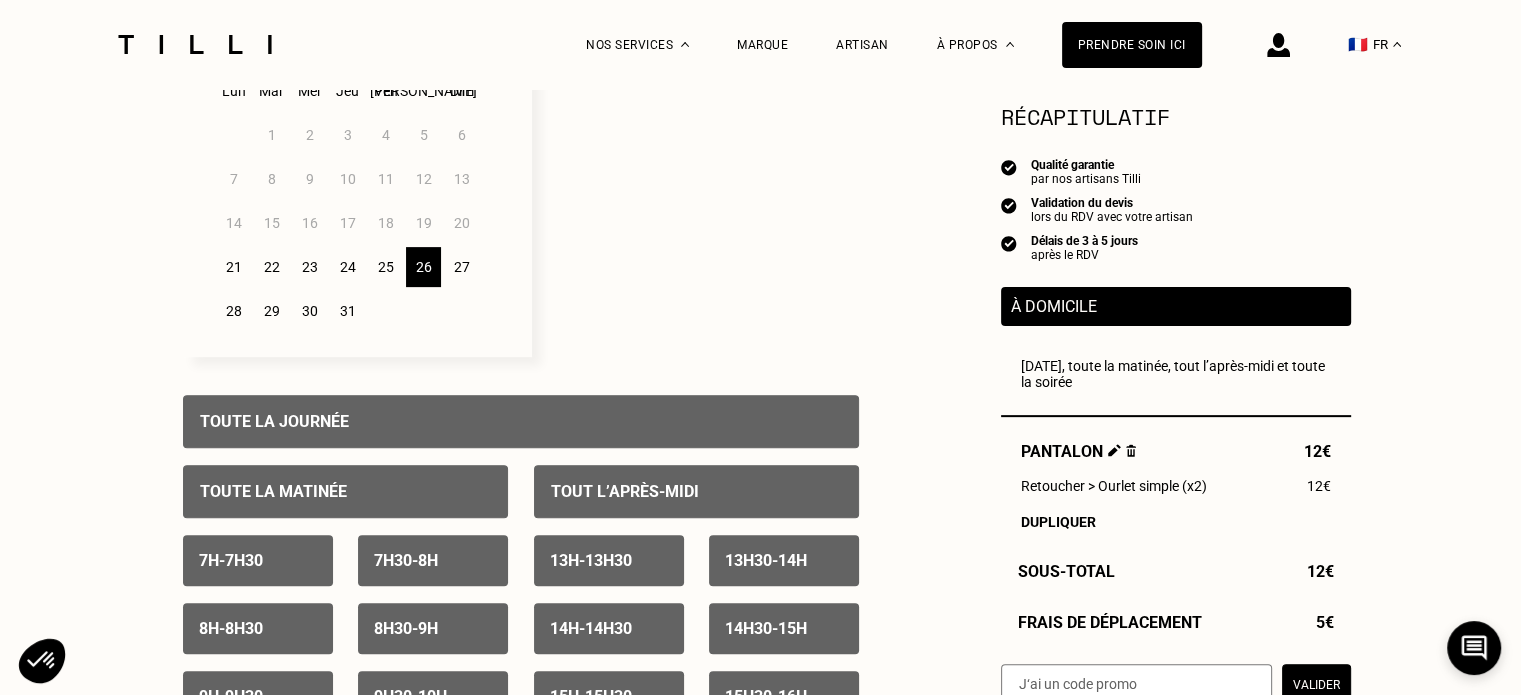 scroll, scrollTop: 600, scrollLeft: 0, axis: vertical 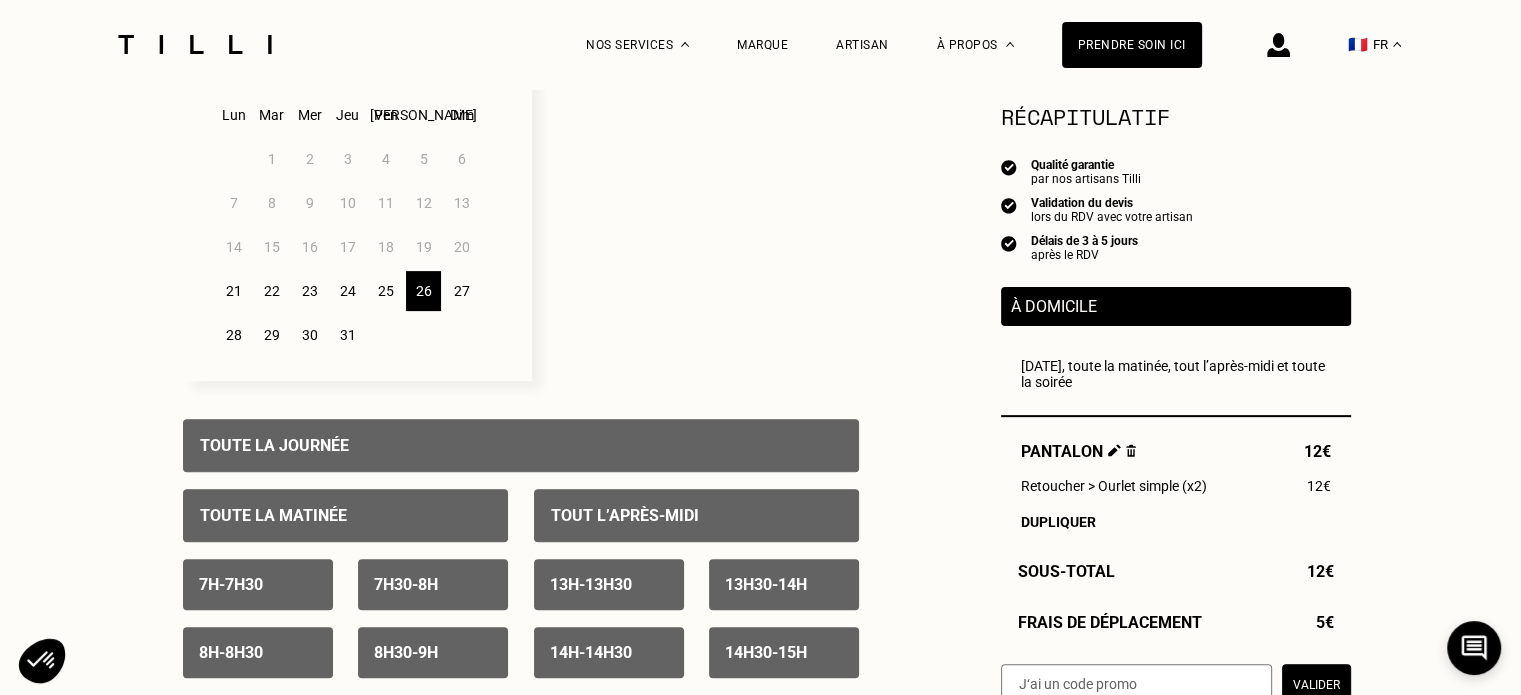 click on "26" at bounding box center [423, 291] 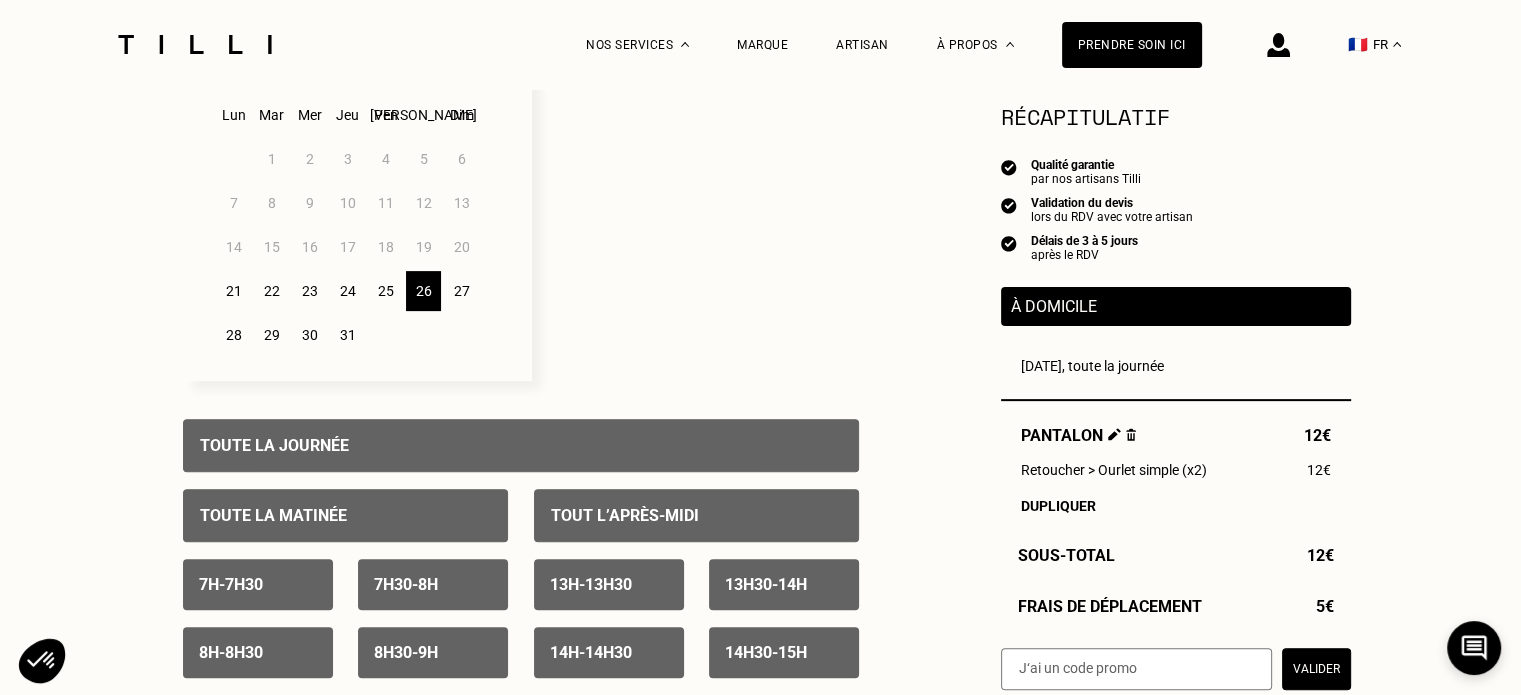 click on "Toute la journée" at bounding box center [521, 445] 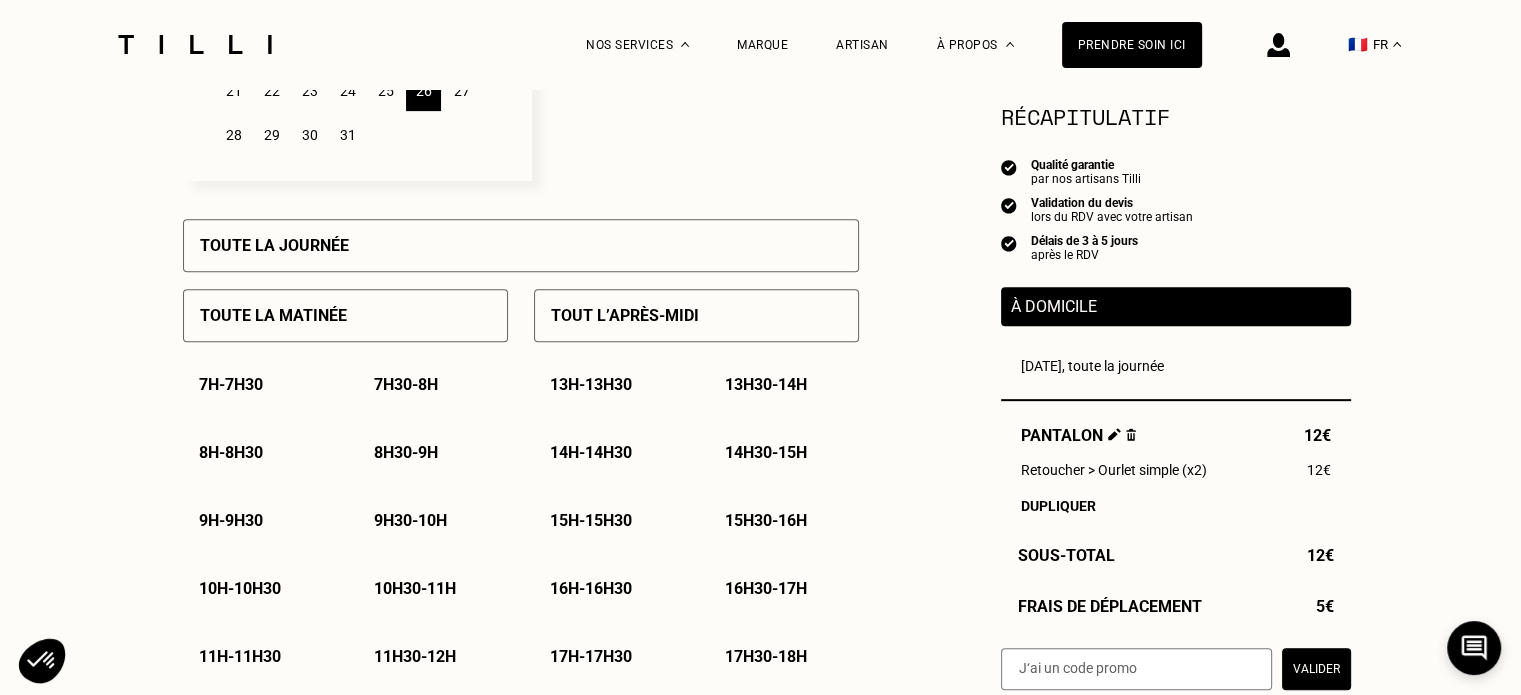scroll, scrollTop: 900, scrollLeft: 0, axis: vertical 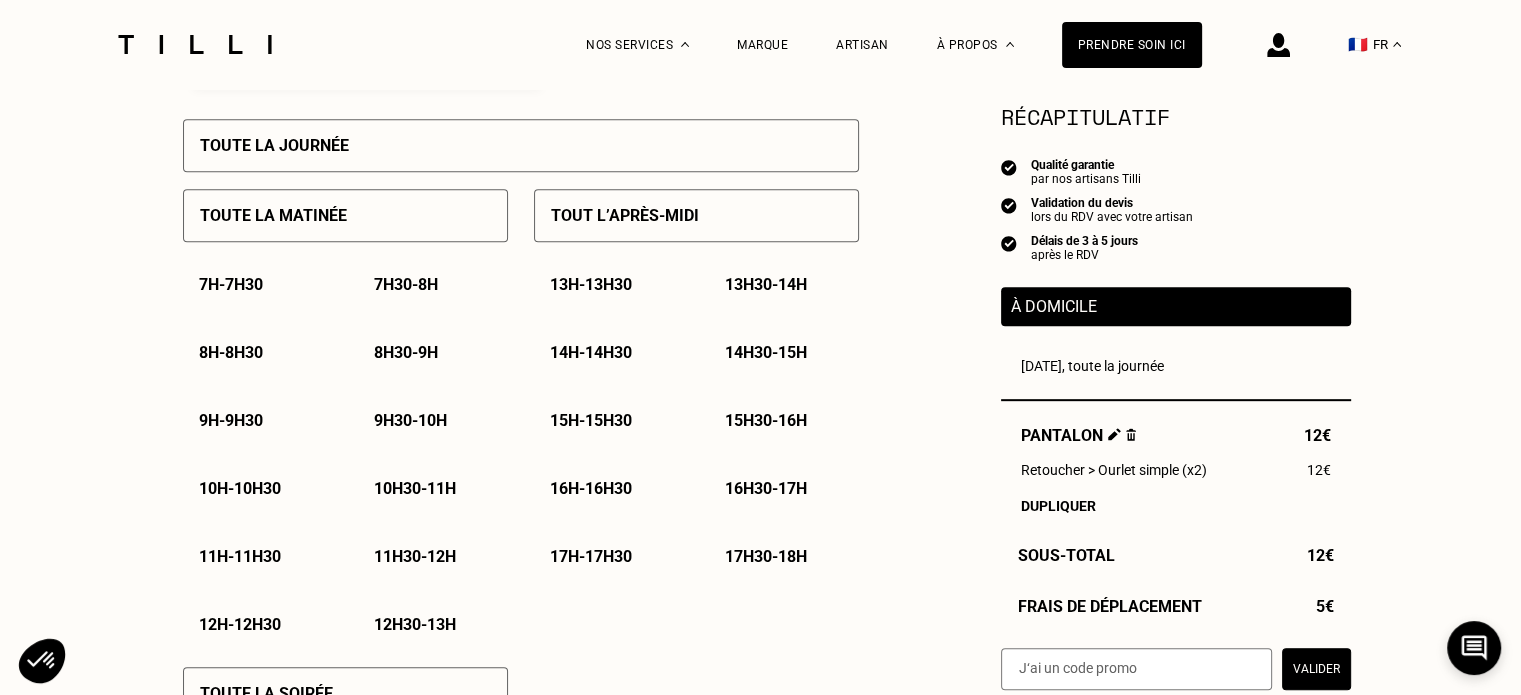 click on "8h30  -  9h" at bounding box center [433, 352] 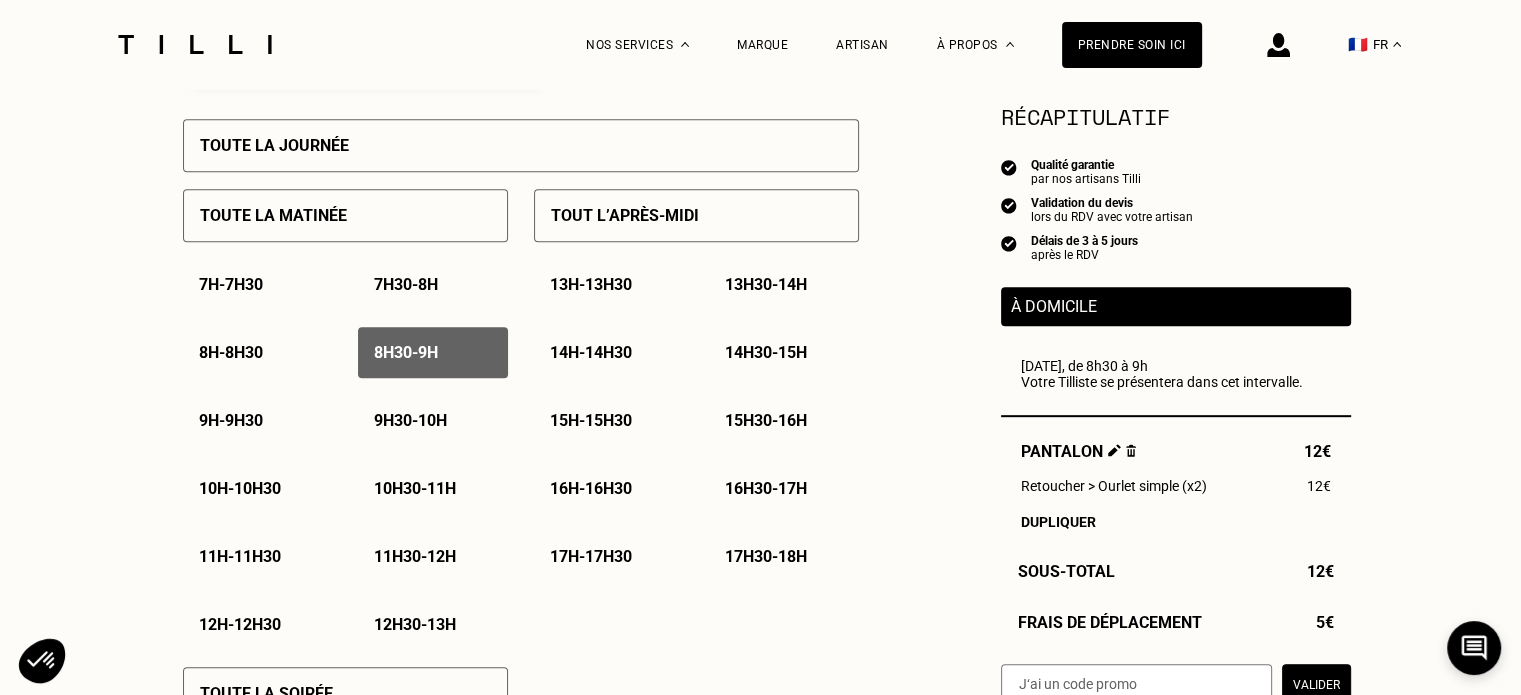 click on "9h30  -  10h" at bounding box center (410, 420) 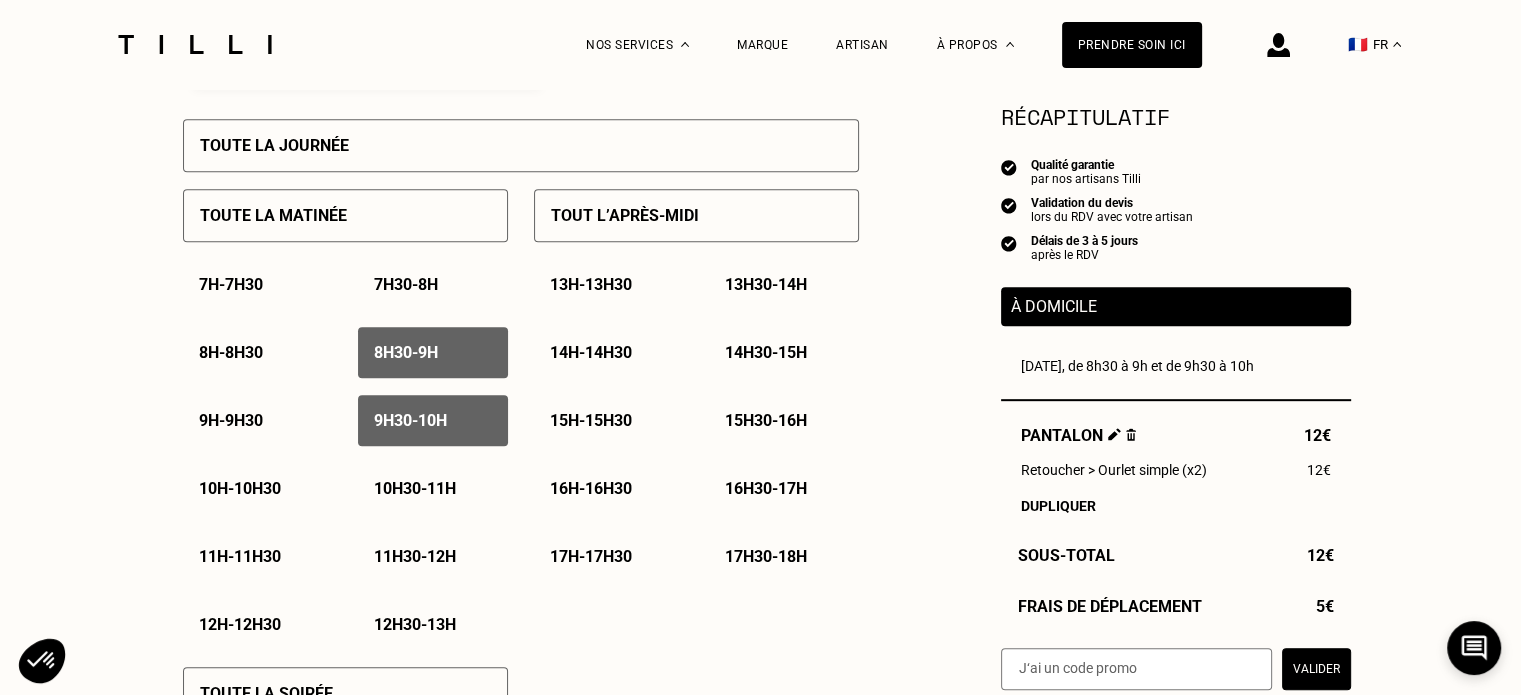 click on "9h  -  9h30" at bounding box center (258, 420) 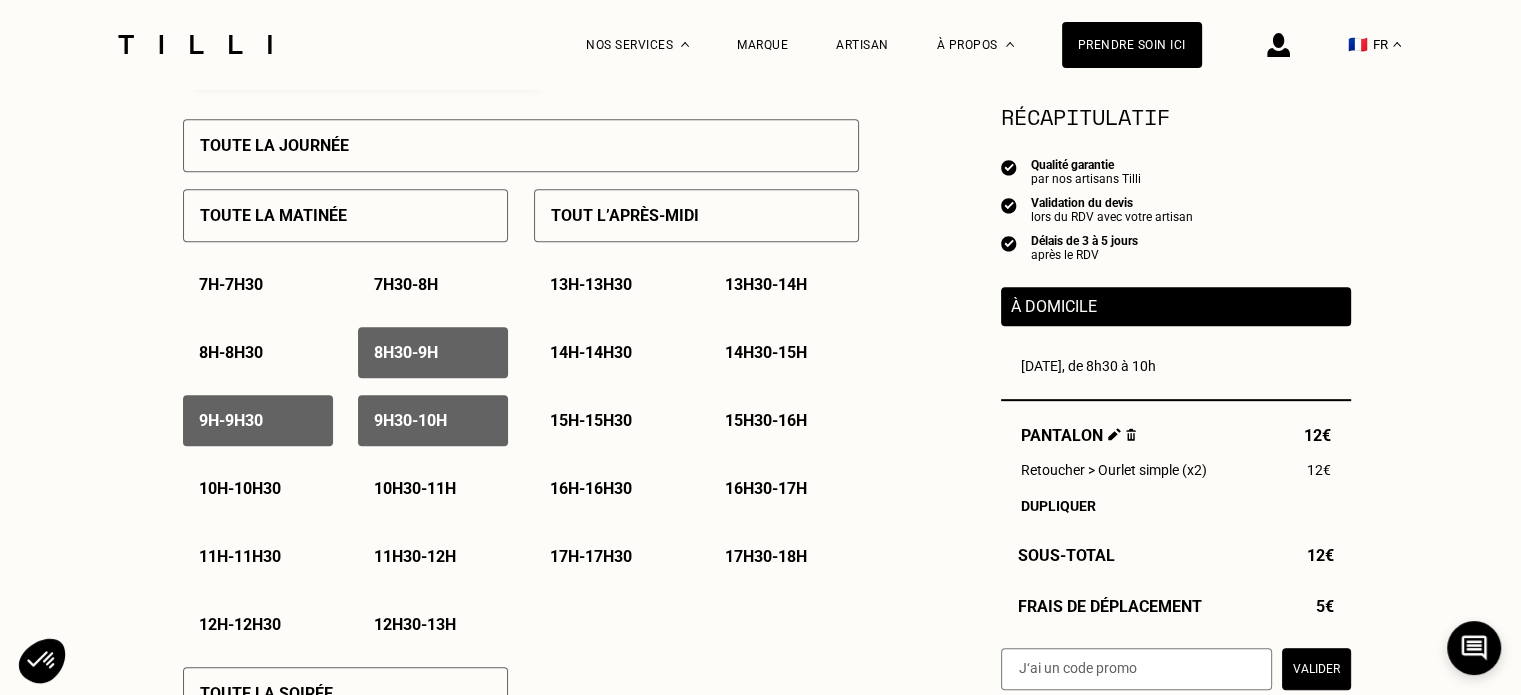 click on "10h  -  10h30" at bounding box center [240, 488] 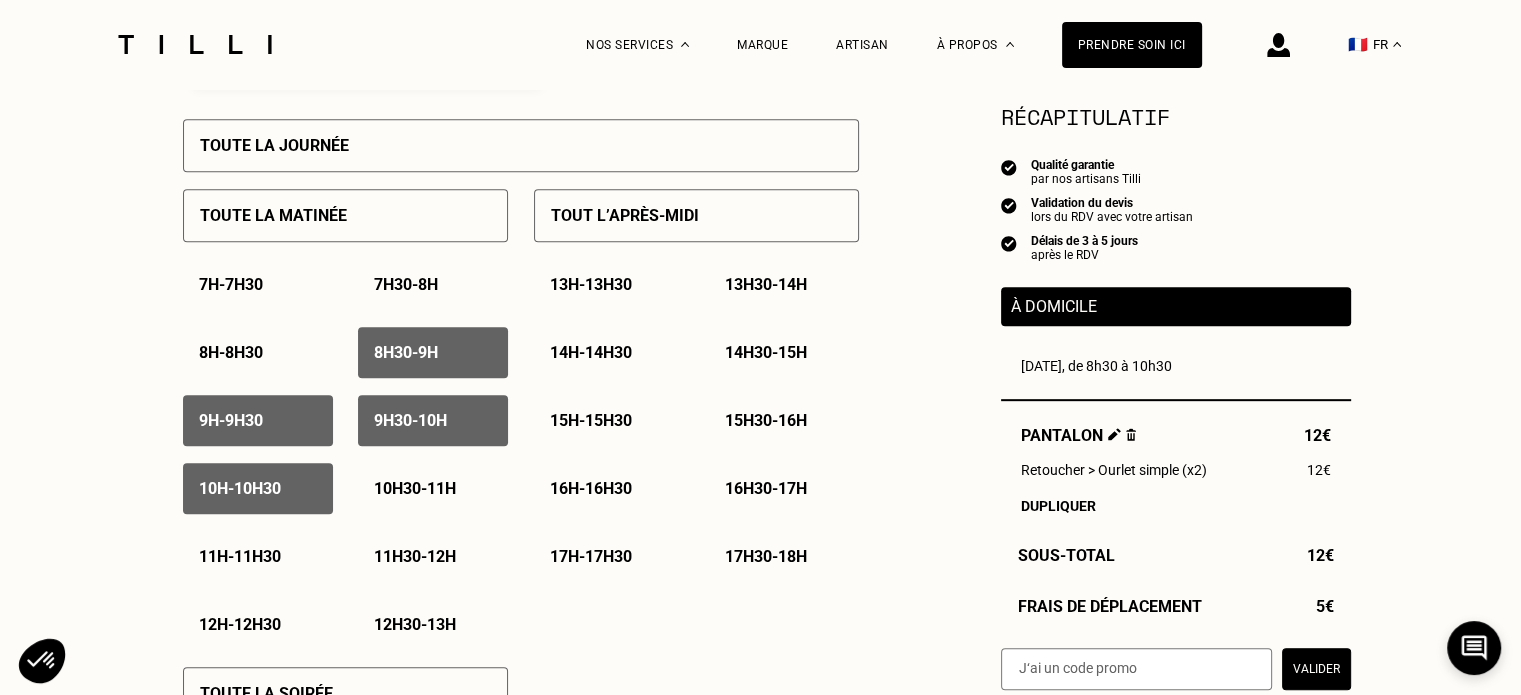 click on "8h30  -  9h" at bounding box center [406, 352] 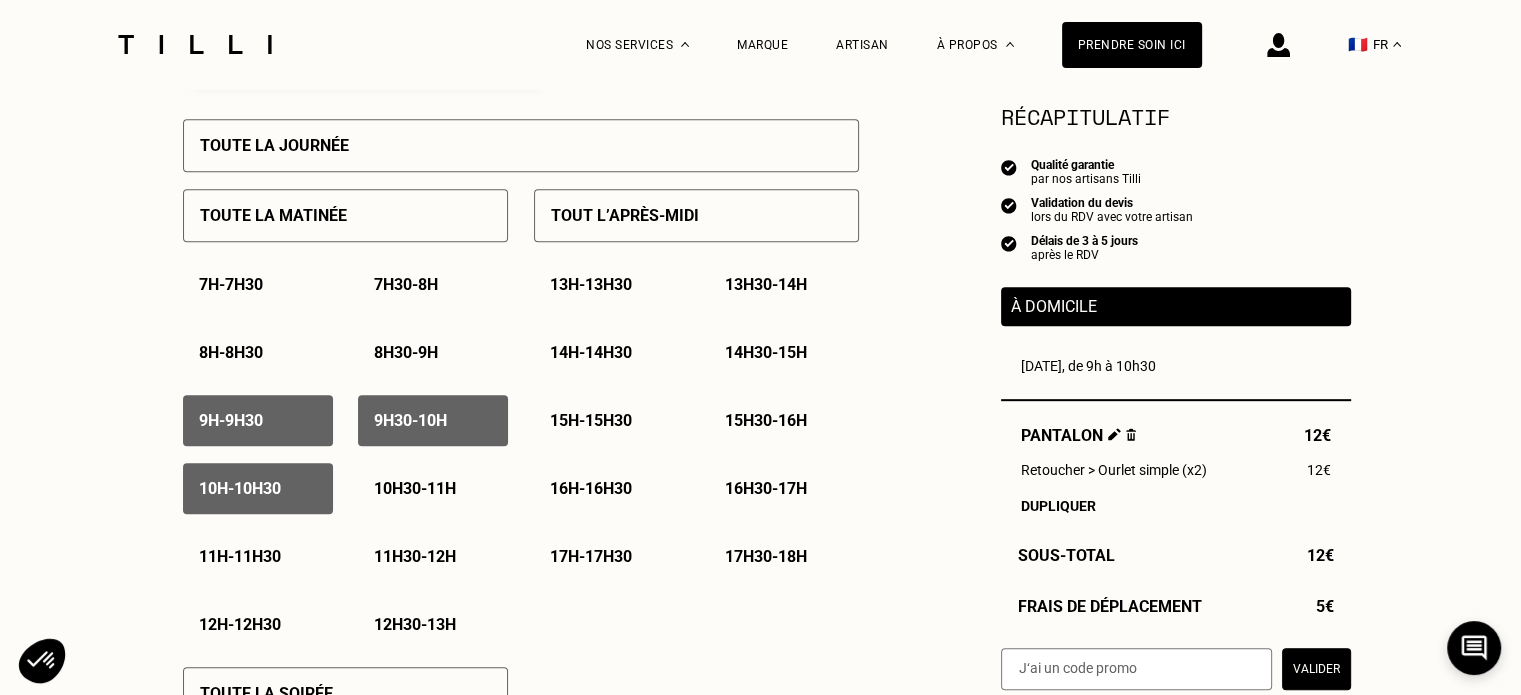 click on "10h30  -  11h" at bounding box center [415, 488] 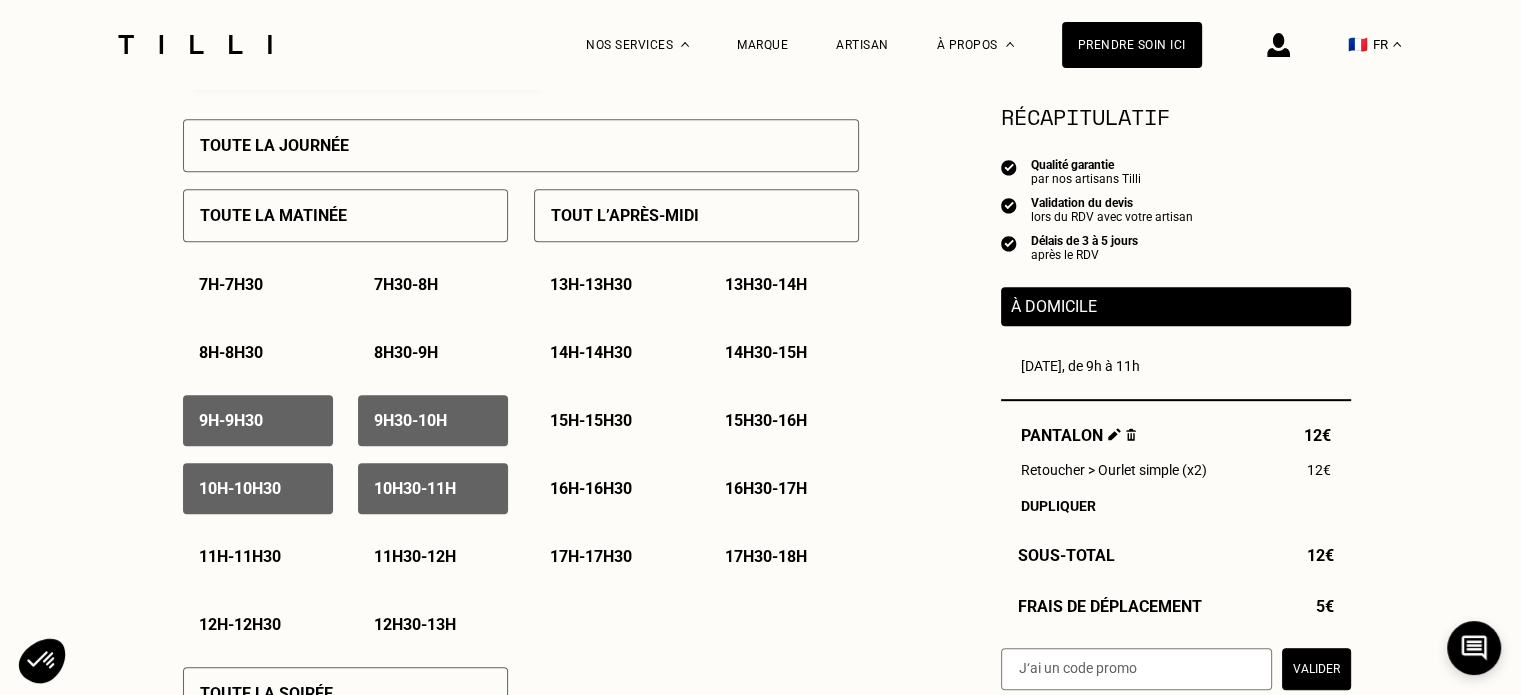 click on "11h30  -  12h" at bounding box center (415, 556) 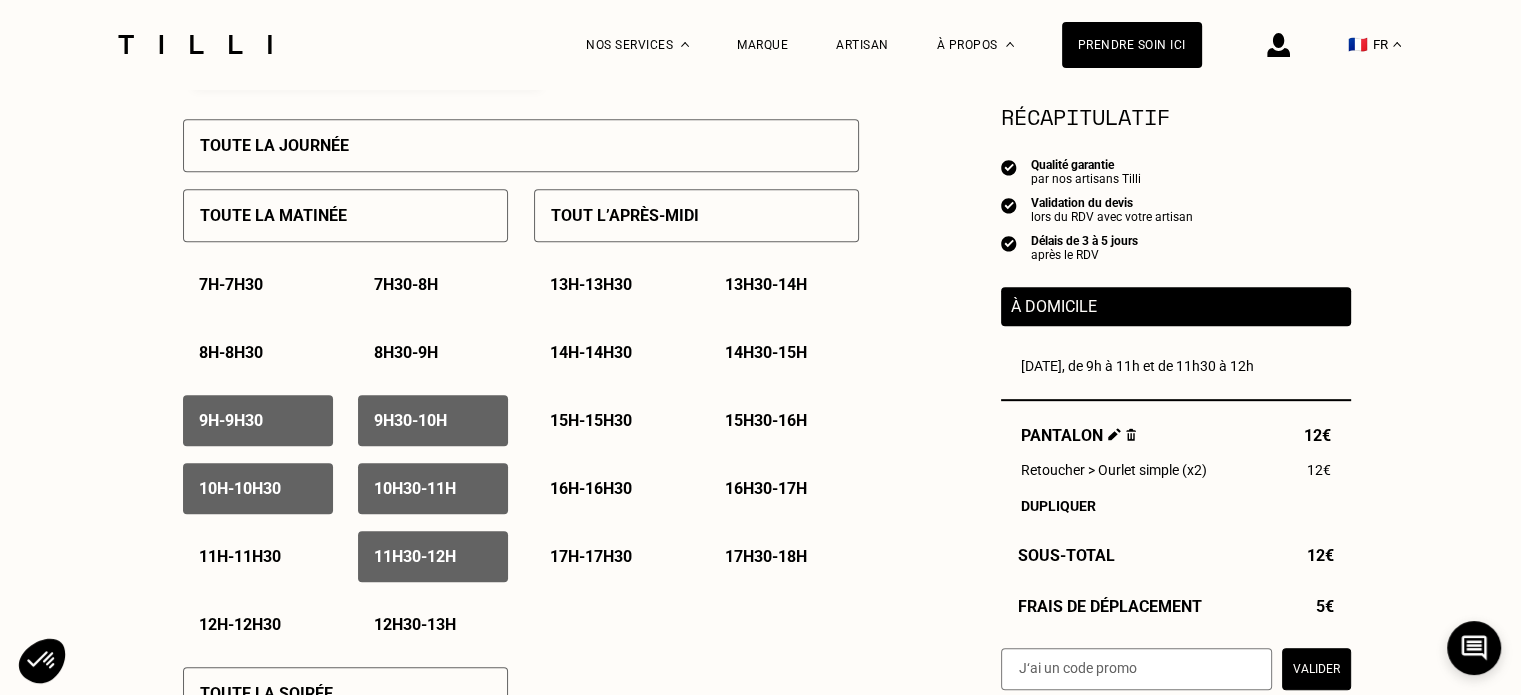 click on "11h  -  11h30" at bounding box center (240, 556) 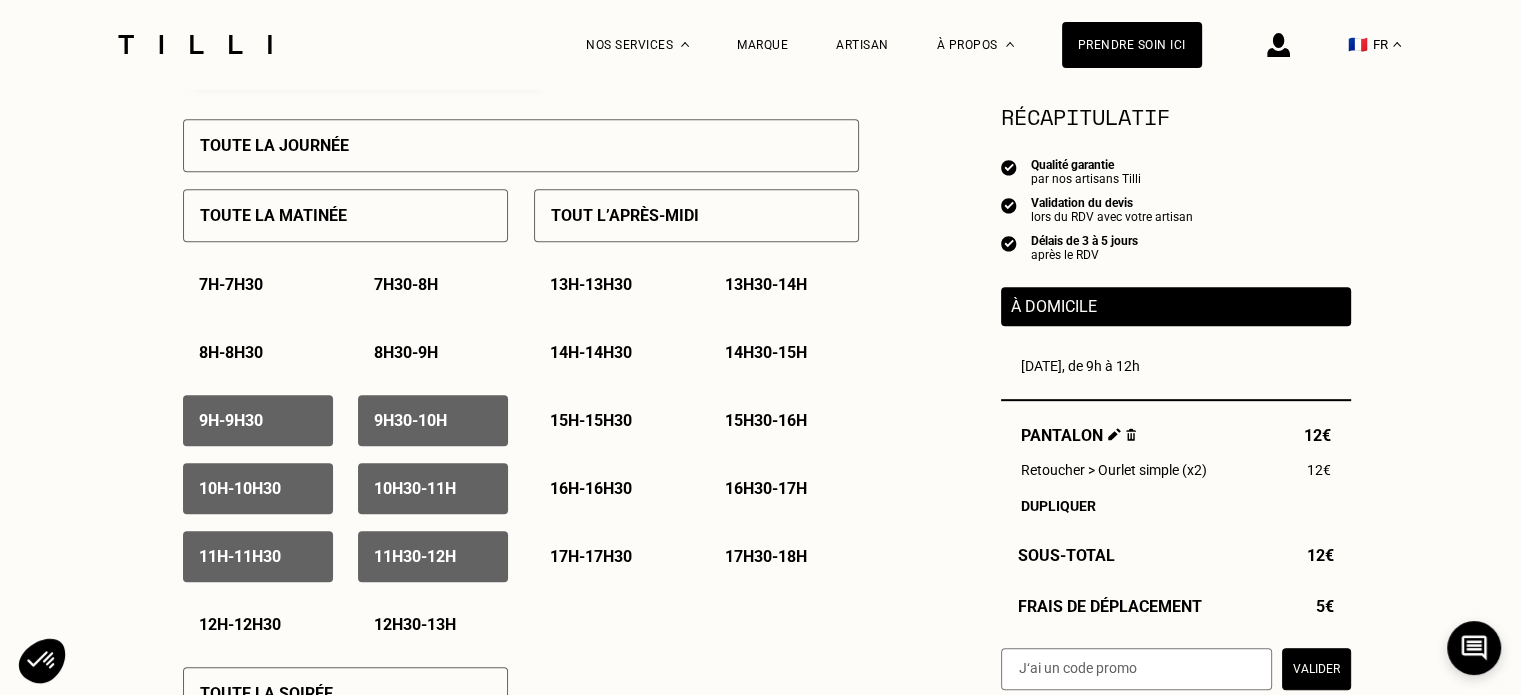 click on "12h  -  12h30" at bounding box center [258, 624] 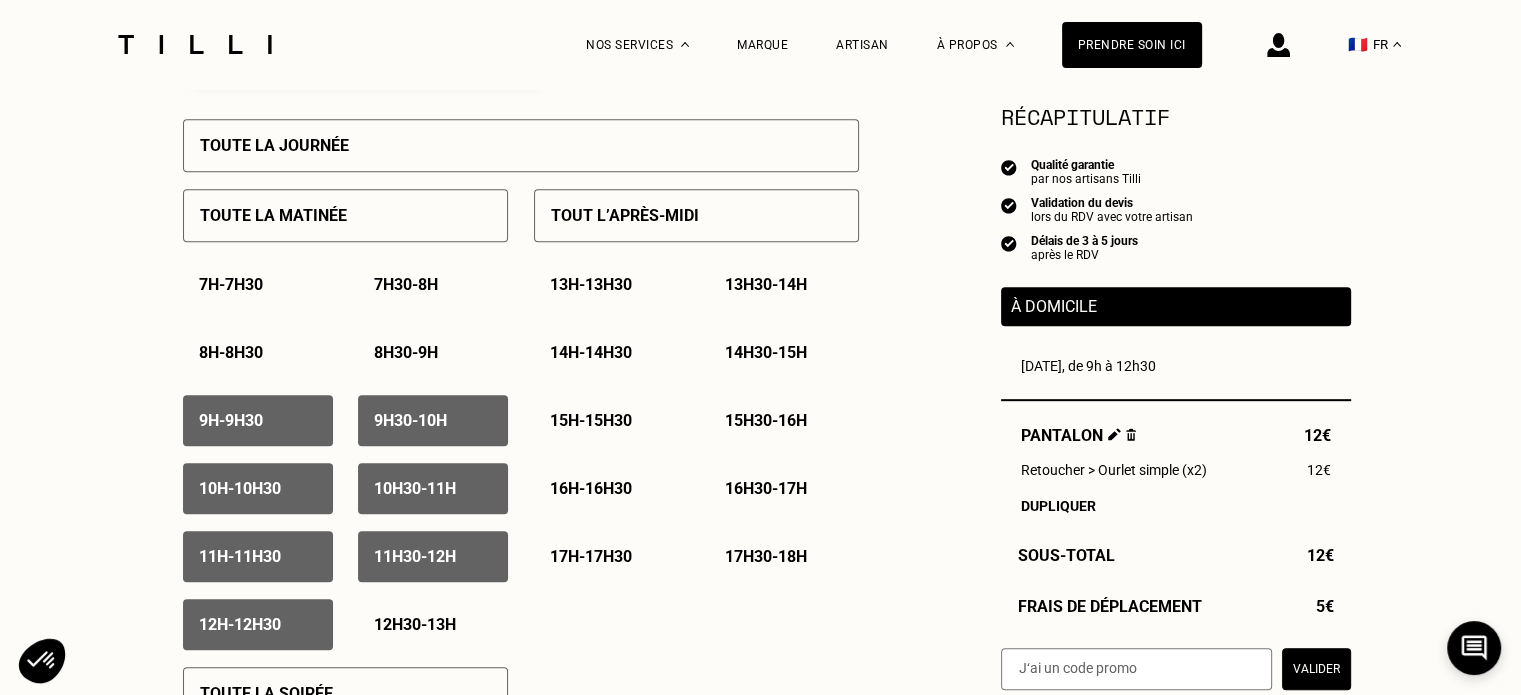 click on "12h30  -  13h" at bounding box center (415, 624) 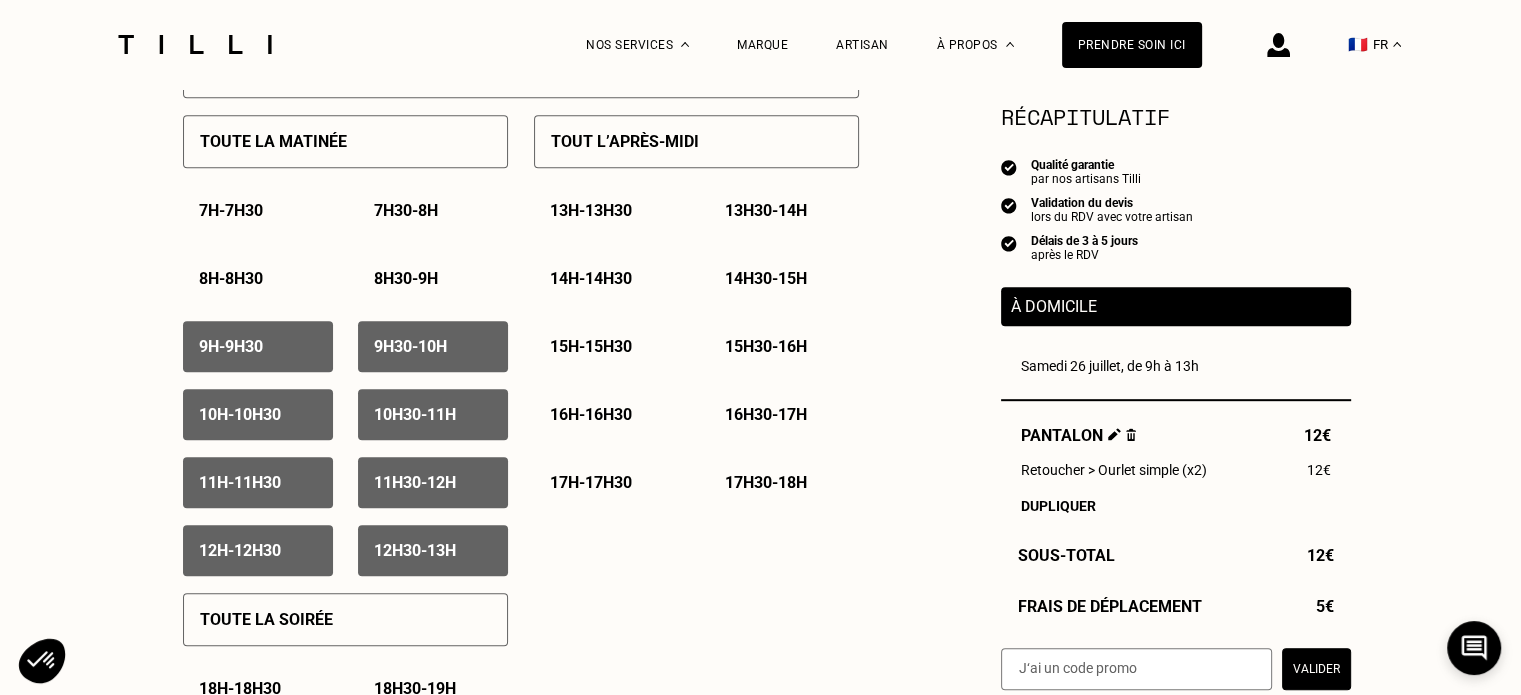scroll, scrollTop: 900, scrollLeft: 0, axis: vertical 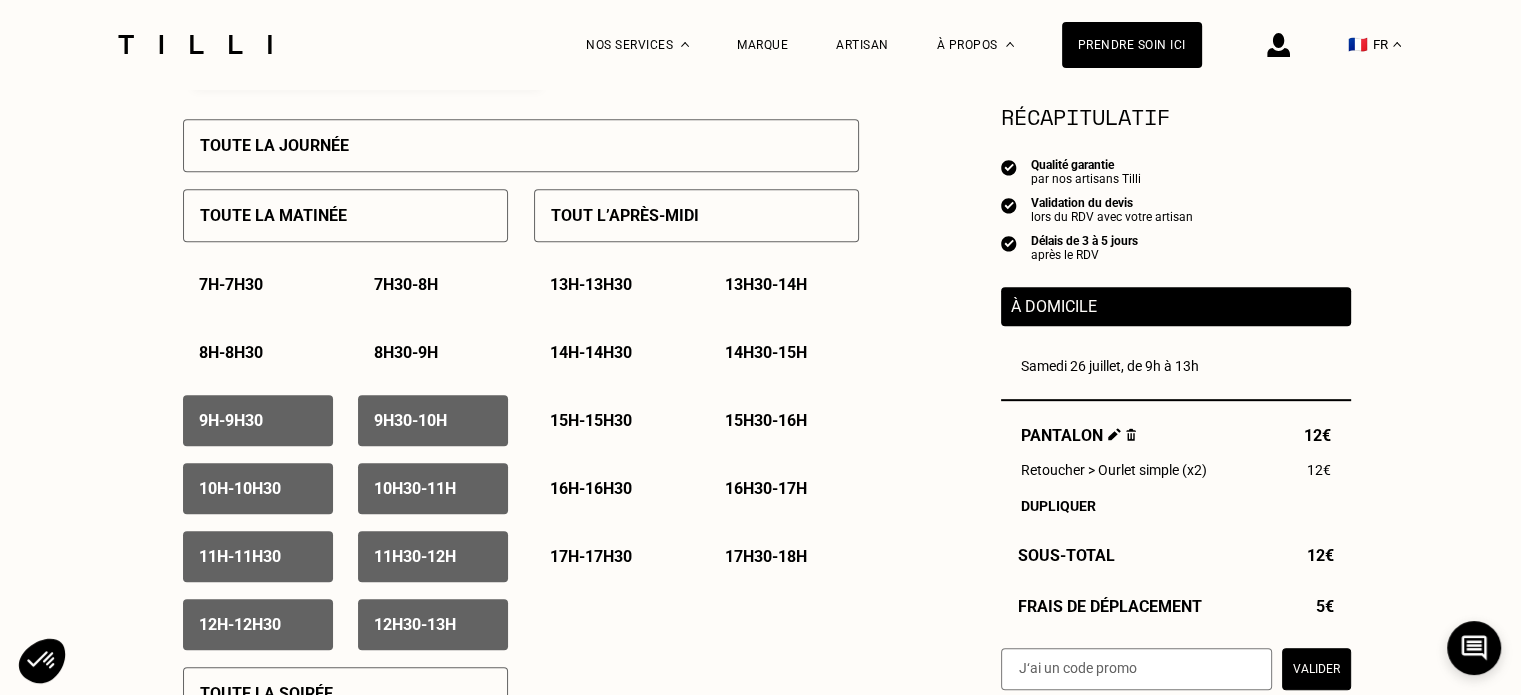 click on "14h  -  14h30" at bounding box center (591, 352) 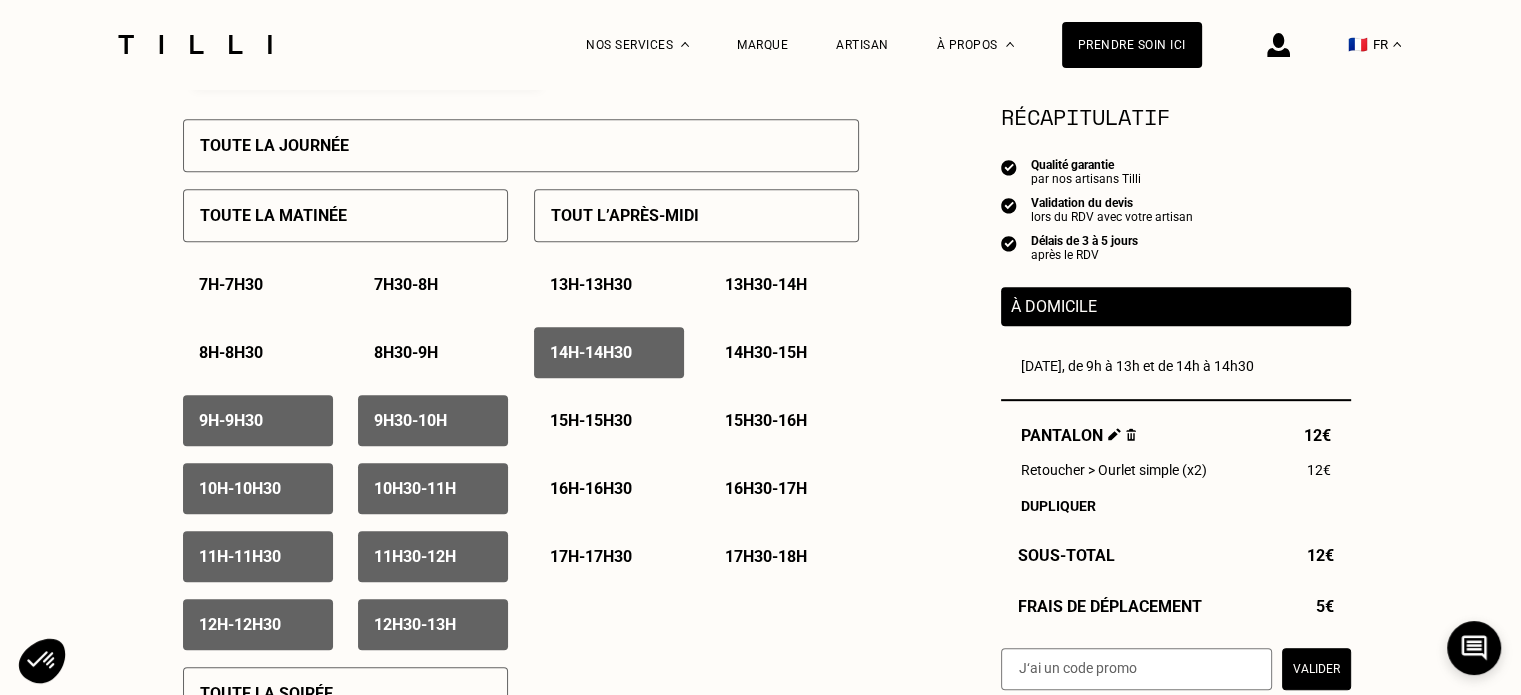 click on "14h30  -  15h" at bounding box center [766, 352] 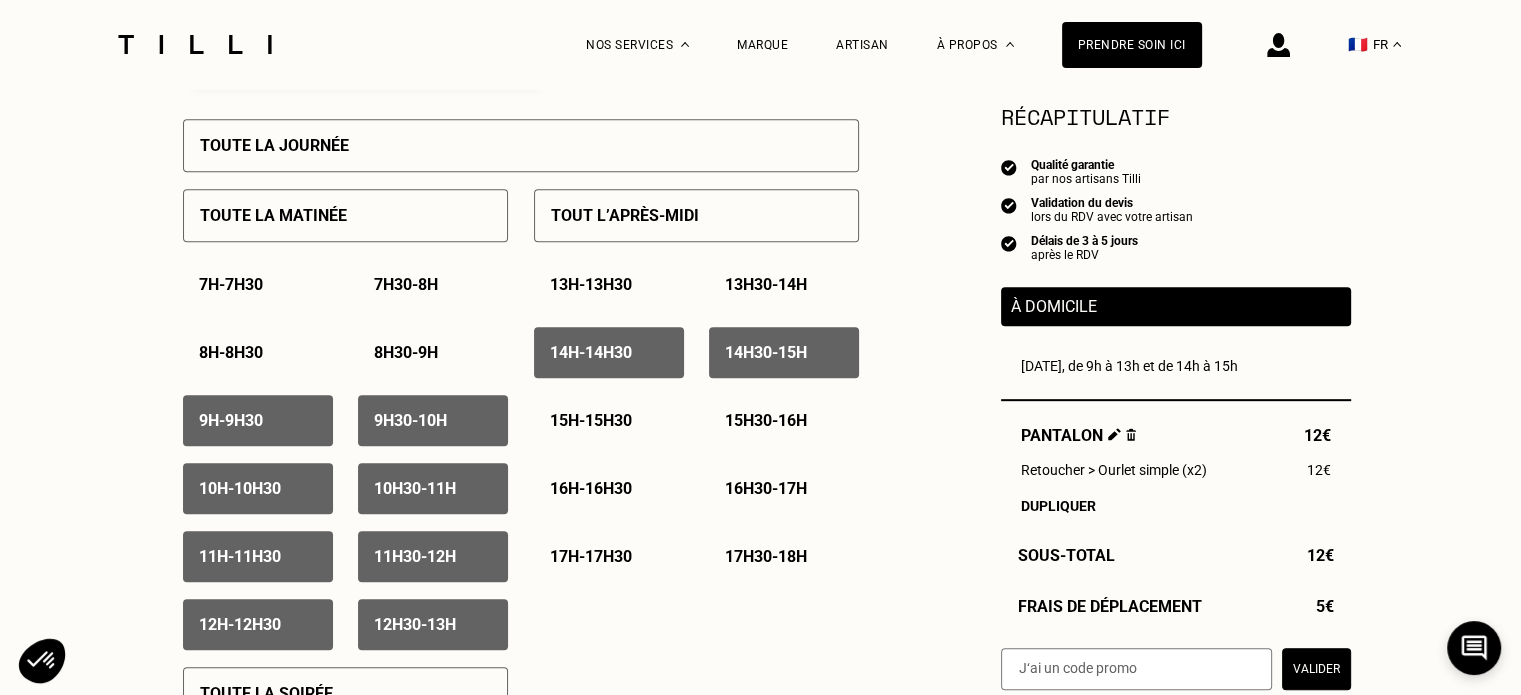 click on "15h  -  15h30" at bounding box center (609, 420) 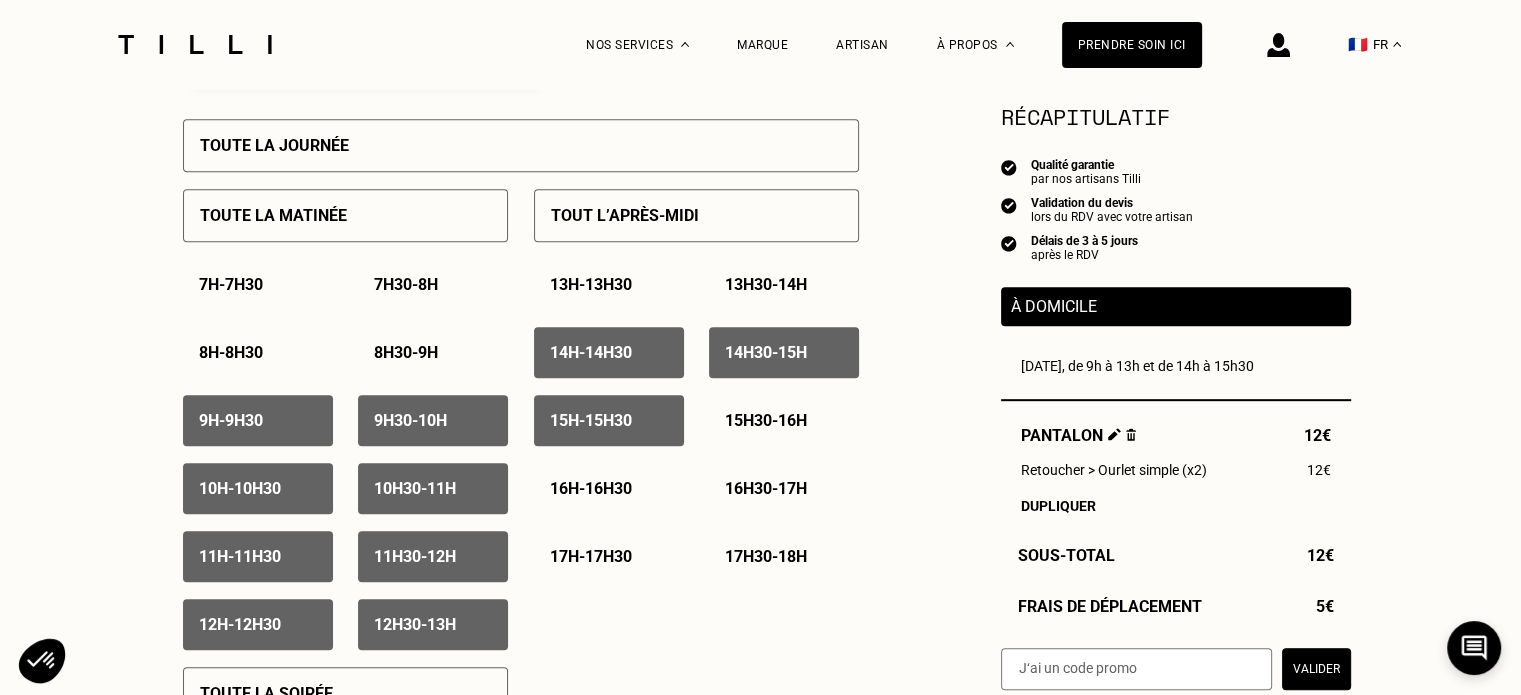 click on "15h  -  15h30" at bounding box center (591, 420) 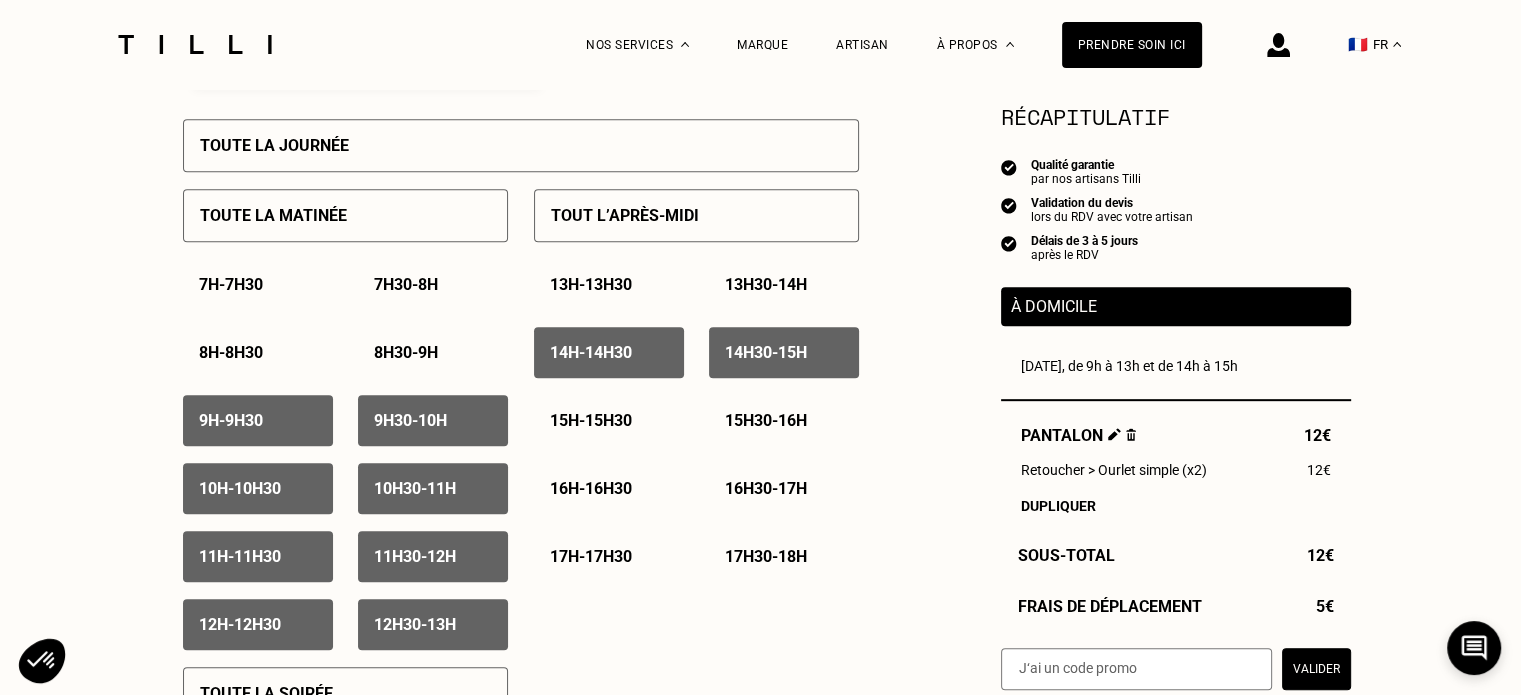 click on "14h  -  14h30" at bounding box center [591, 352] 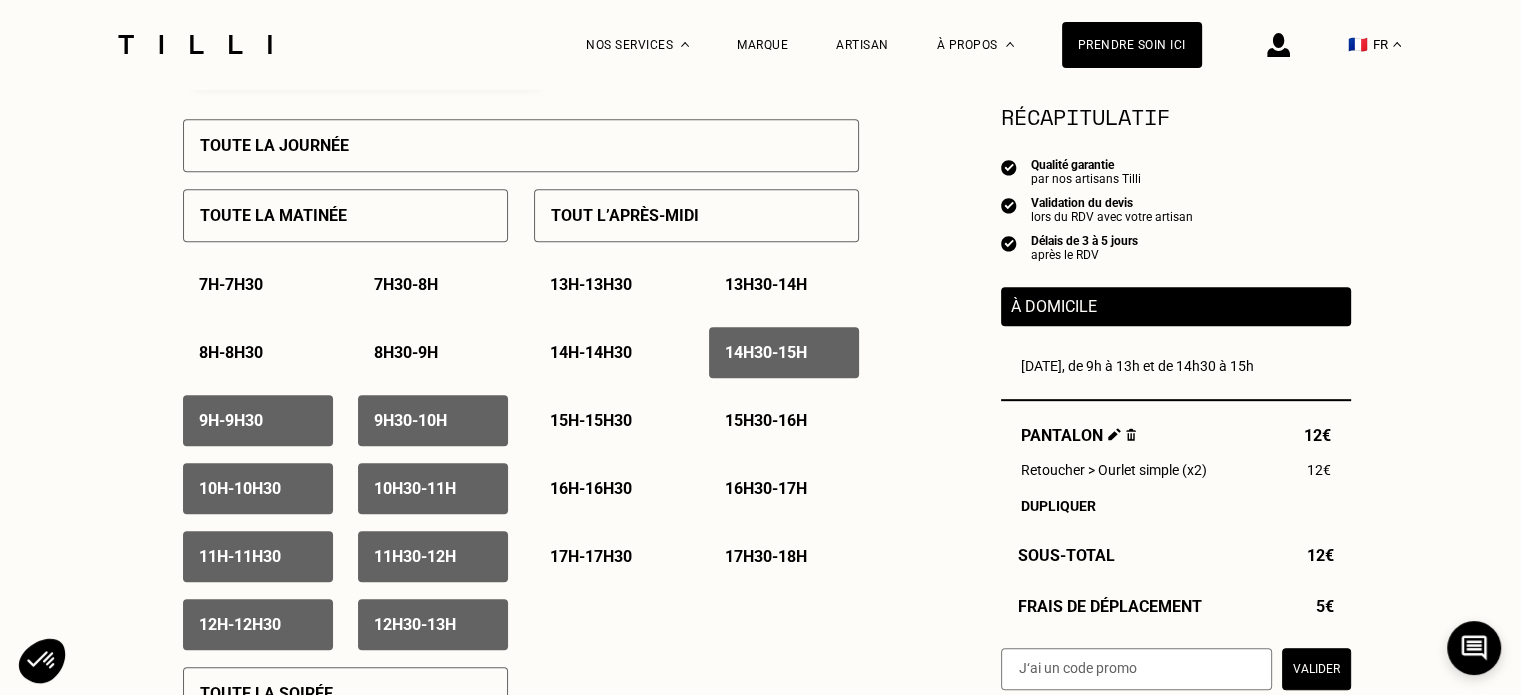 click on "14h30  -  15h" at bounding box center [766, 352] 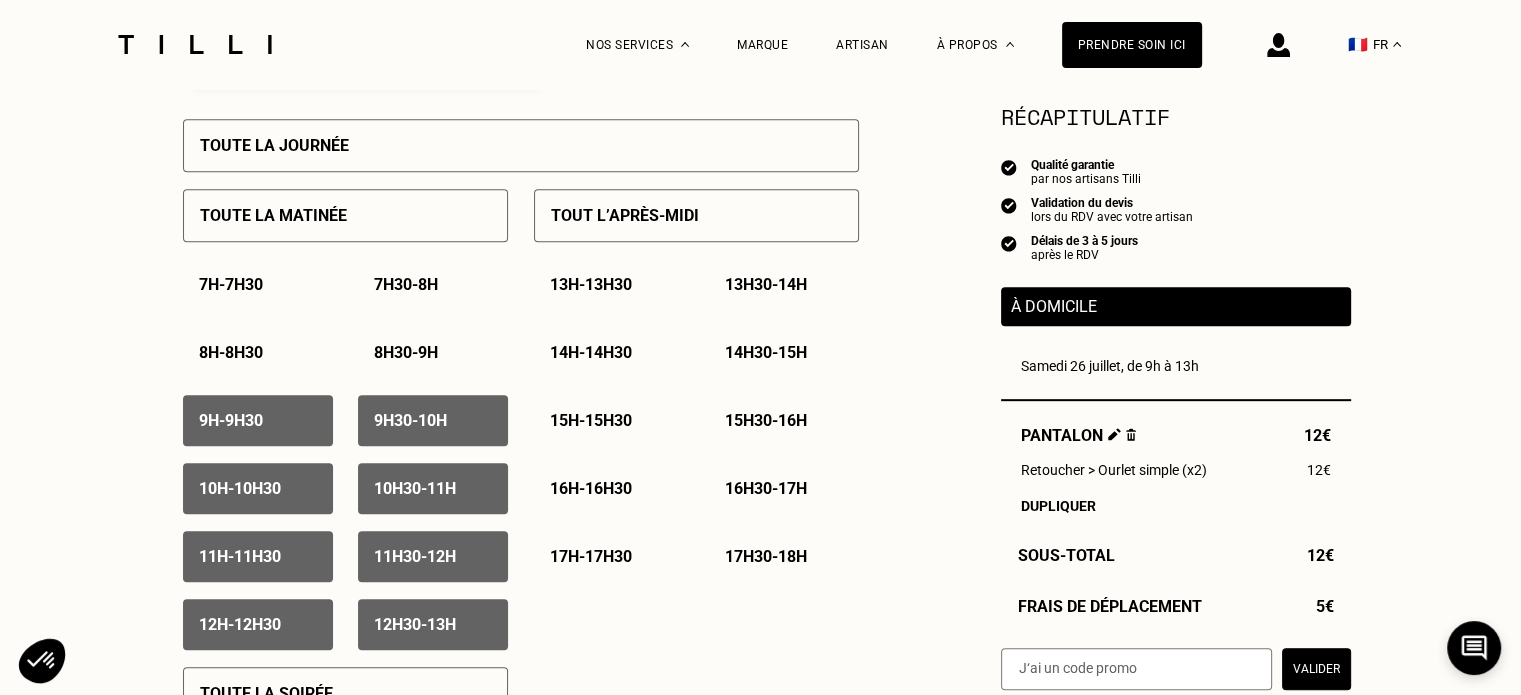 click on "9h30  -  10h" at bounding box center (410, 420) 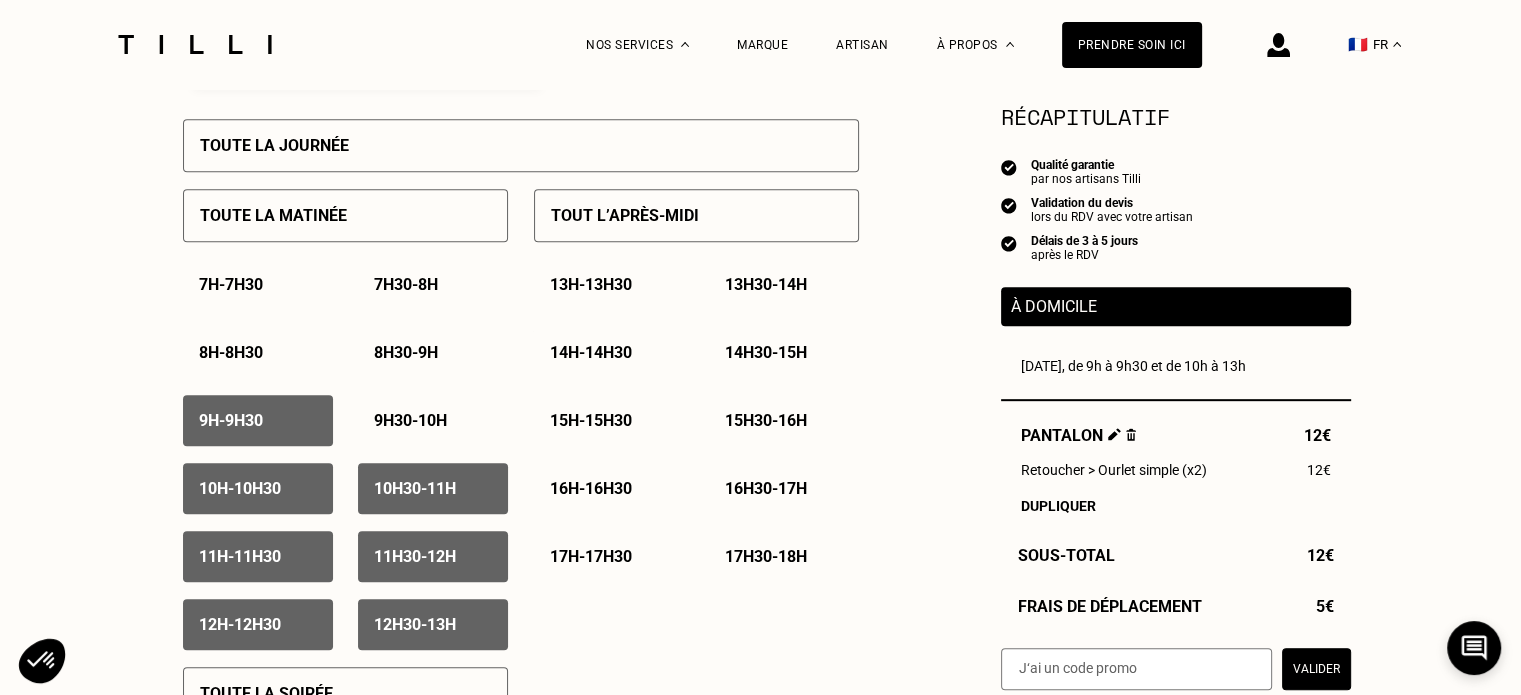 click on "10h30  -  11h" at bounding box center (415, 488) 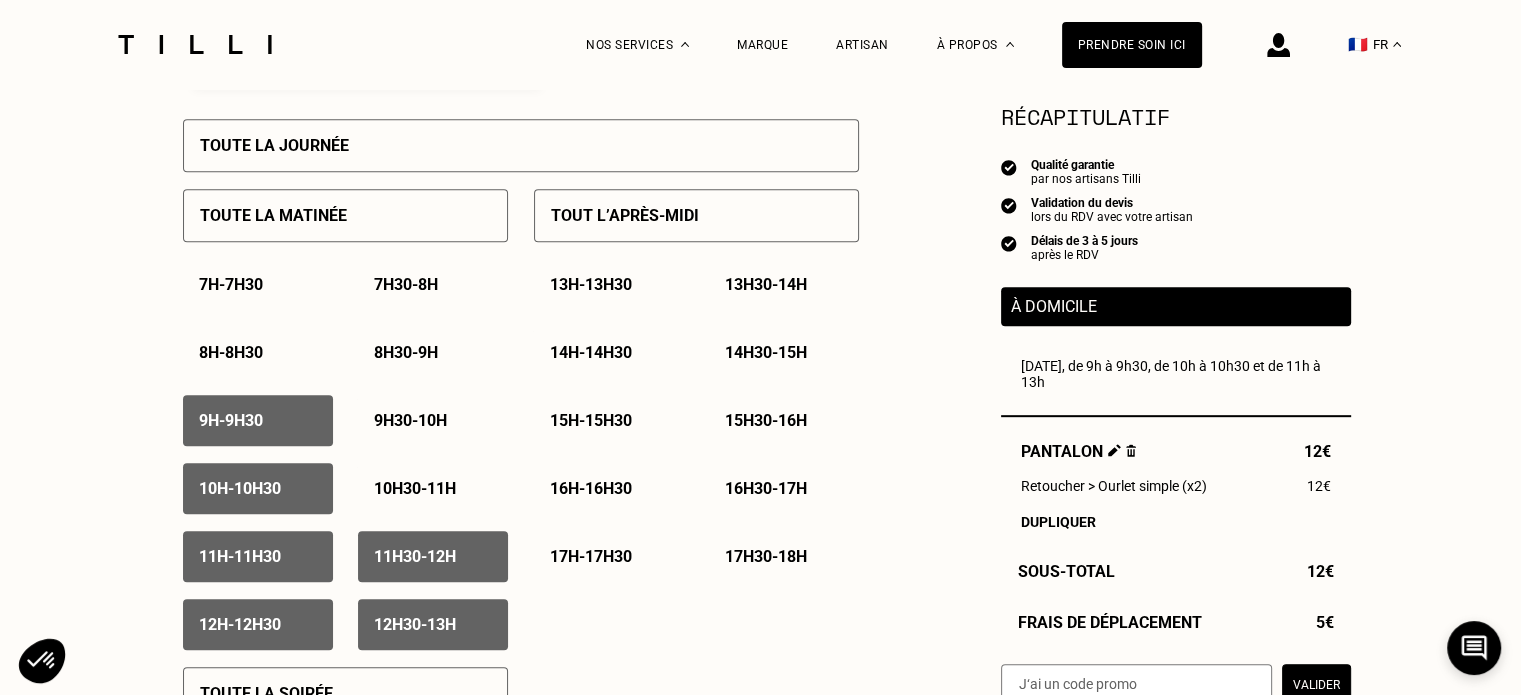 click on "11h30  -  12h" at bounding box center [415, 556] 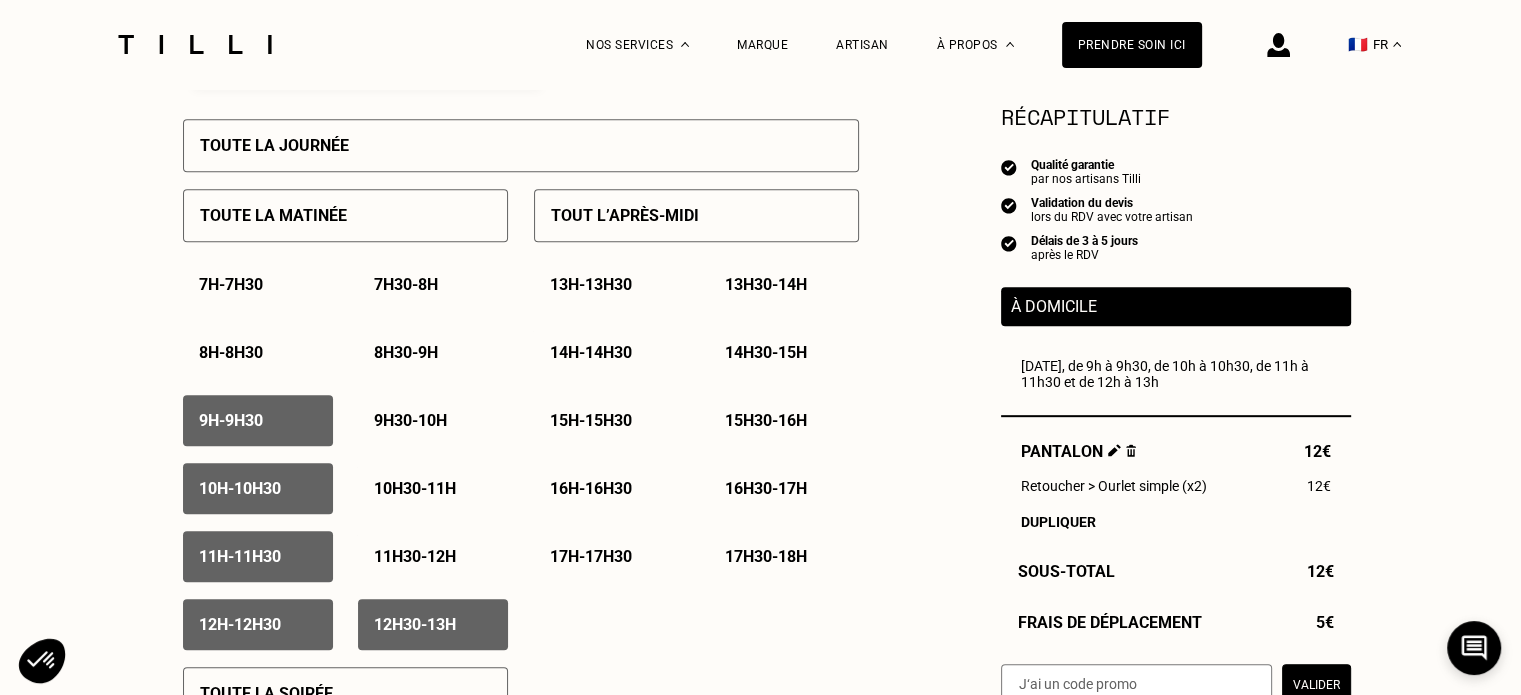 click on "12h30  -  13h" at bounding box center (415, 624) 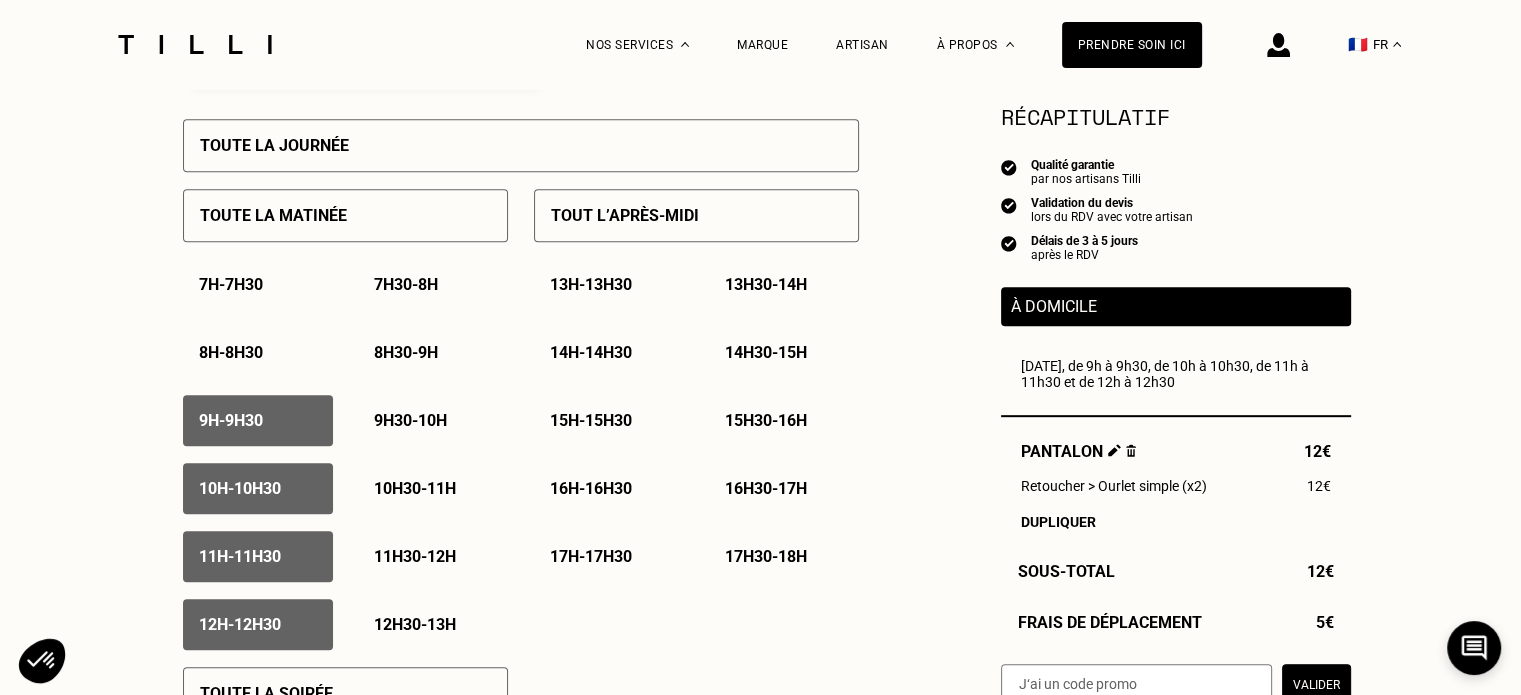 click on "12h  -  12h30" at bounding box center (258, 624) 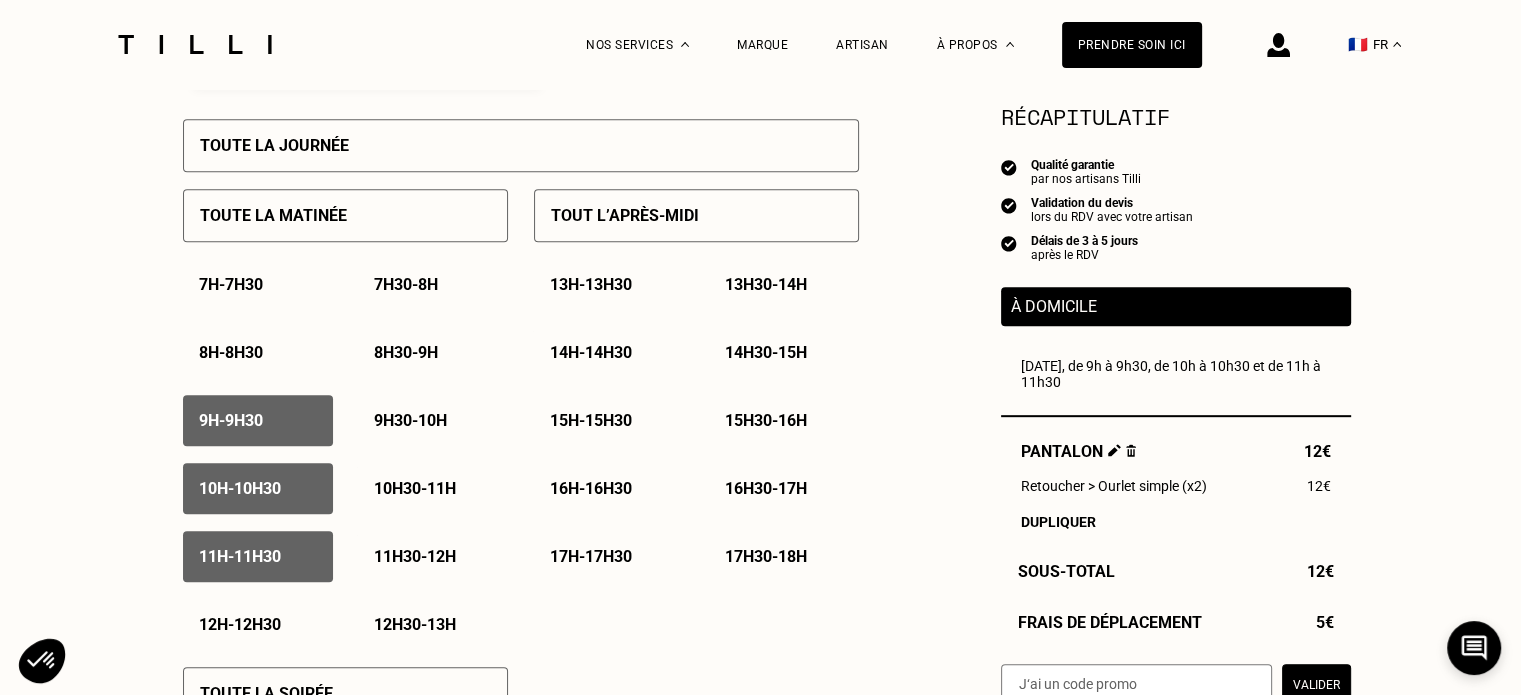 click on "11h  -  11h30" at bounding box center (258, 556) 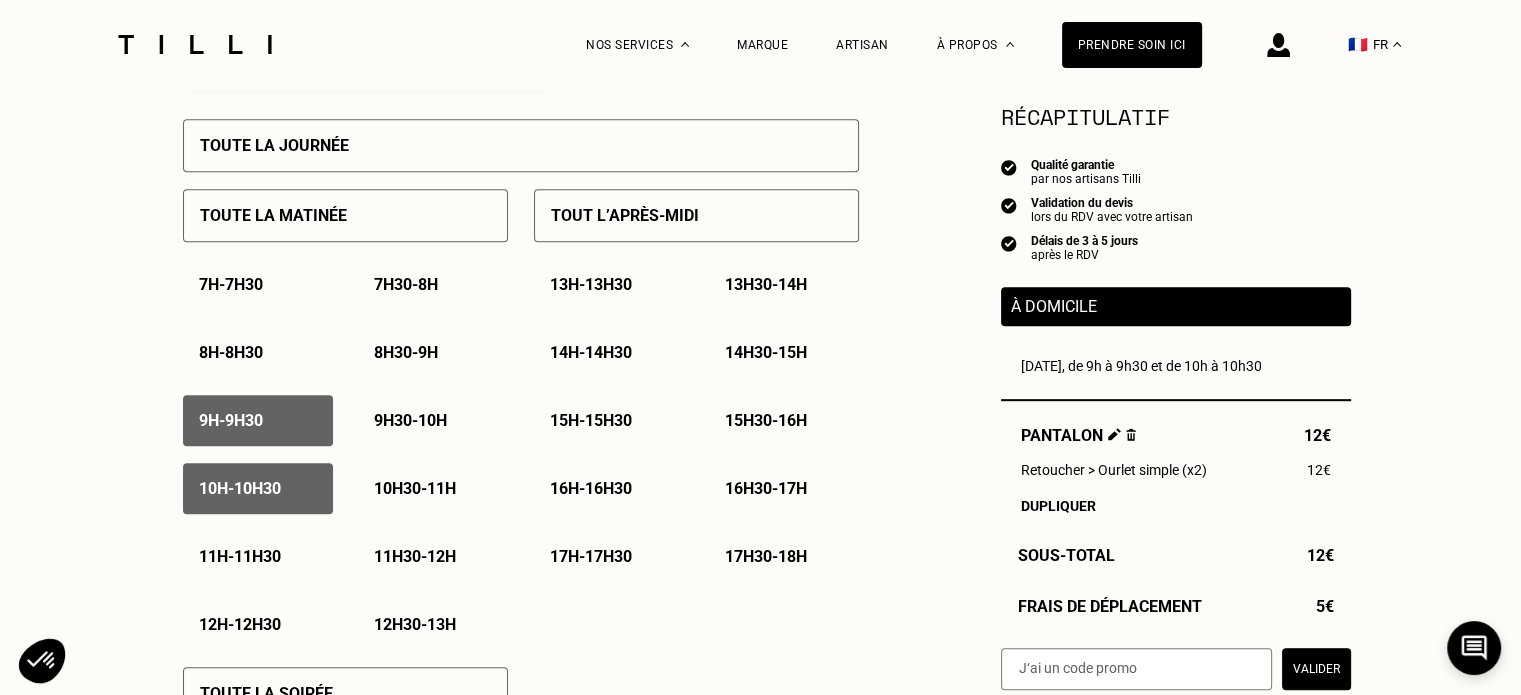 click on "10h  -  10h30" at bounding box center [258, 488] 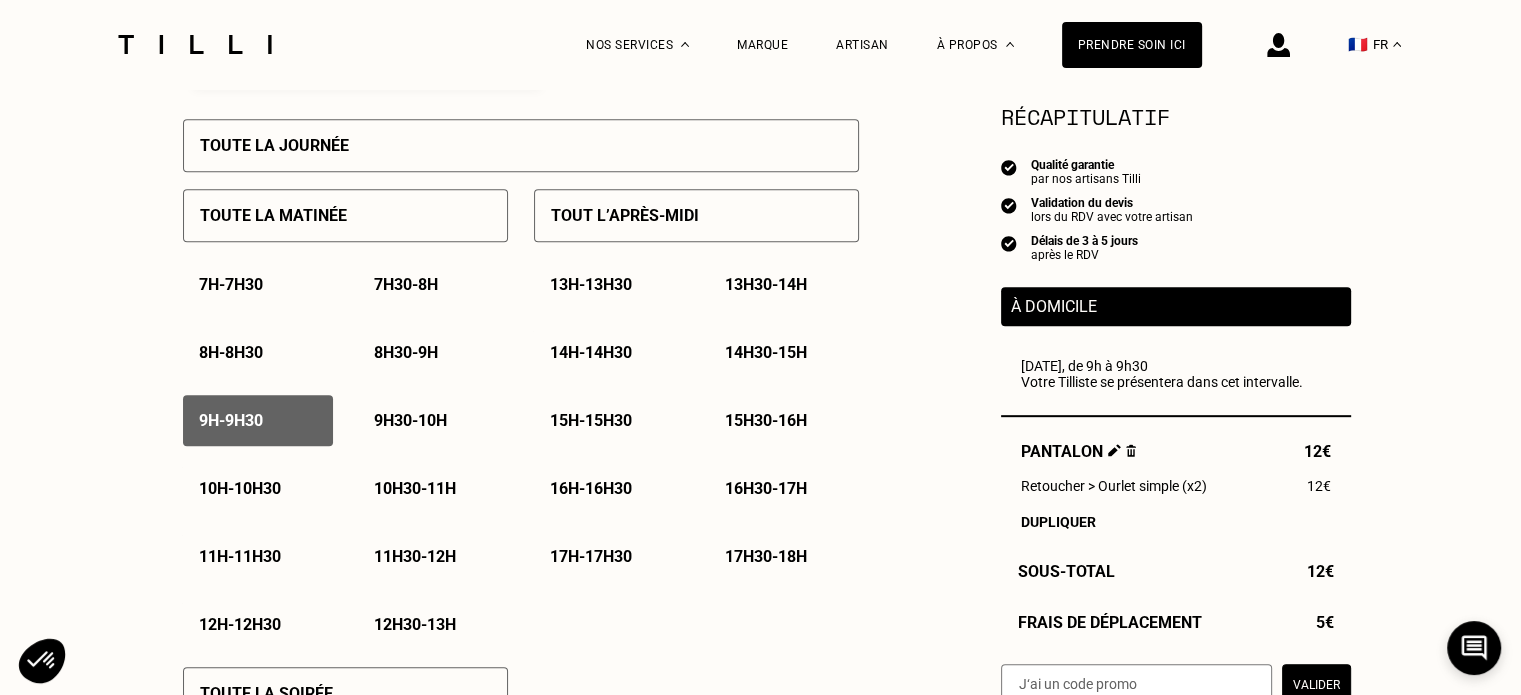 click on "9h  -  9h30" at bounding box center (258, 420) 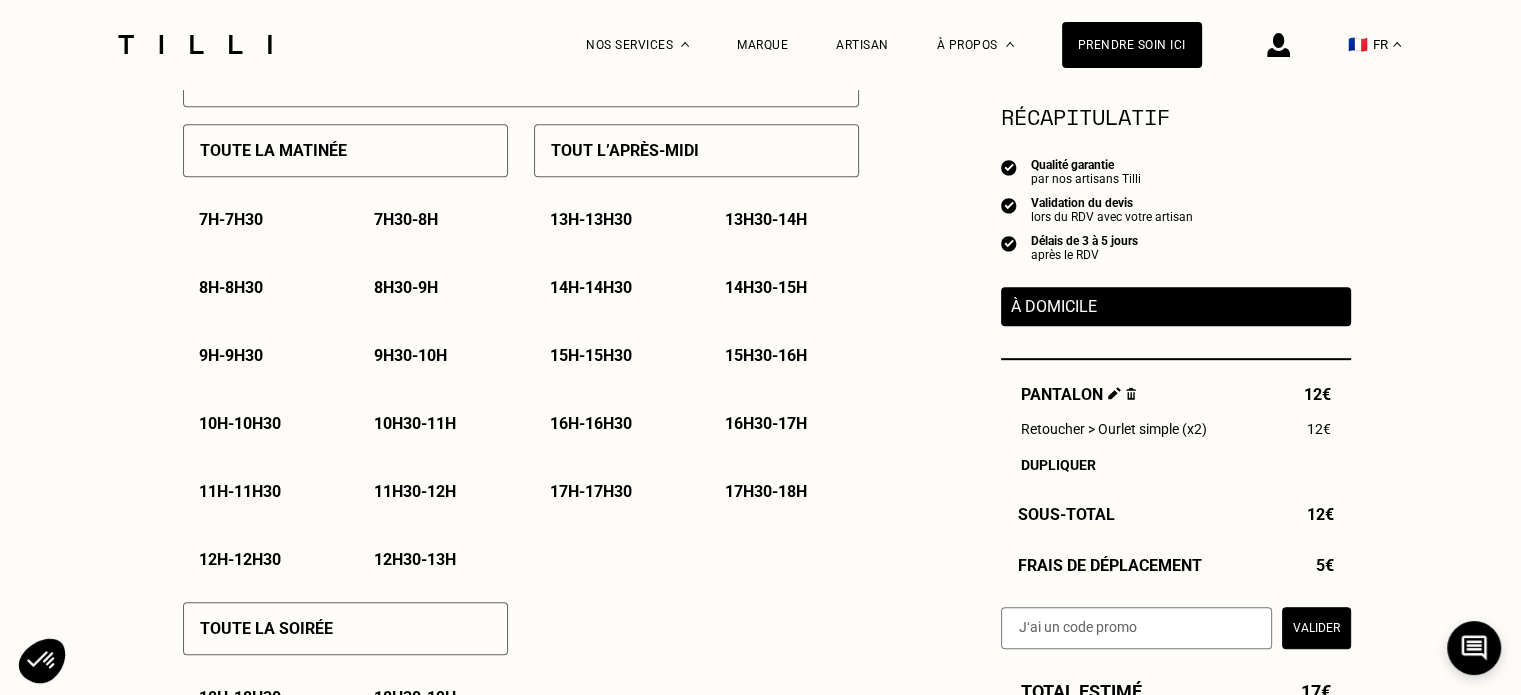 scroll, scrollTop: 1000, scrollLeft: 0, axis: vertical 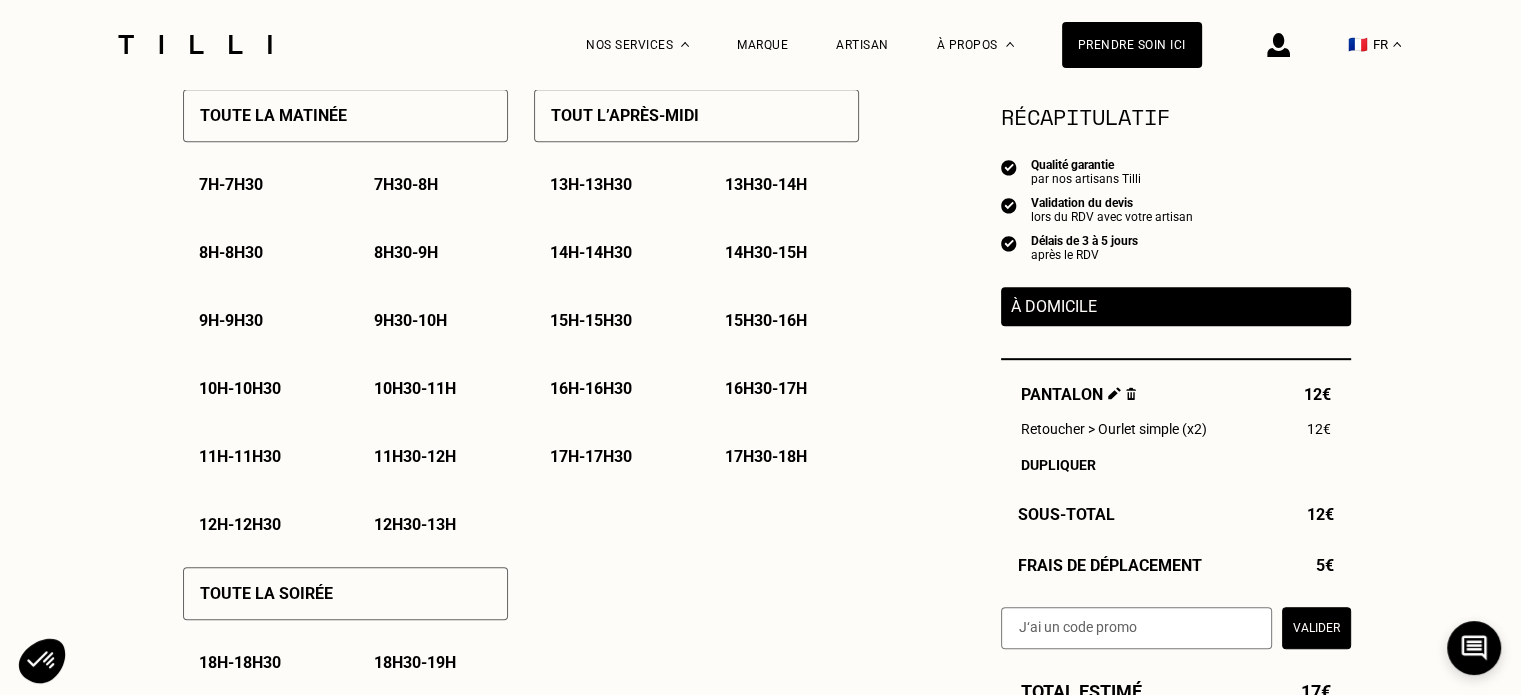 click on "Toute la matinée" at bounding box center [345, 115] 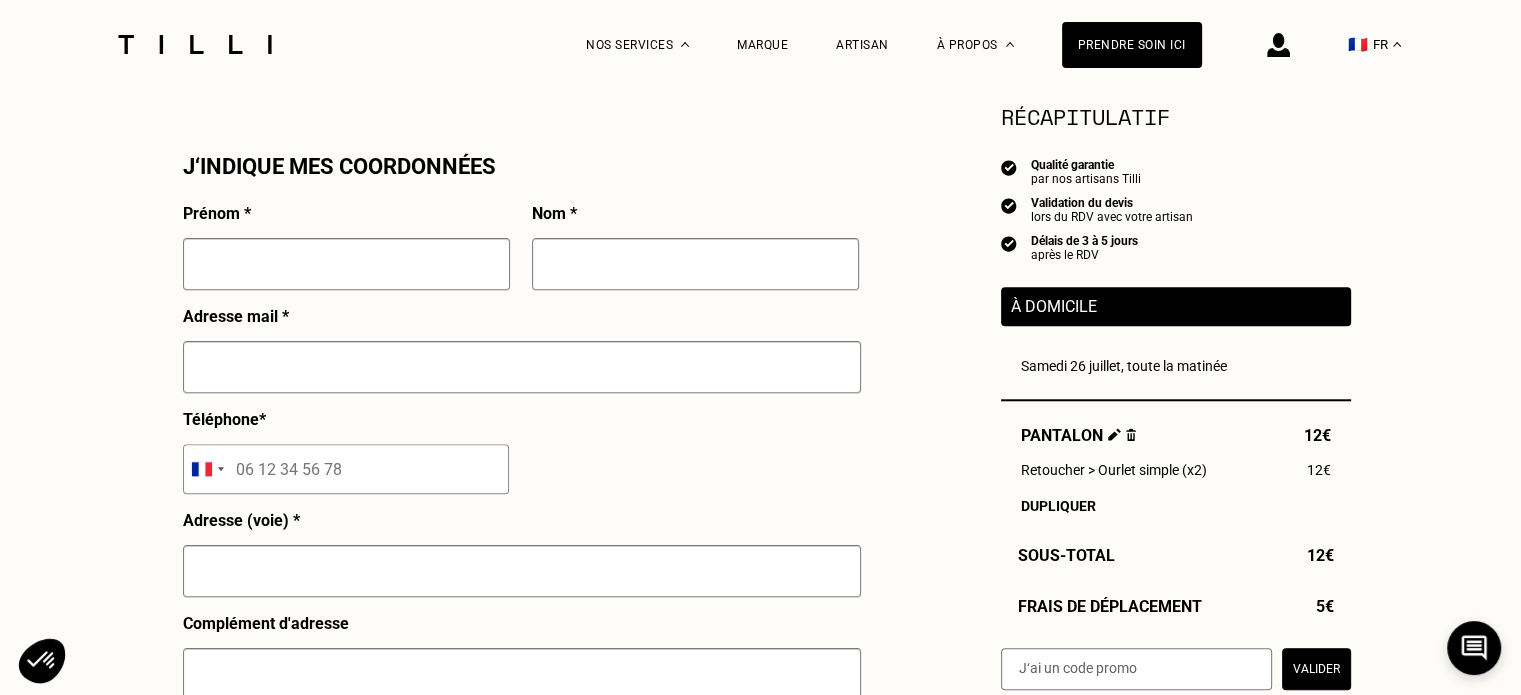 scroll, scrollTop: 1800, scrollLeft: 0, axis: vertical 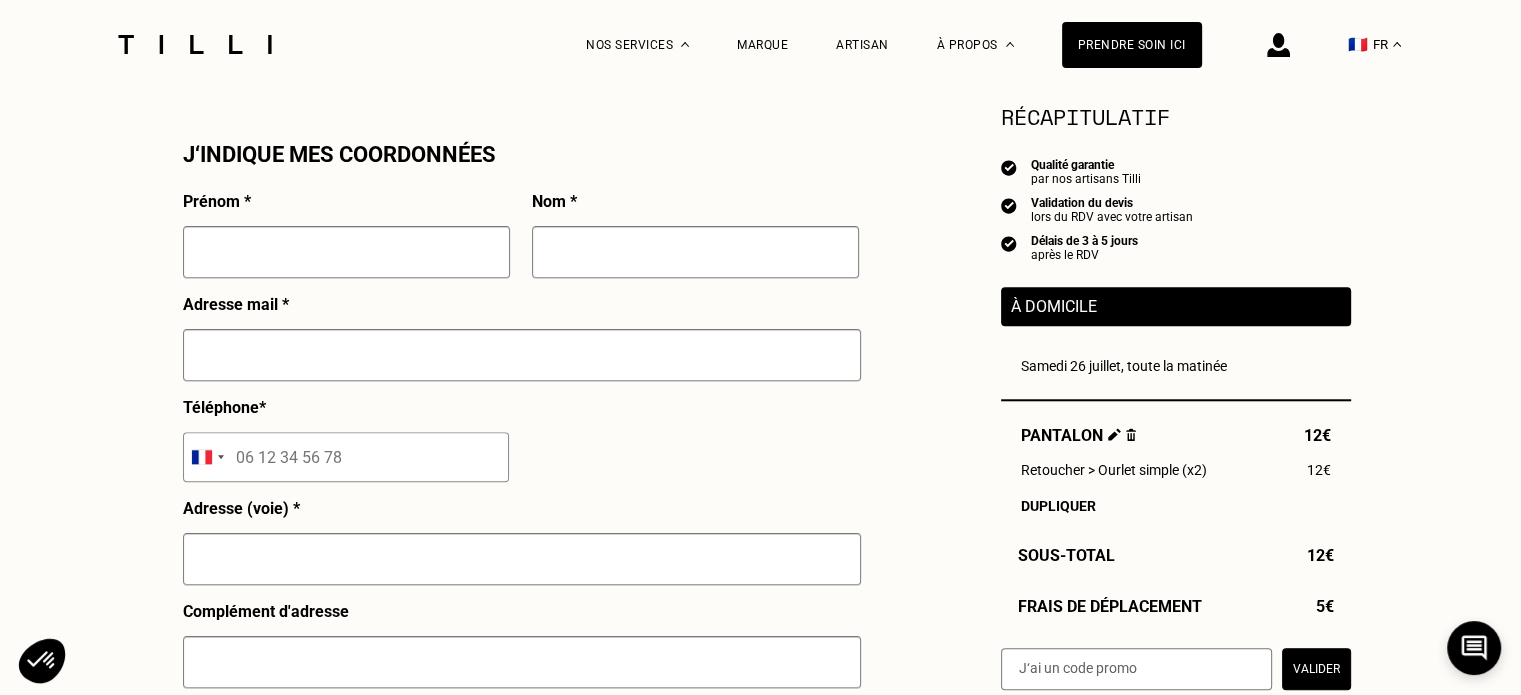 click at bounding box center [346, 252] 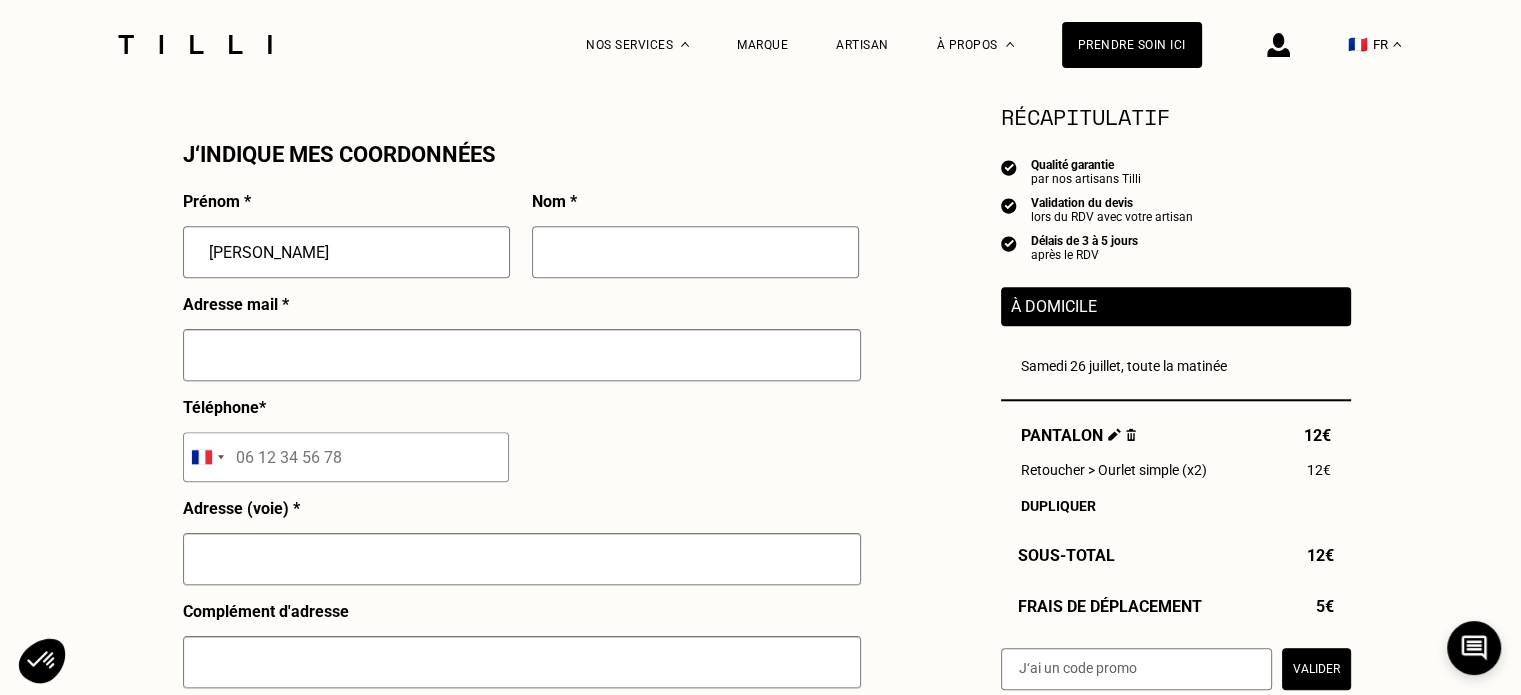 type on "Torrent" 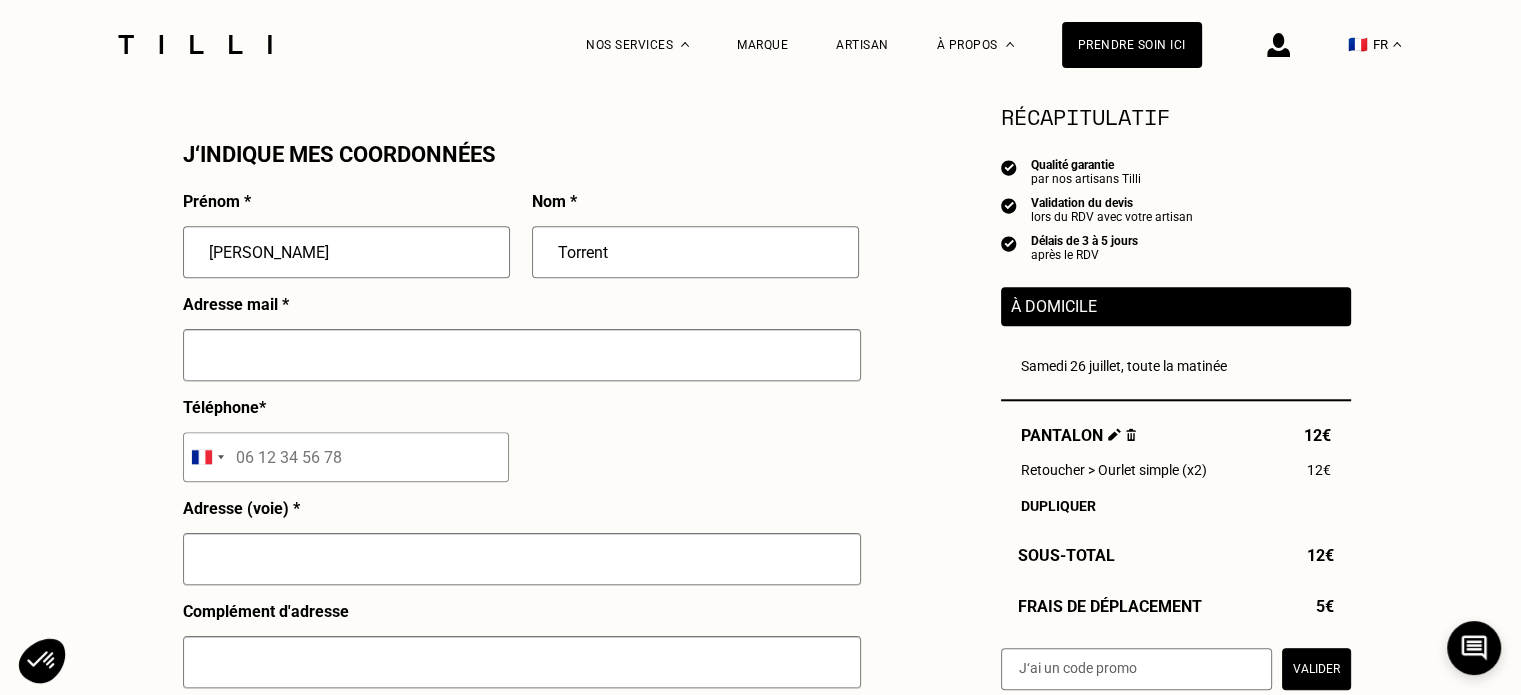 type on "[EMAIL_ADDRESS][DOMAIN_NAME]" 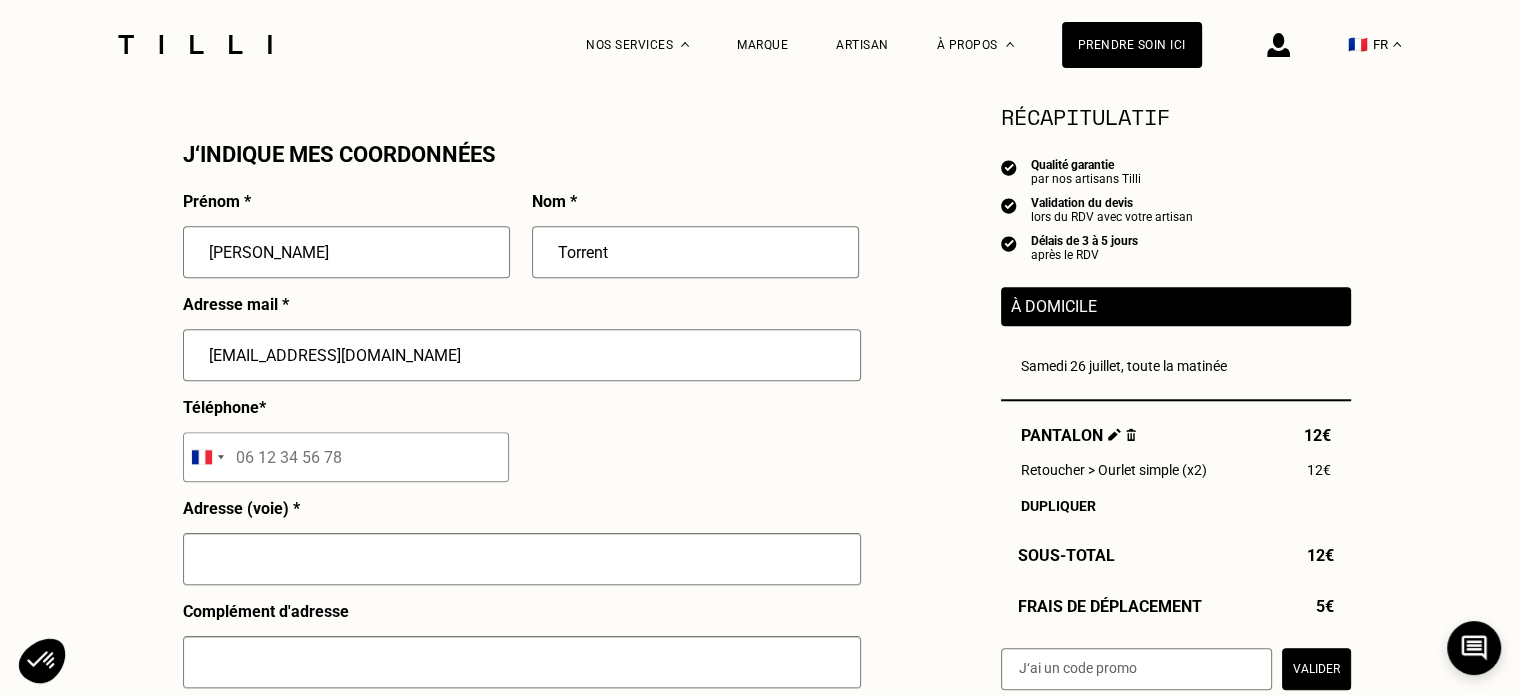type on "06 58 26 53 46" 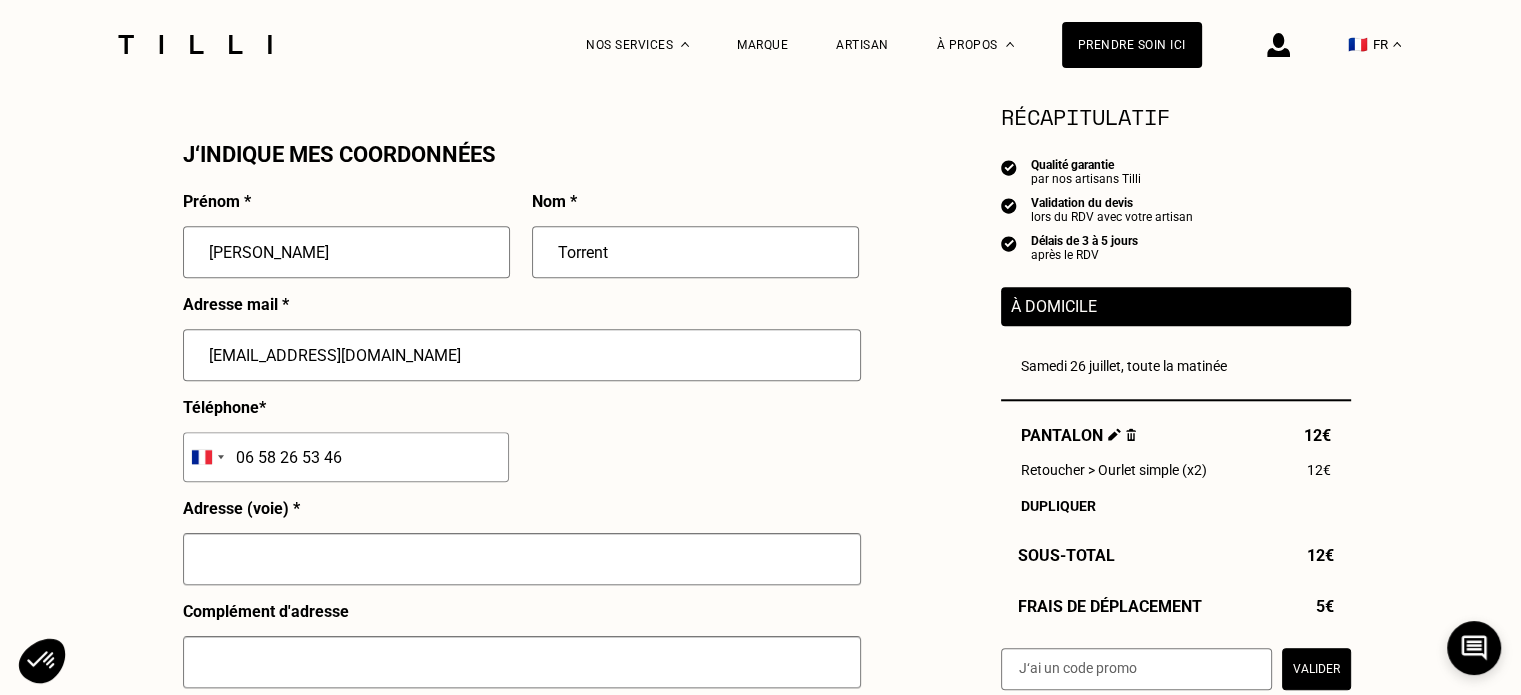 type on "[STREET_ADDRESS]" 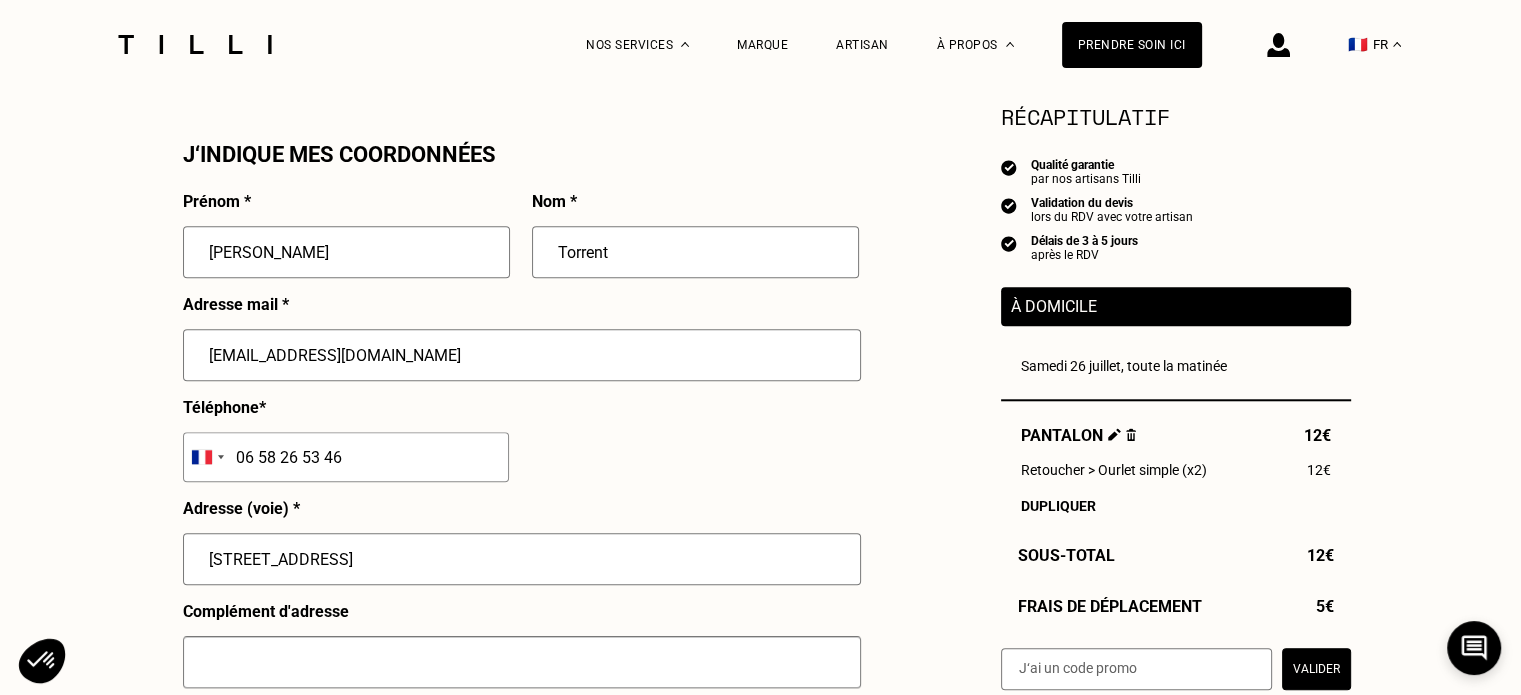type on "Ruelle-sur-Touvre" 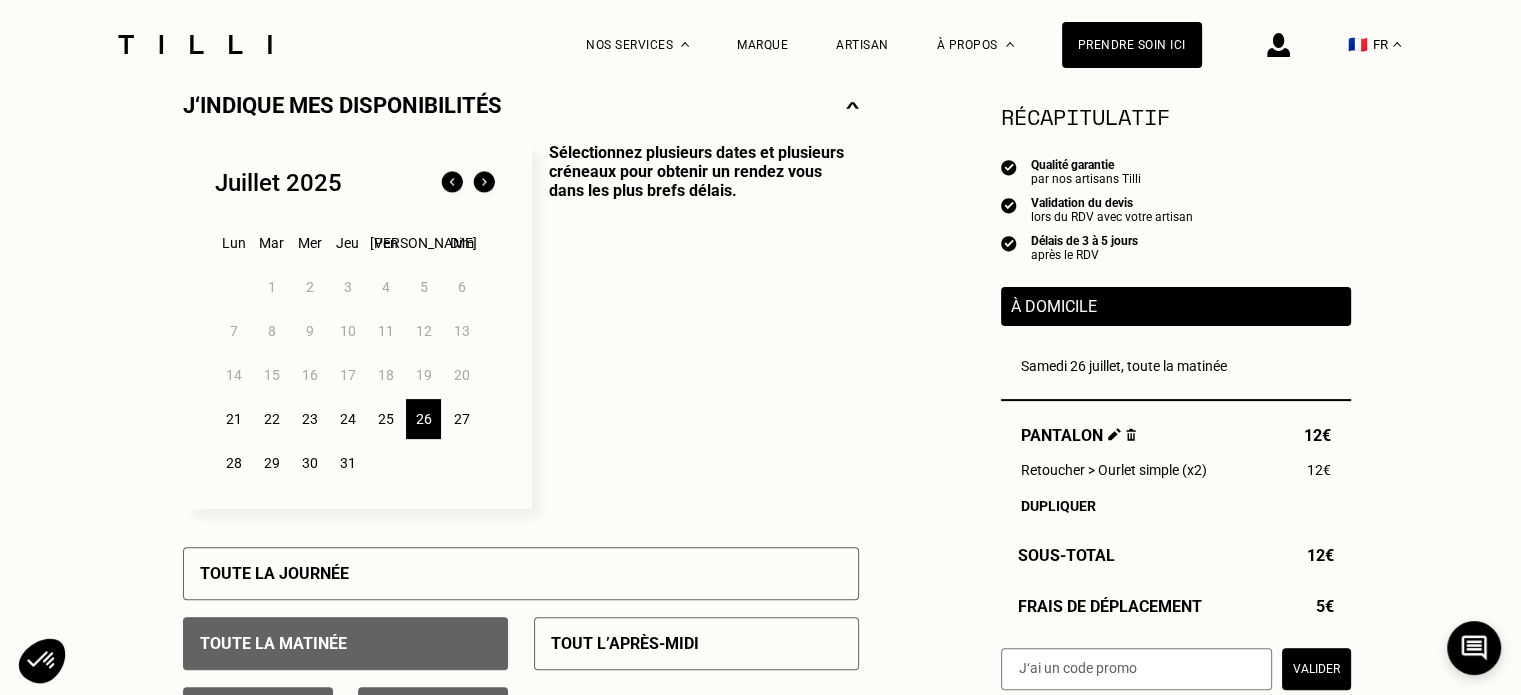 scroll, scrollTop: 200, scrollLeft: 0, axis: vertical 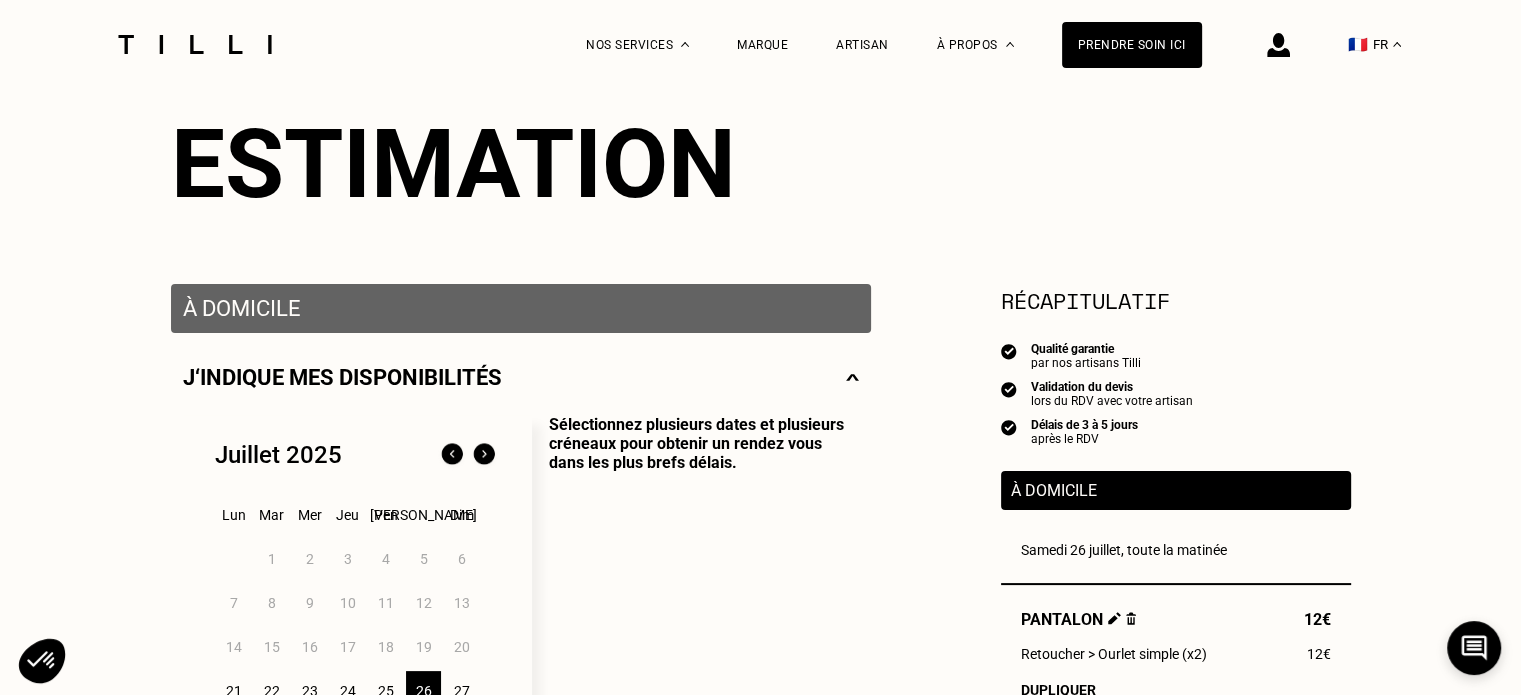 click on "J‘indique mes disponibilités" at bounding box center [342, 377] 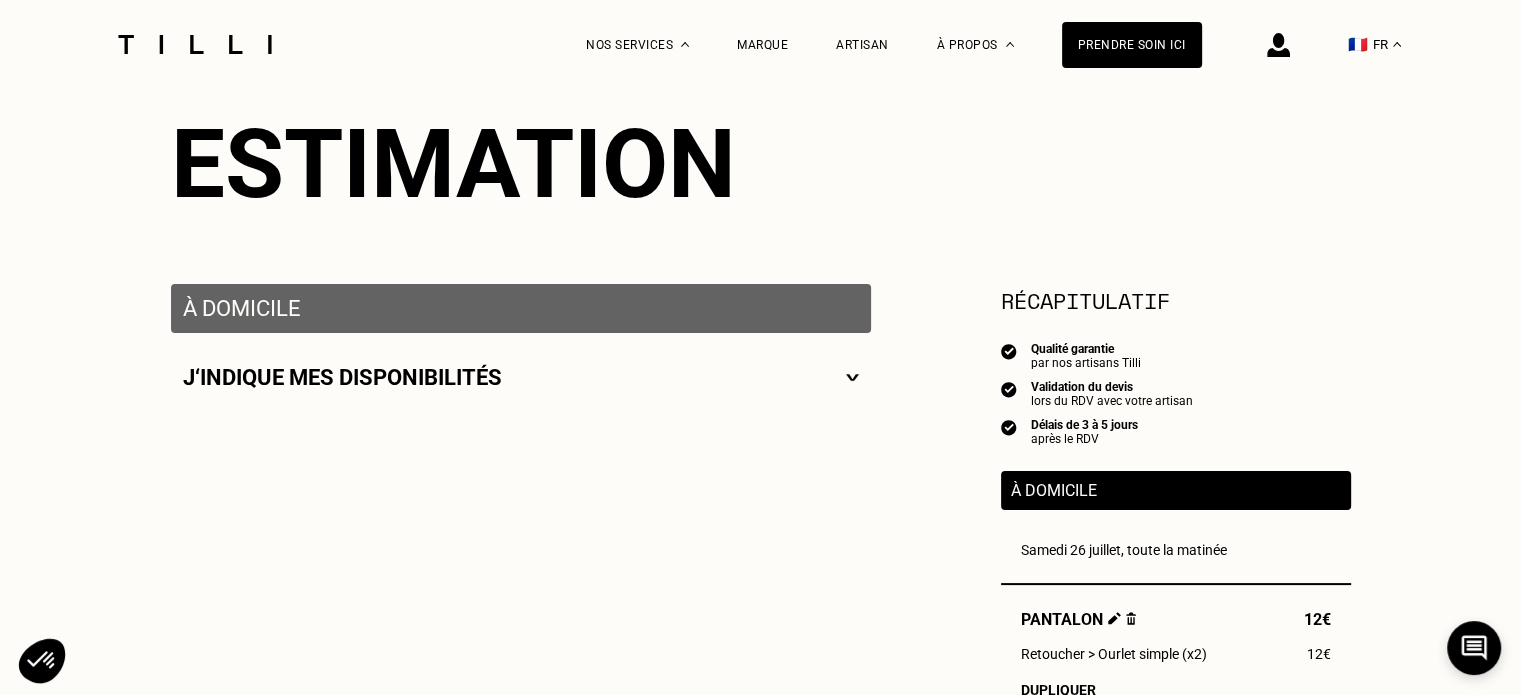 click on "À domicile" at bounding box center [521, 308] 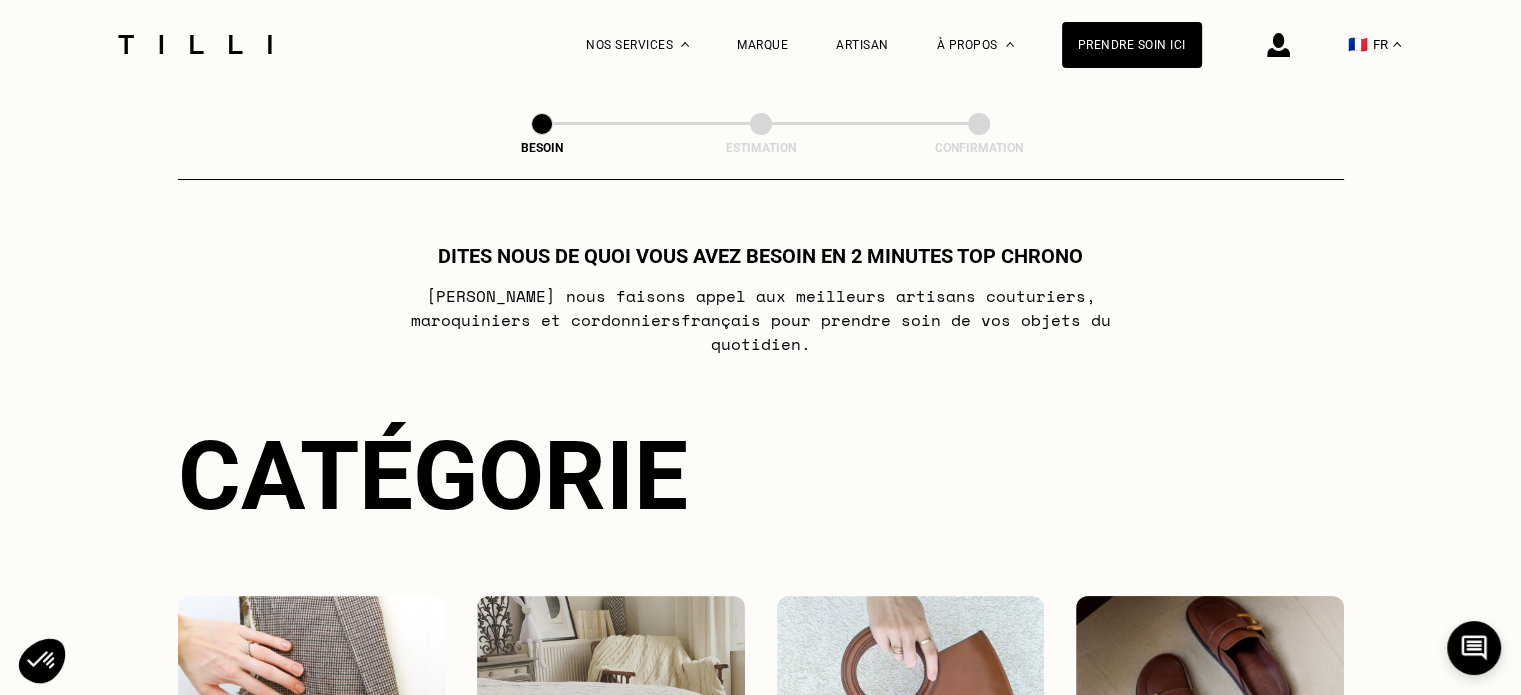 scroll, scrollTop: 0, scrollLeft: 0, axis: both 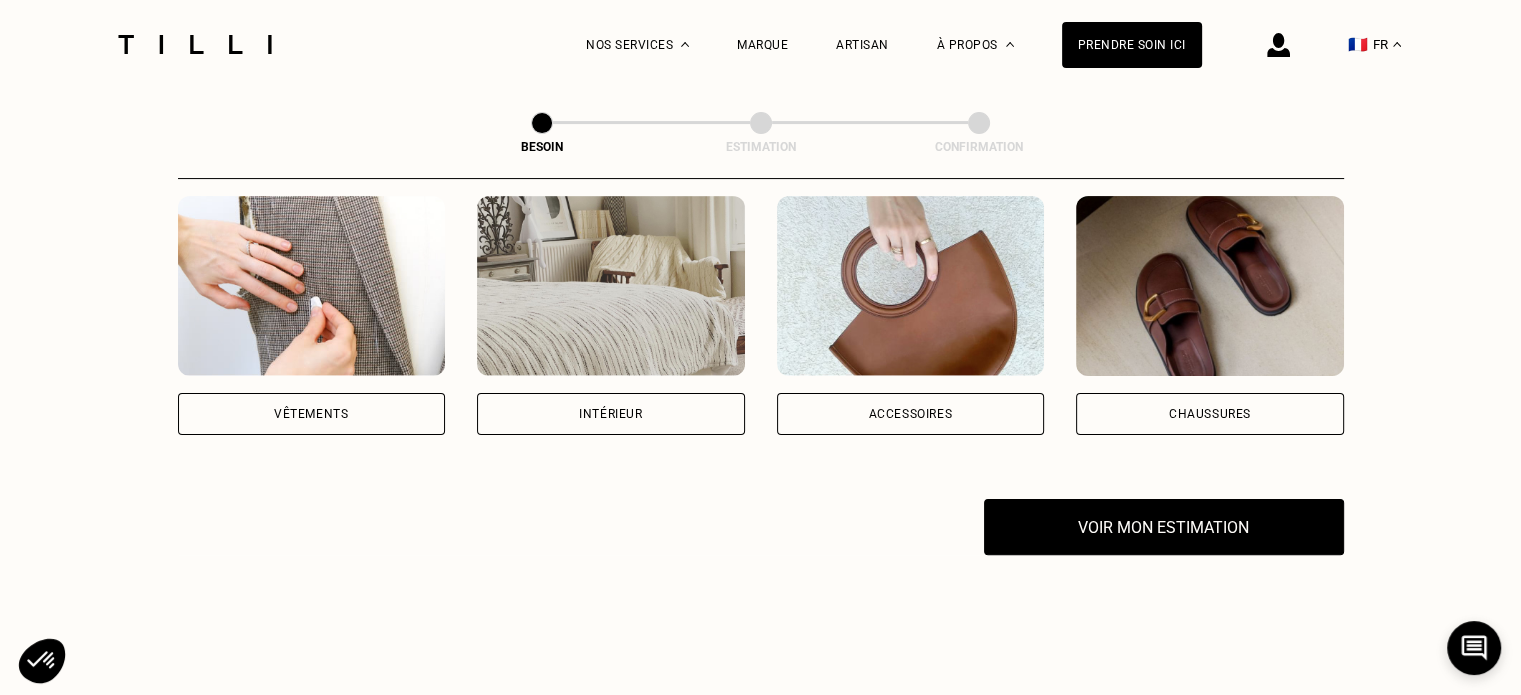 click on "Vêtements" at bounding box center (312, 414) 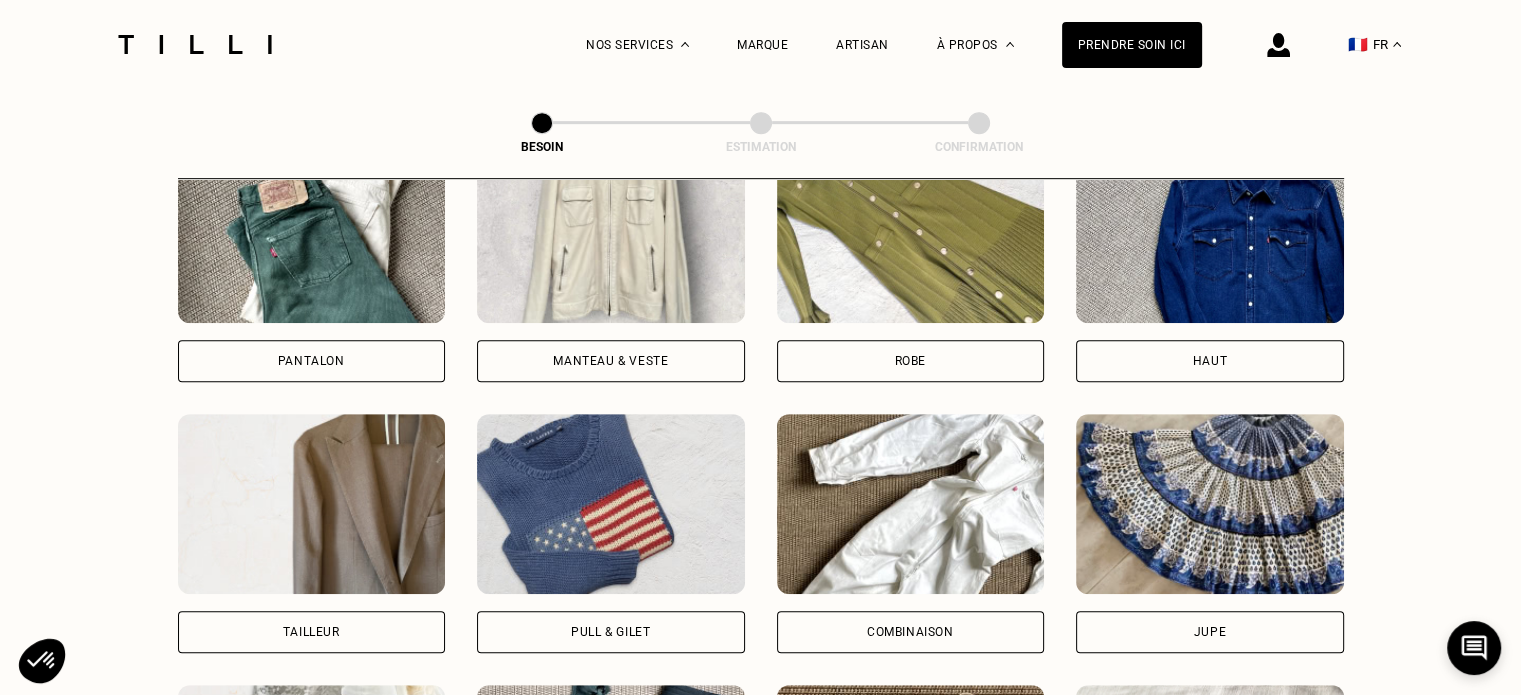 click on "Pantalon" at bounding box center [312, 361] 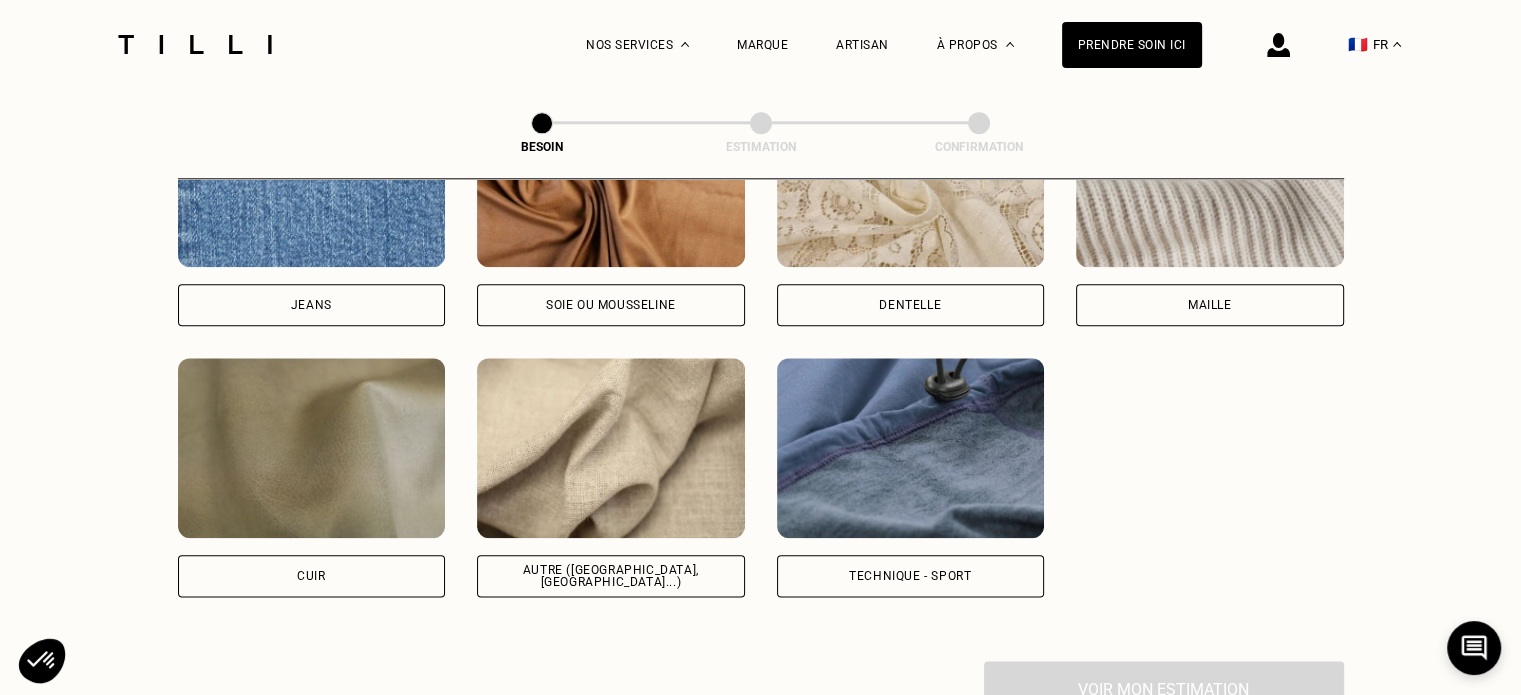 scroll, scrollTop: 2539, scrollLeft: 0, axis: vertical 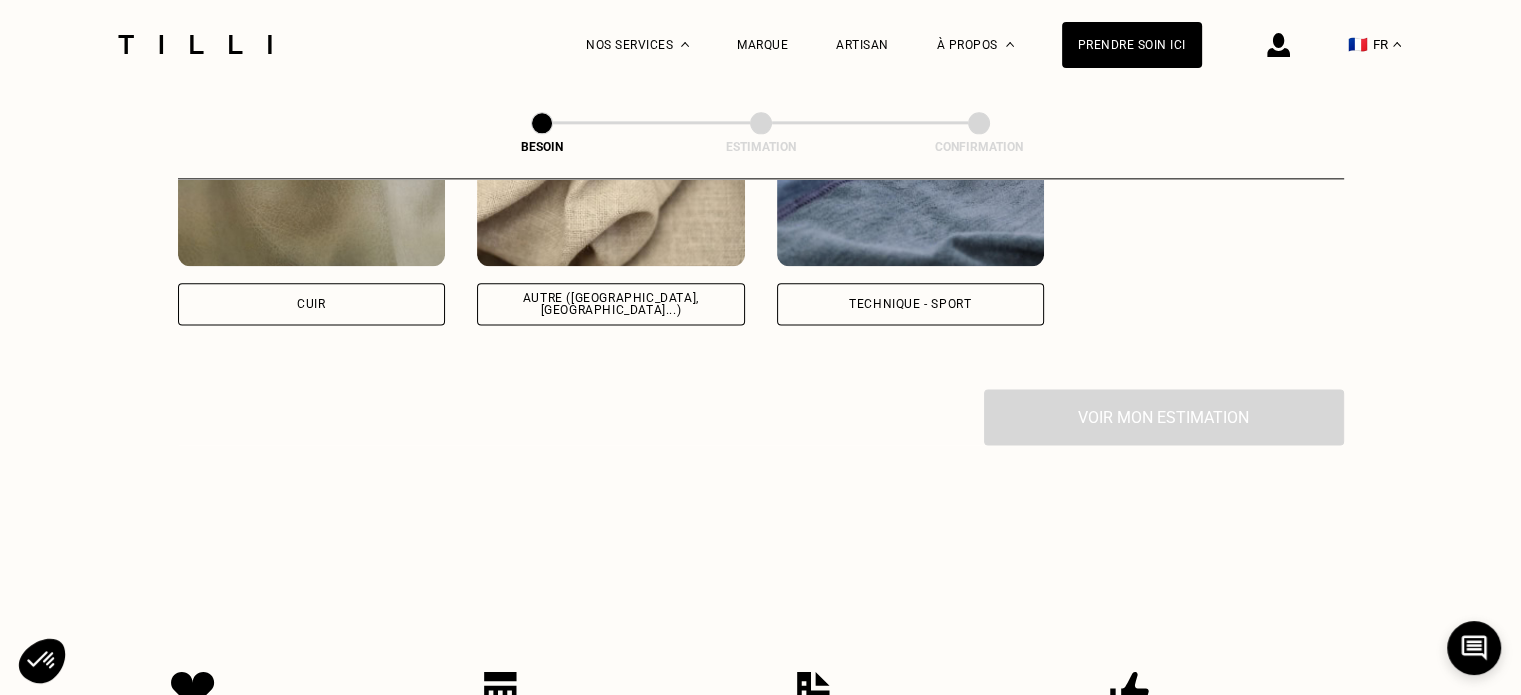 click on "Autre ([GEOGRAPHIC_DATA], [GEOGRAPHIC_DATA]...)" at bounding box center [611, 304] 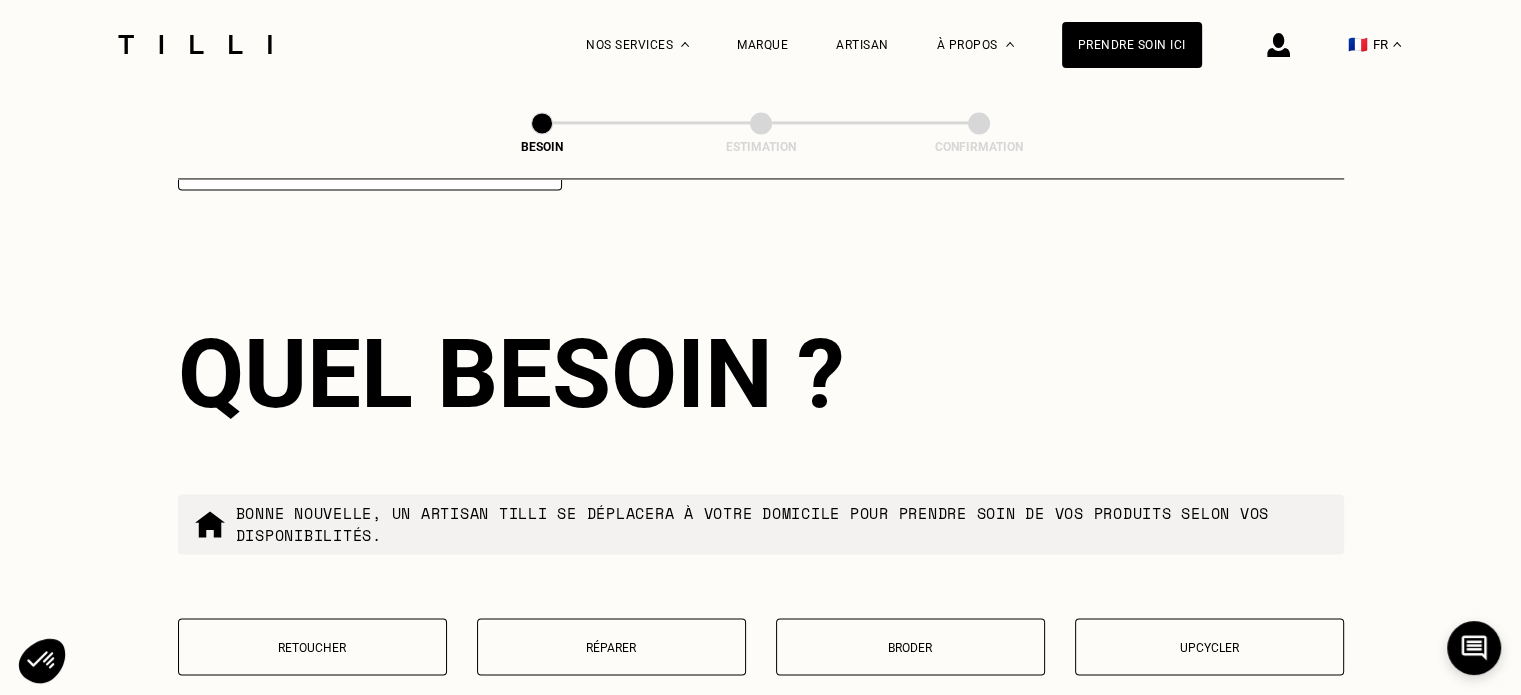 scroll, scrollTop: 3335, scrollLeft: 0, axis: vertical 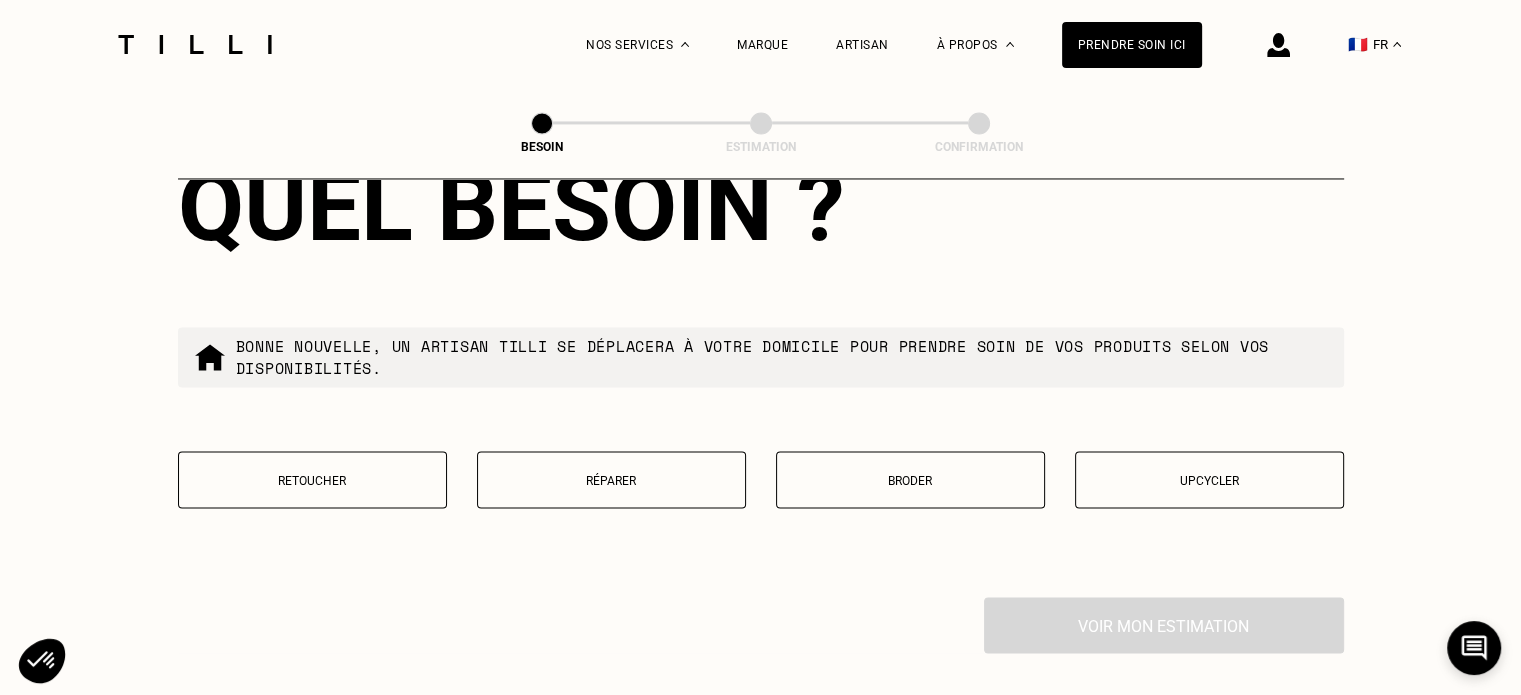 click on "Retoucher" at bounding box center (312, 480) 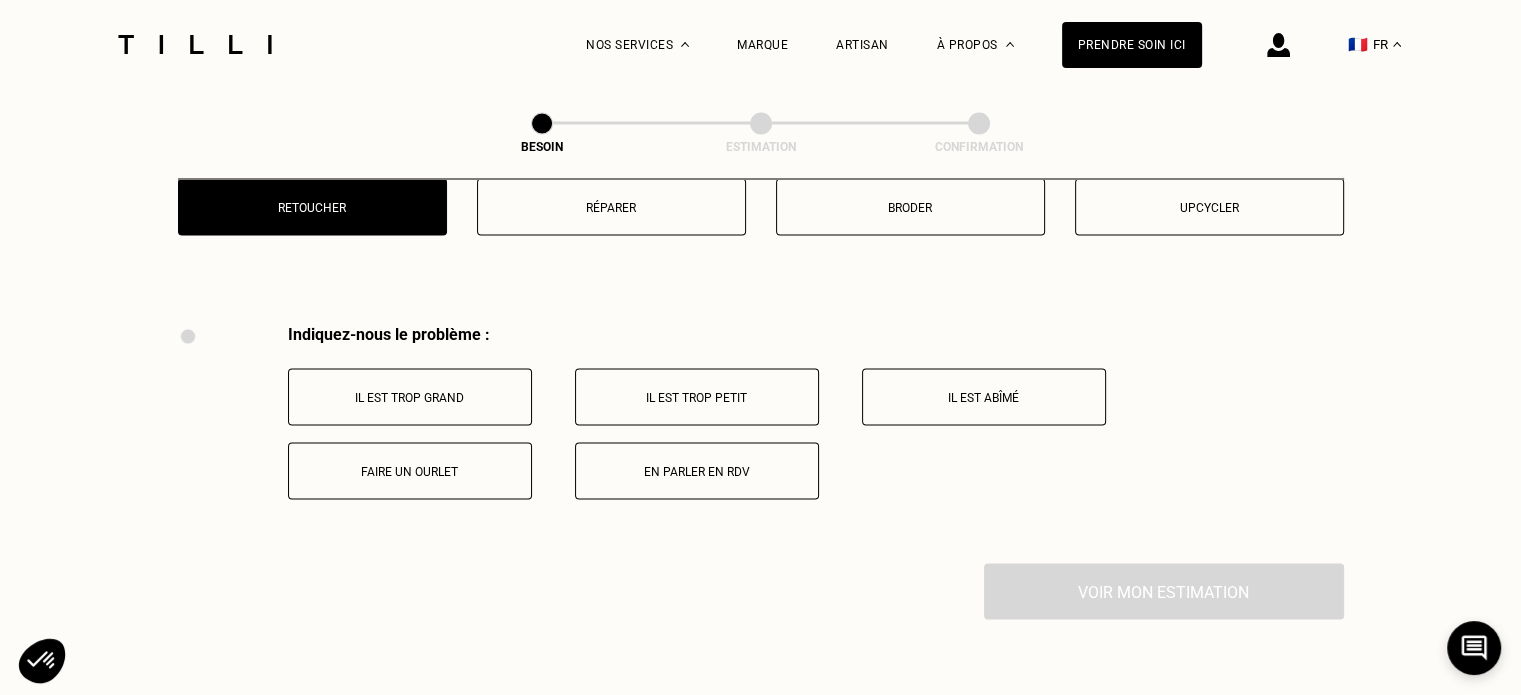 scroll, scrollTop: 3697, scrollLeft: 0, axis: vertical 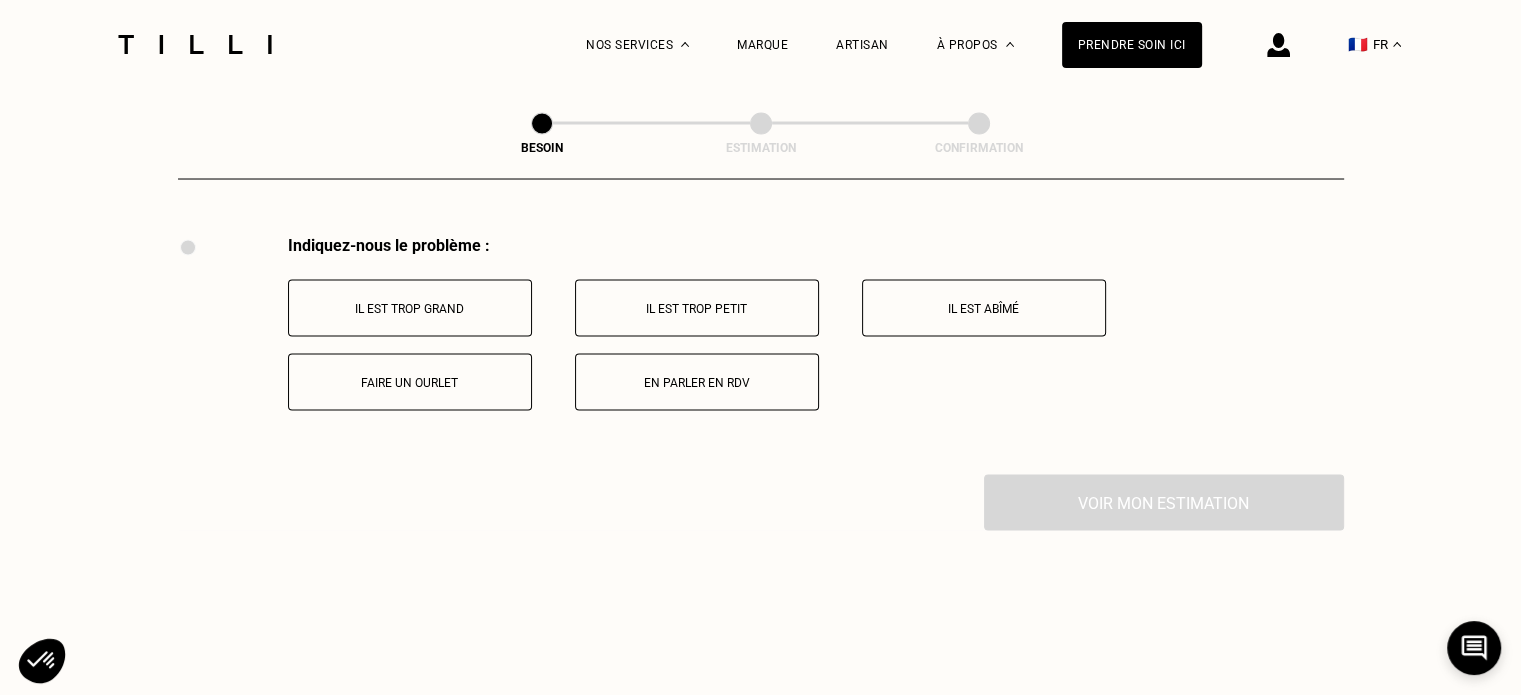 click on "Faire un ourlet" at bounding box center [410, 381] 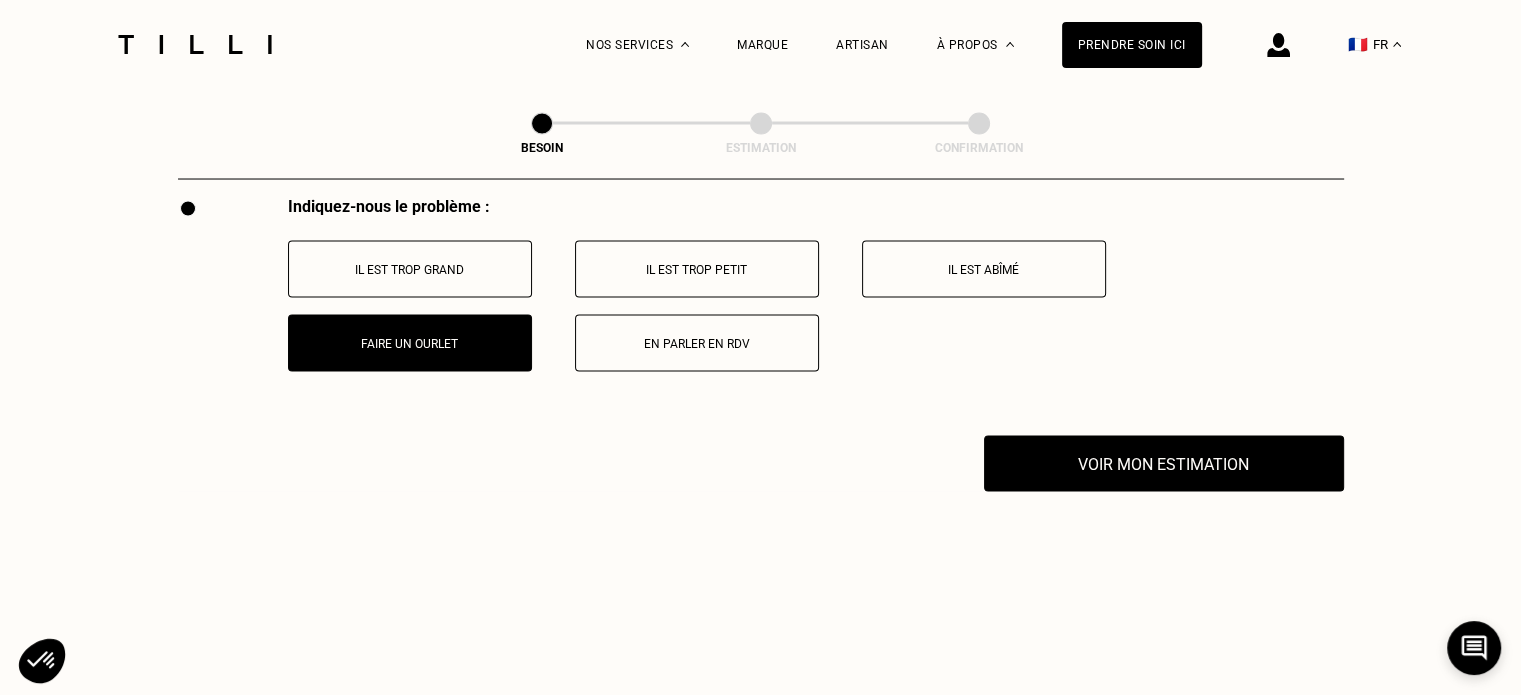 click on "Faire un ourlet" at bounding box center [410, 342] 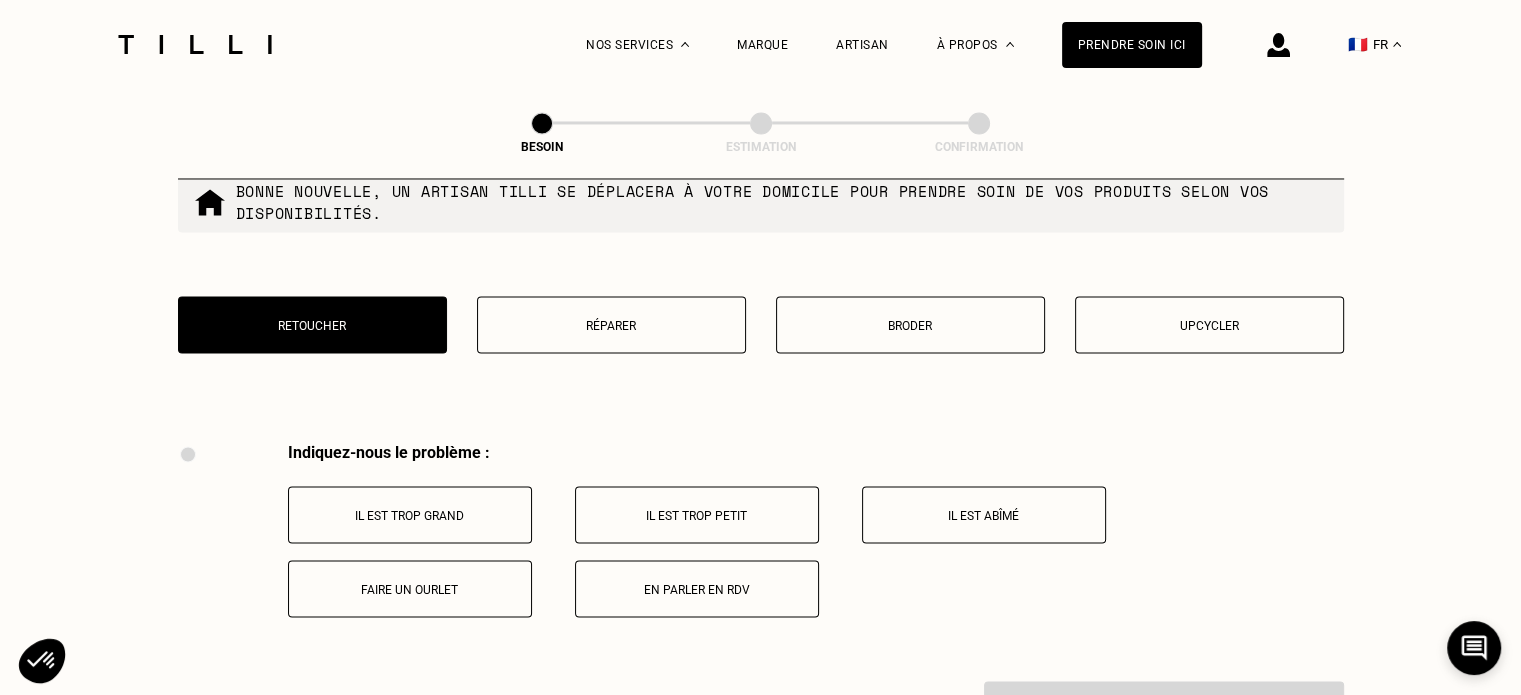scroll, scrollTop: 3536, scrollLeft: 0, axis: vertical 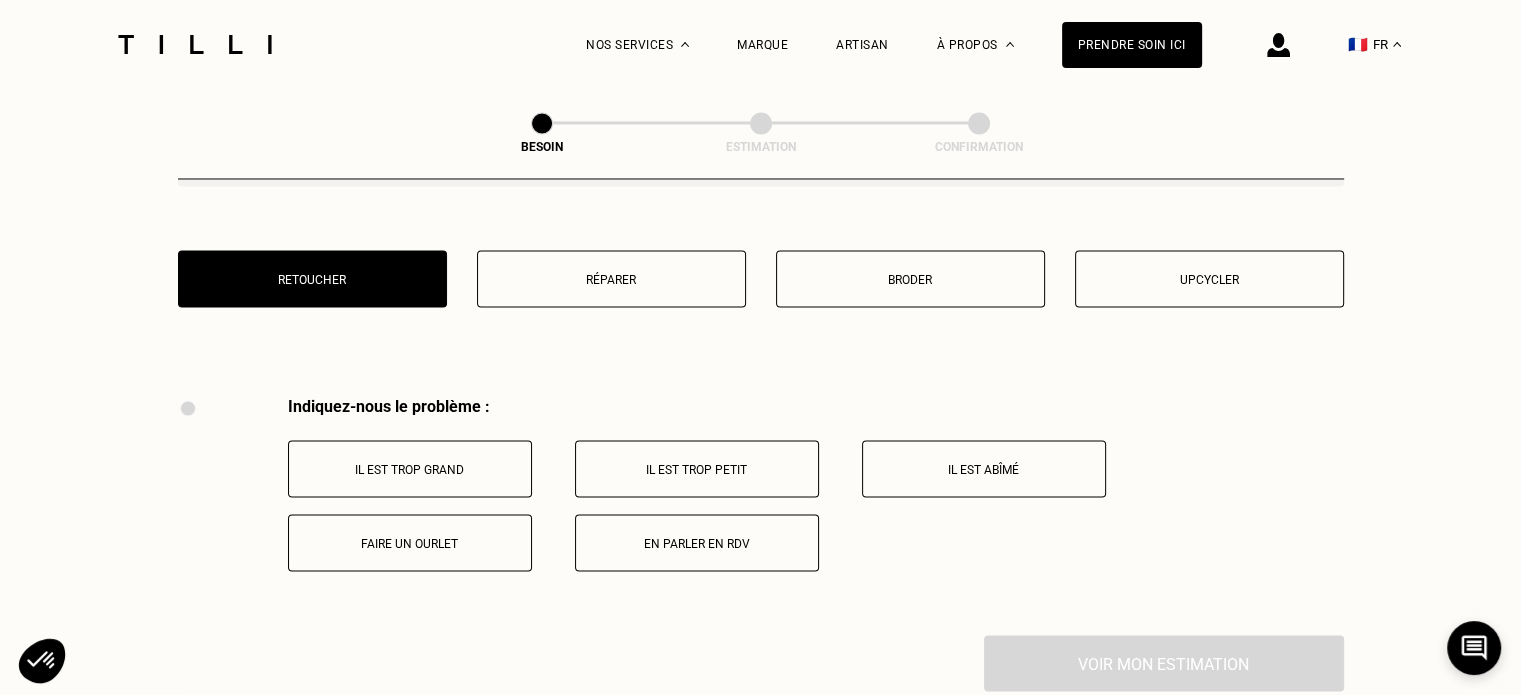 click on "Il est trop grand" at bounding box center (410, 468) 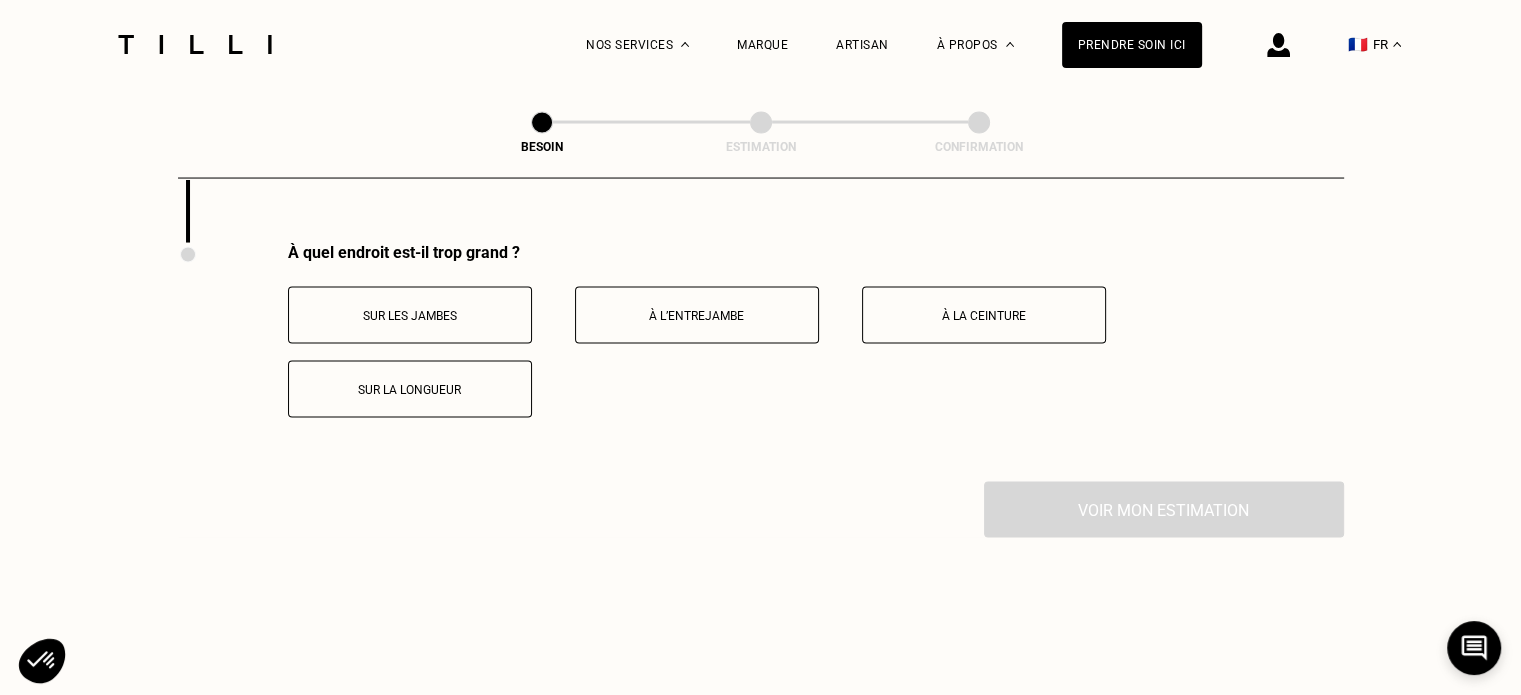 scroll, scrollTop: 3936, scrollLeft: 0, axis: vertical 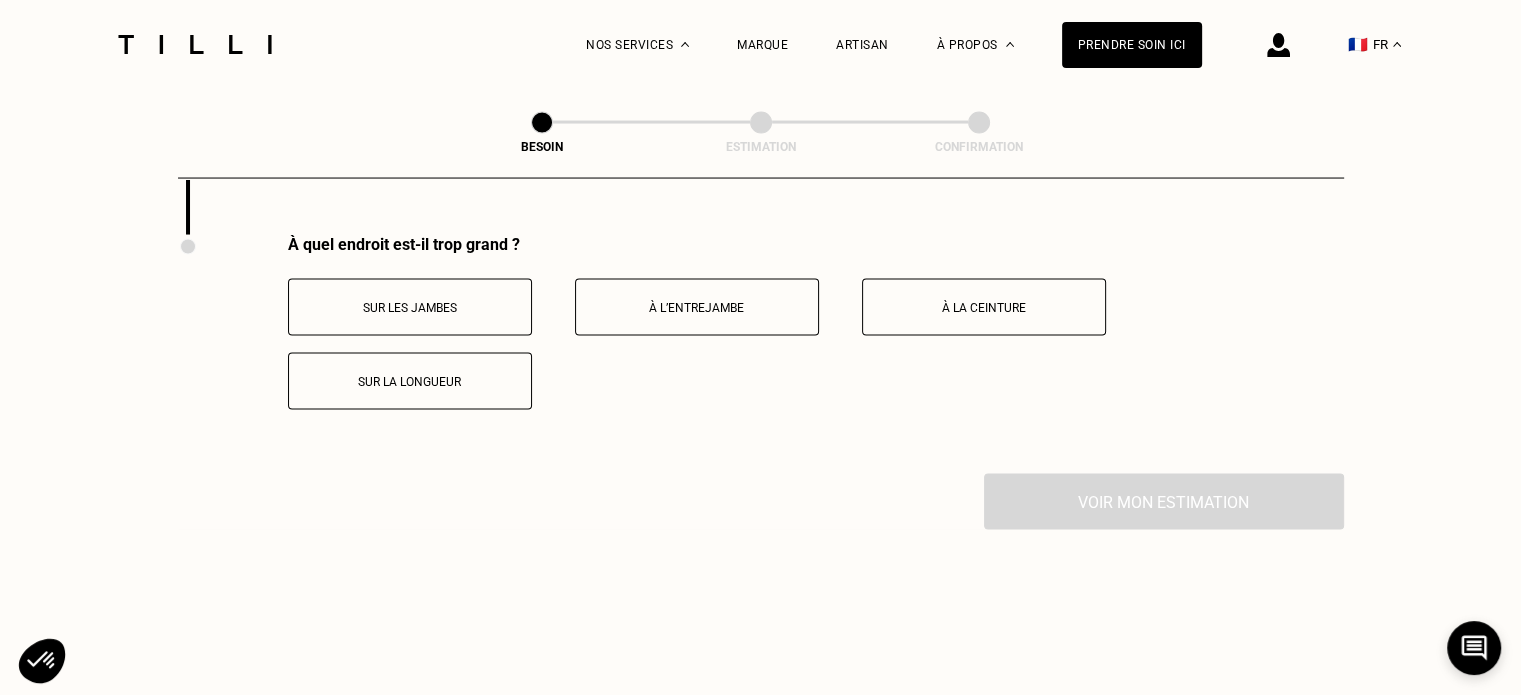 click on "Sur la longueur" at bounding box center (410, 382) 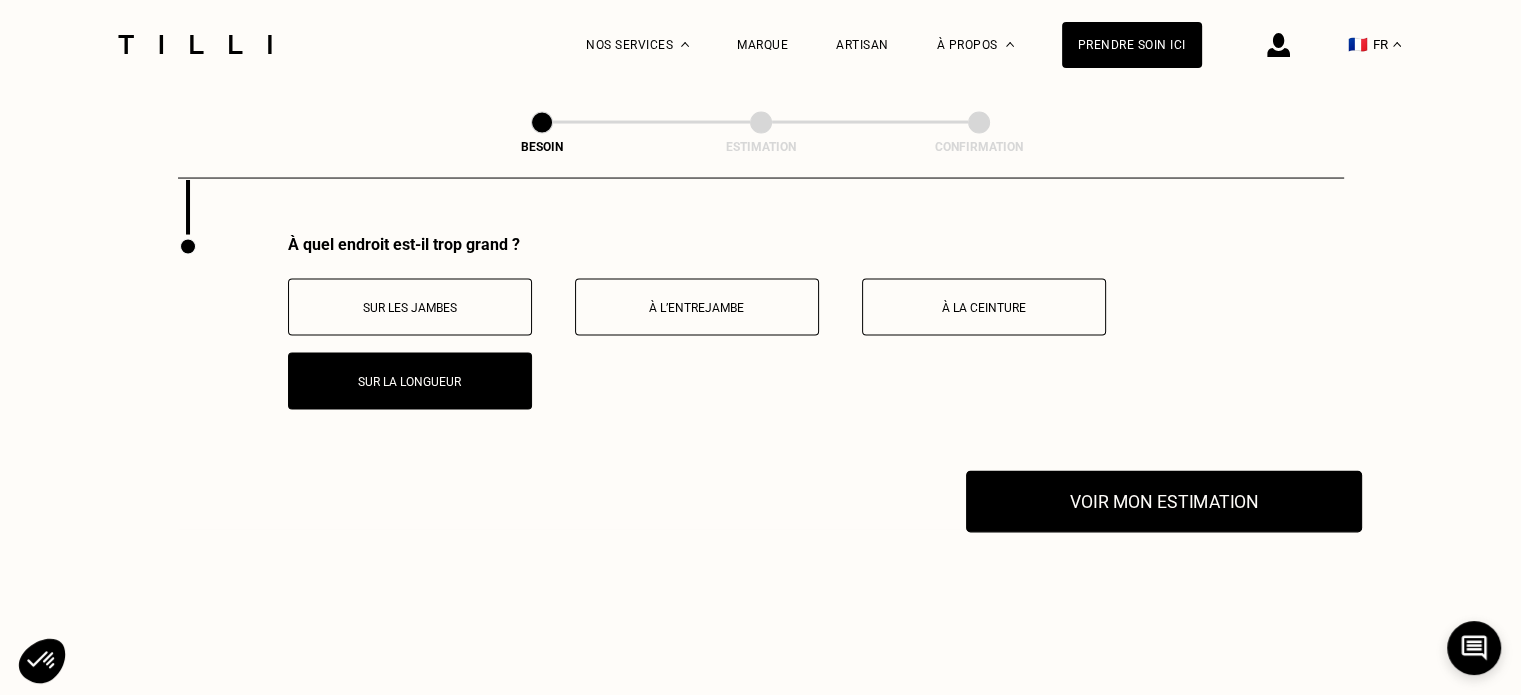 click on "Voir mon estimation" at bounding box center [1164, 502] 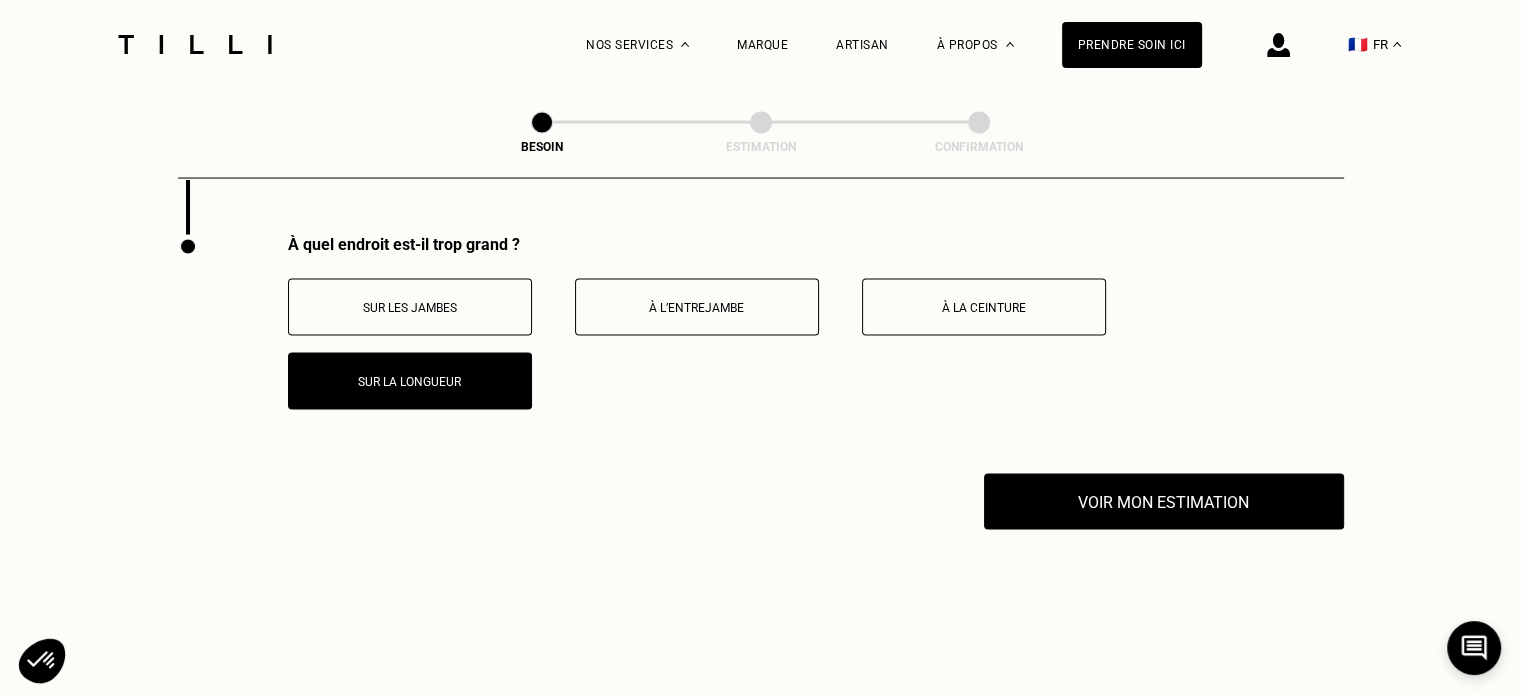 click on "Sur les jambes" at bounding box center (410, 307) 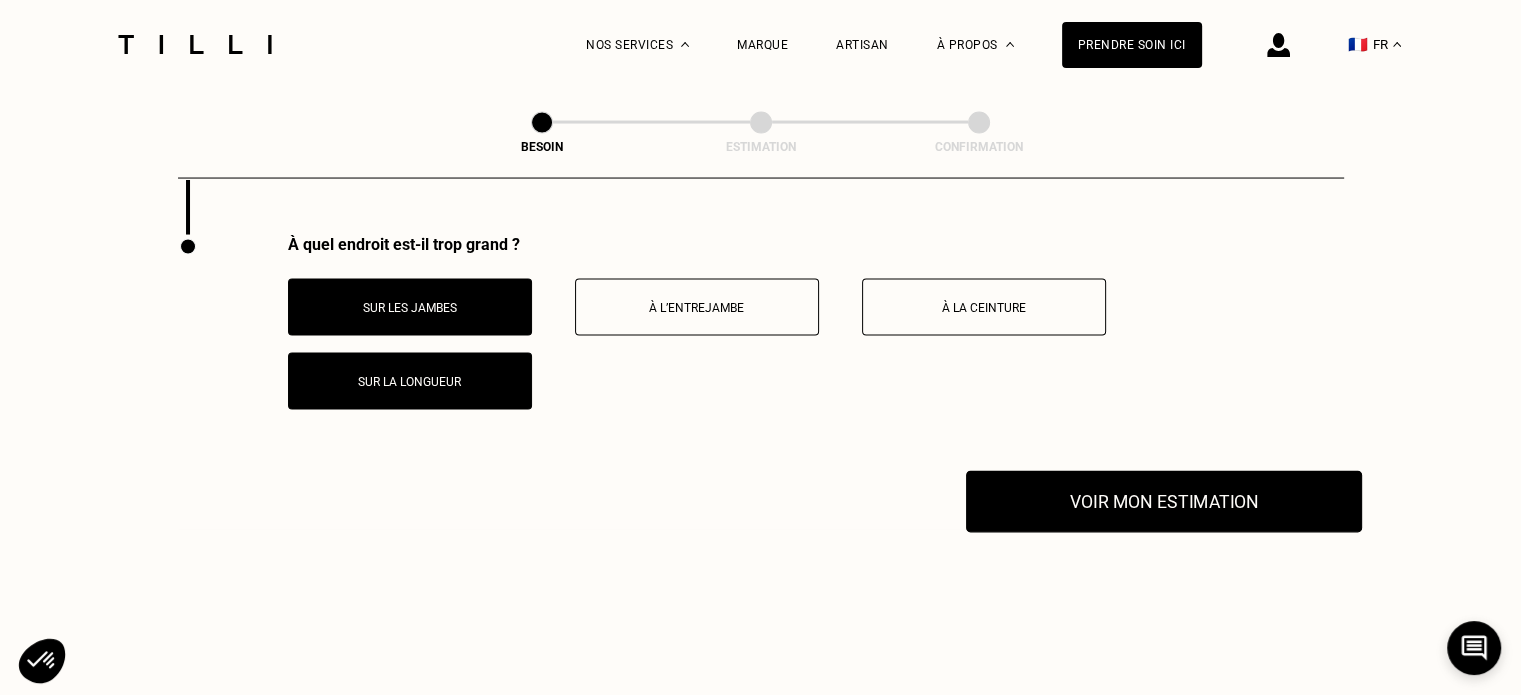 click on "Voir mon estimation" at bounding box center (1164, 502) 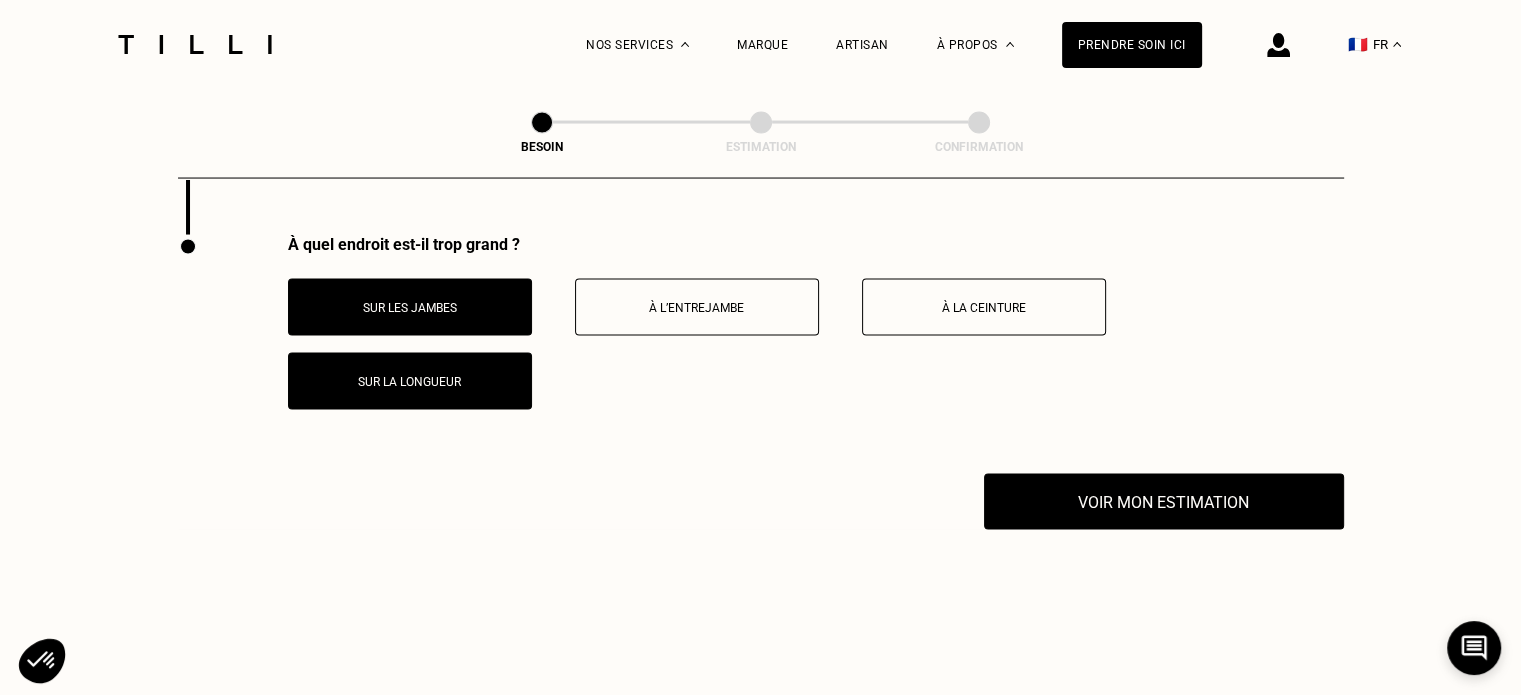 click on "Sur les jambes" at bounding box center [410, 307] 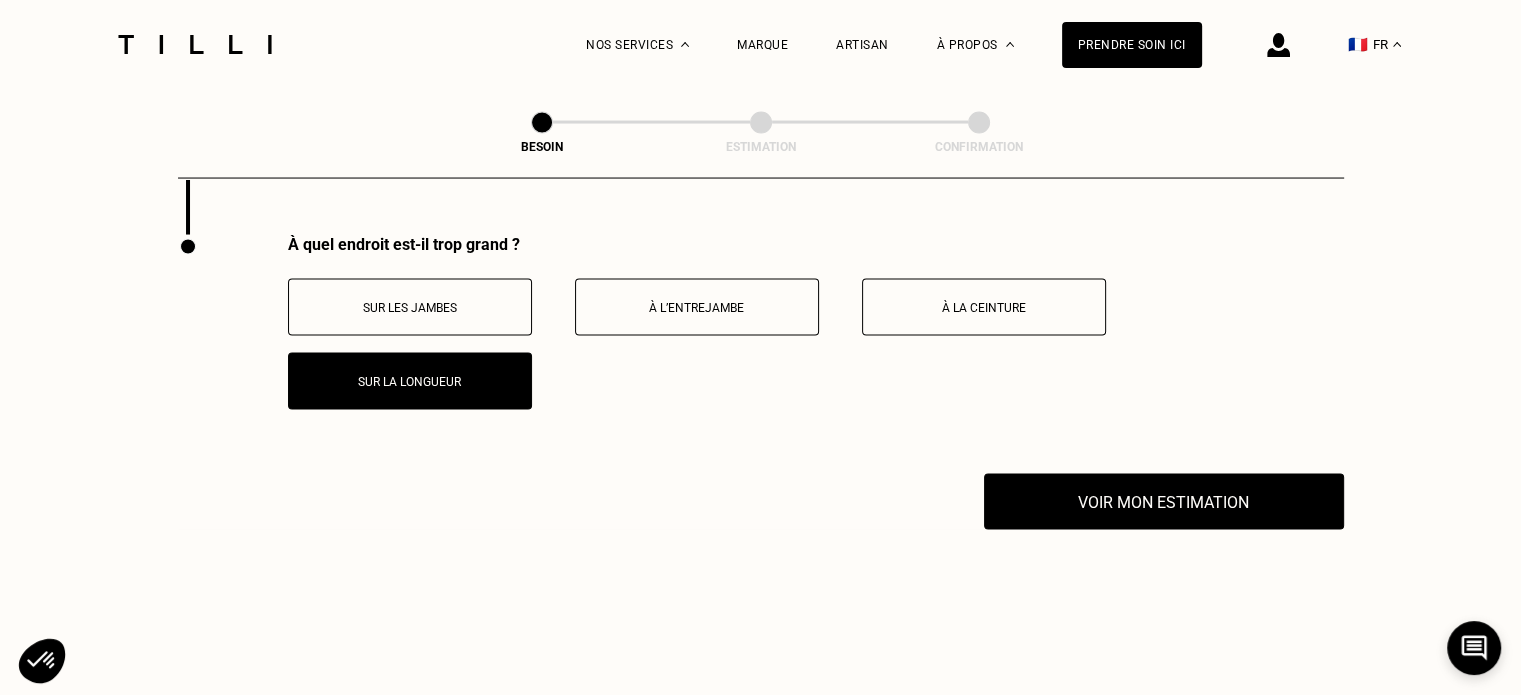 click on "À l’entrejambe" at bounding box center (697, 307) 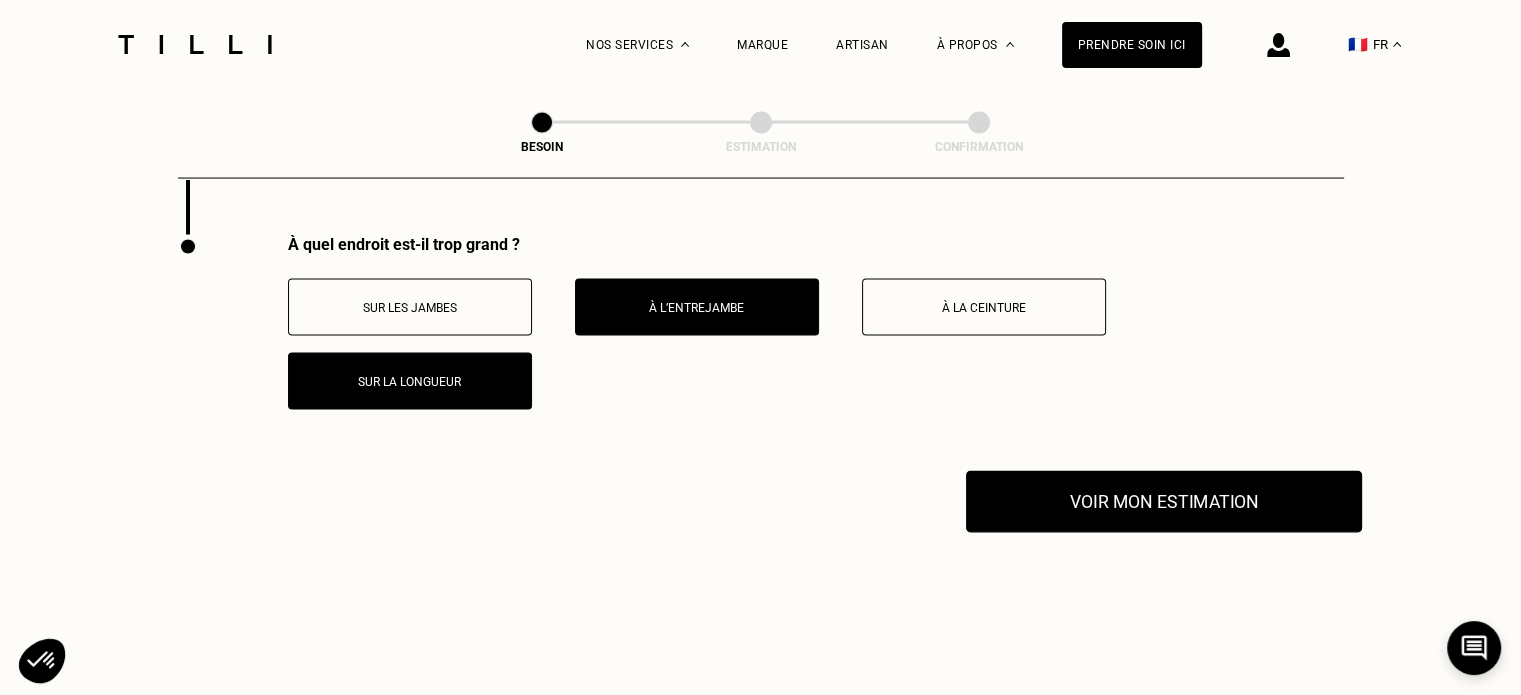 click on "Voir mon estimation" at bounding box center (1164, 502) 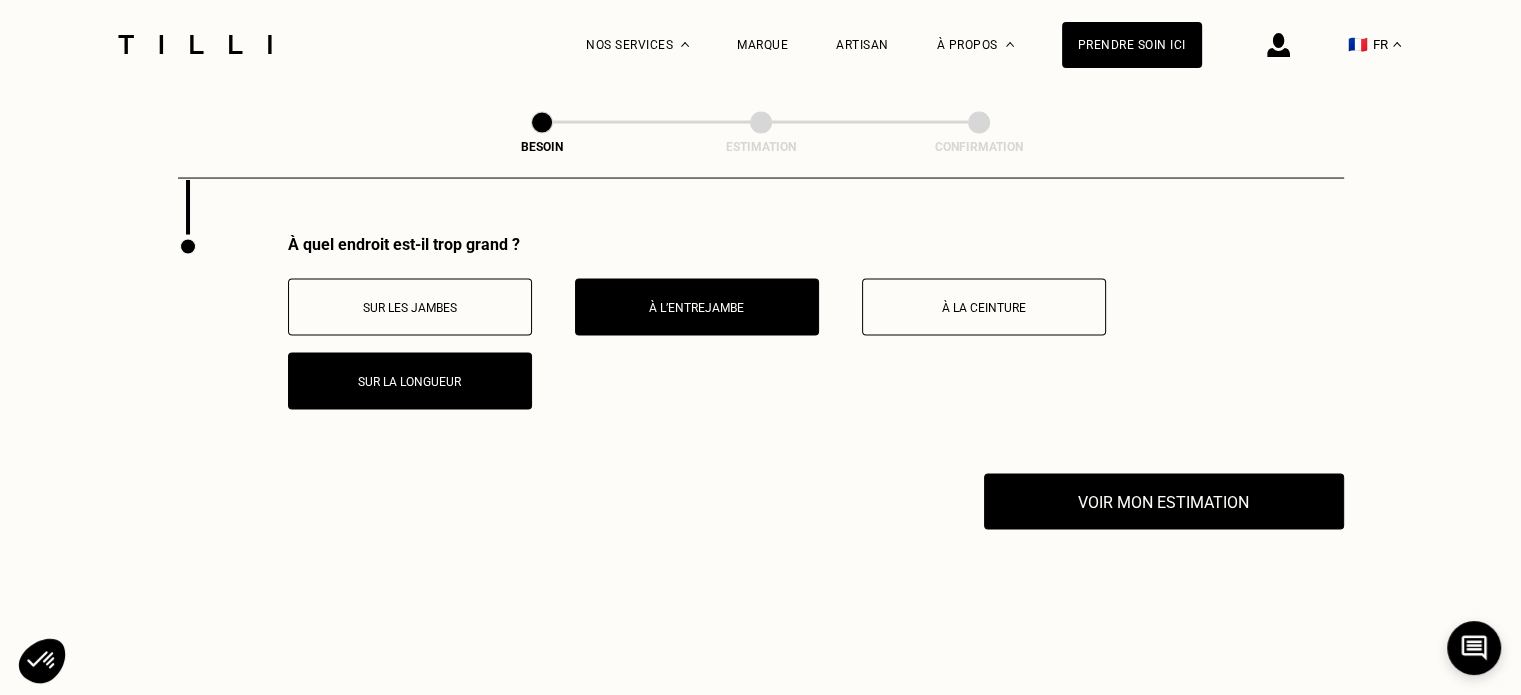 click on "À l’entrejambe" at bounding box center (697, 307) 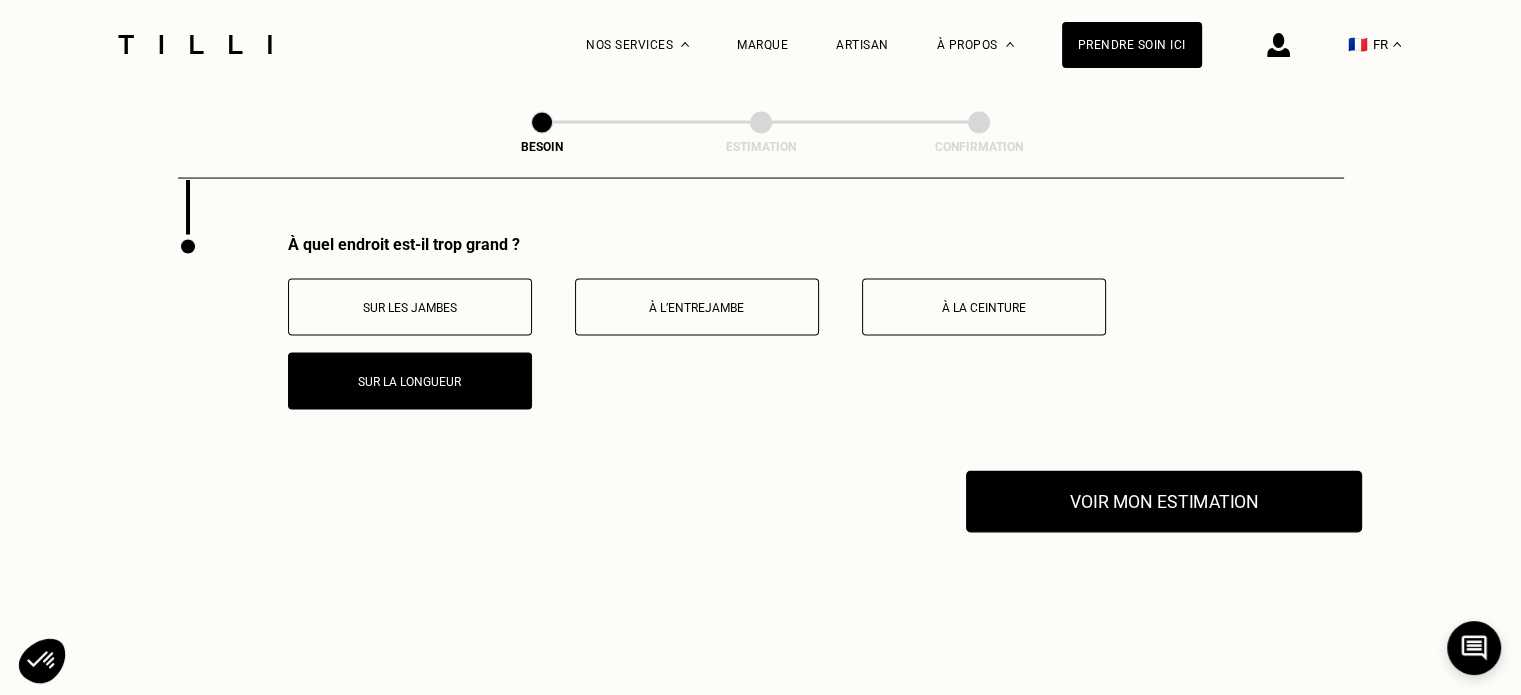 click on "Voir mon estimation" at bounding box center (1164, 502) 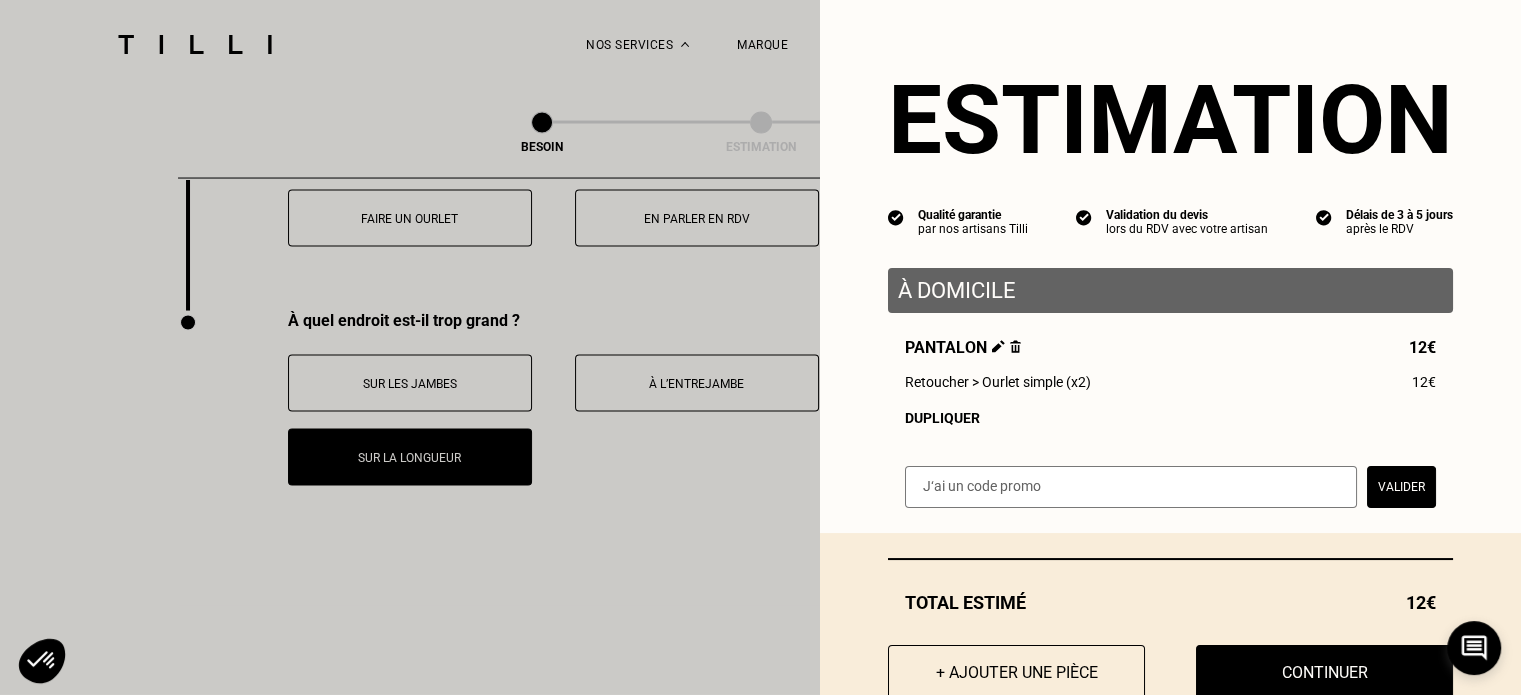 scroll, scrollTop: 3836, scrollLeft: 0, axis: vertical 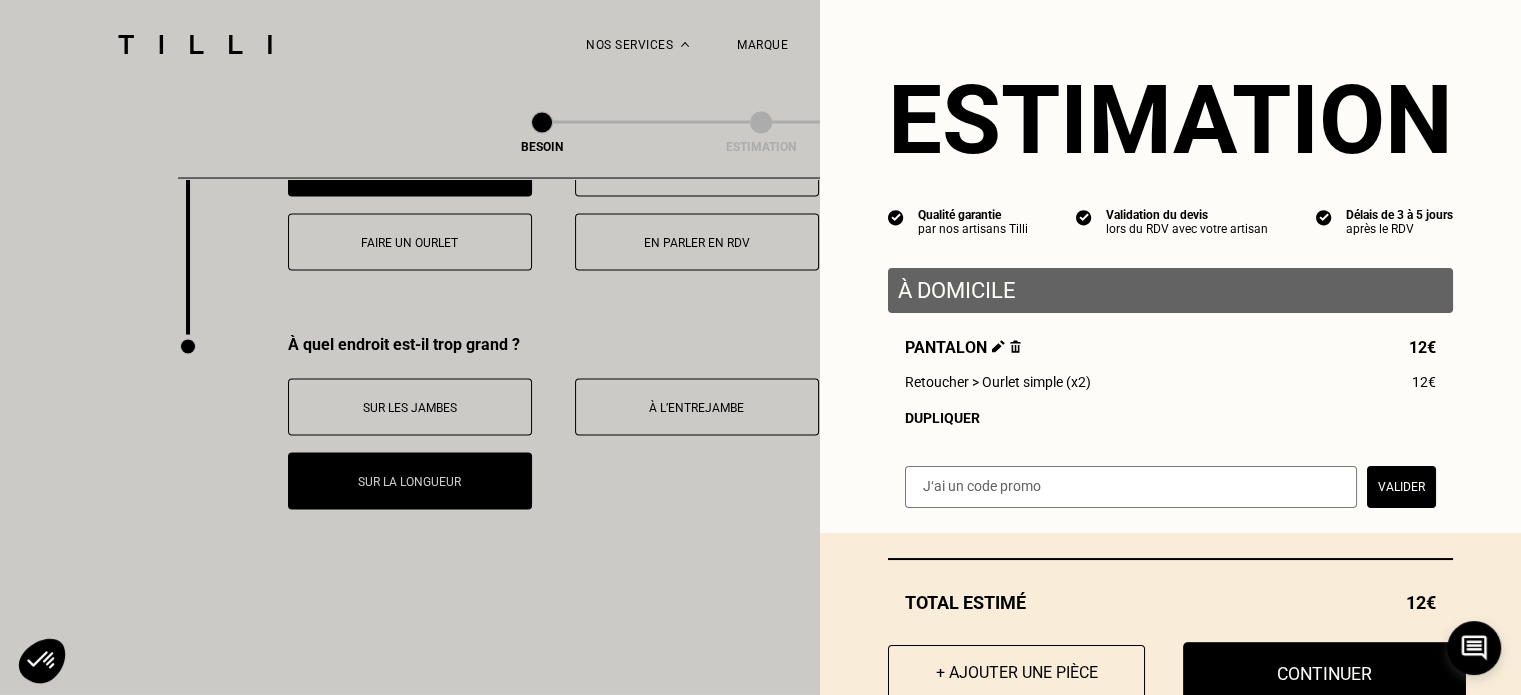 click on "Continuer" at bounding box center (1324, 673) 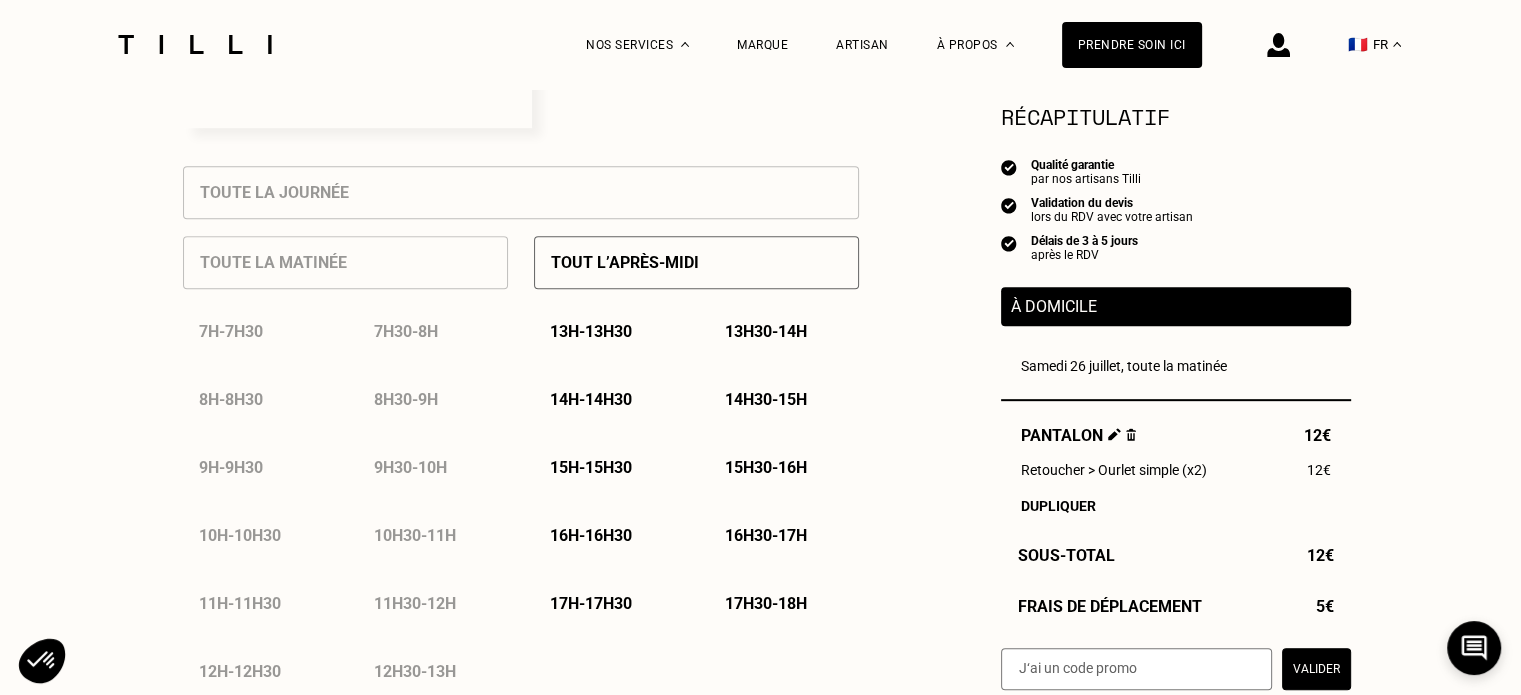 scroll, scrollTop: 700, scrollLeft: 0, axis: vertical 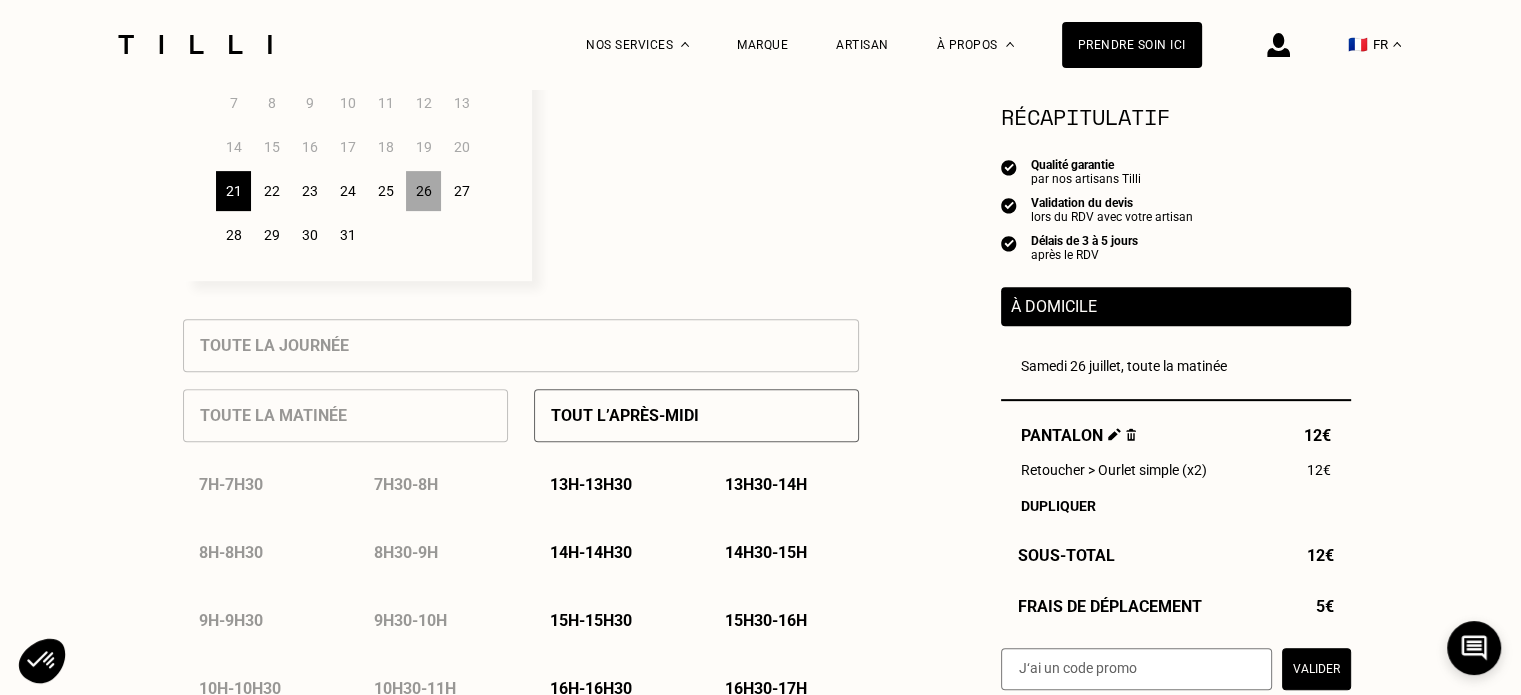 click on "26" at bounding box center (423, 191) 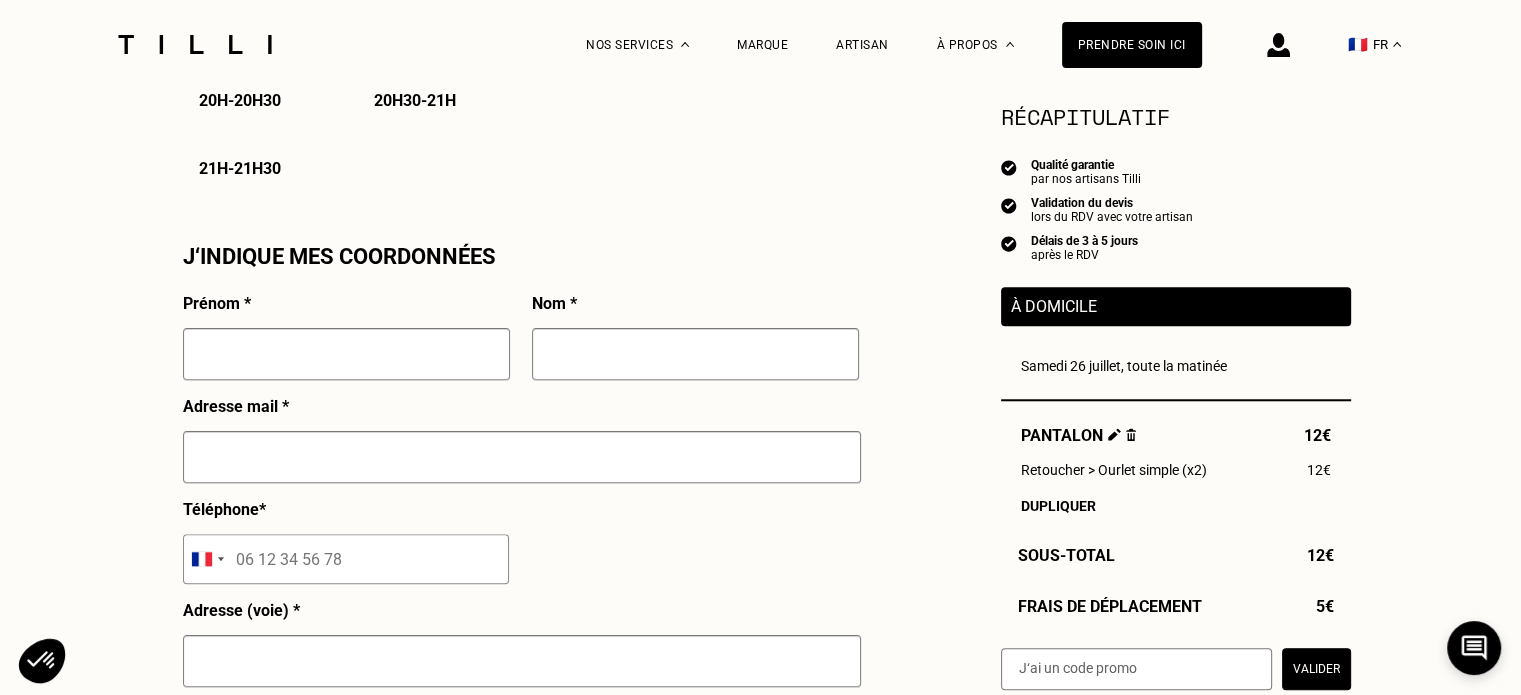 scroll, scrollTop: 1700, scrollLeft: 0, axis: vertical 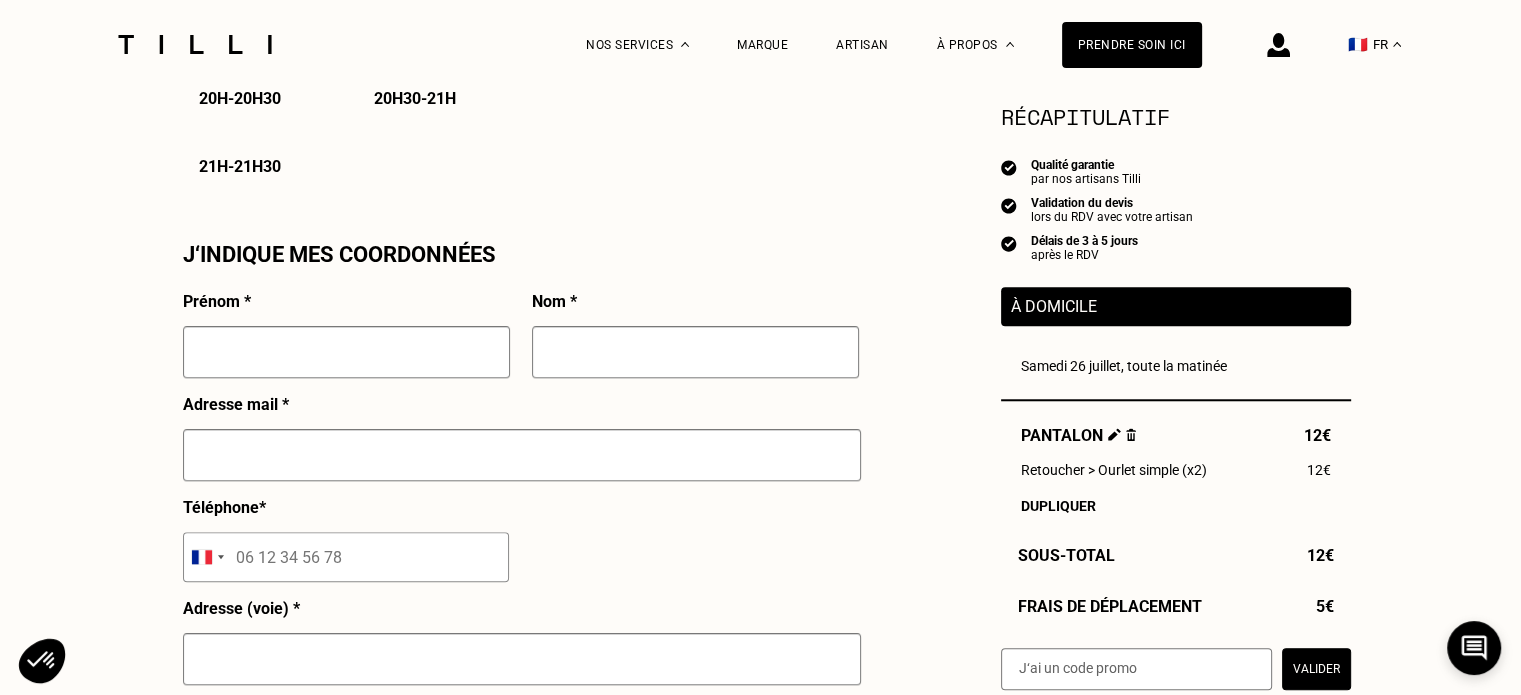 click at bounding box center (346, 352) 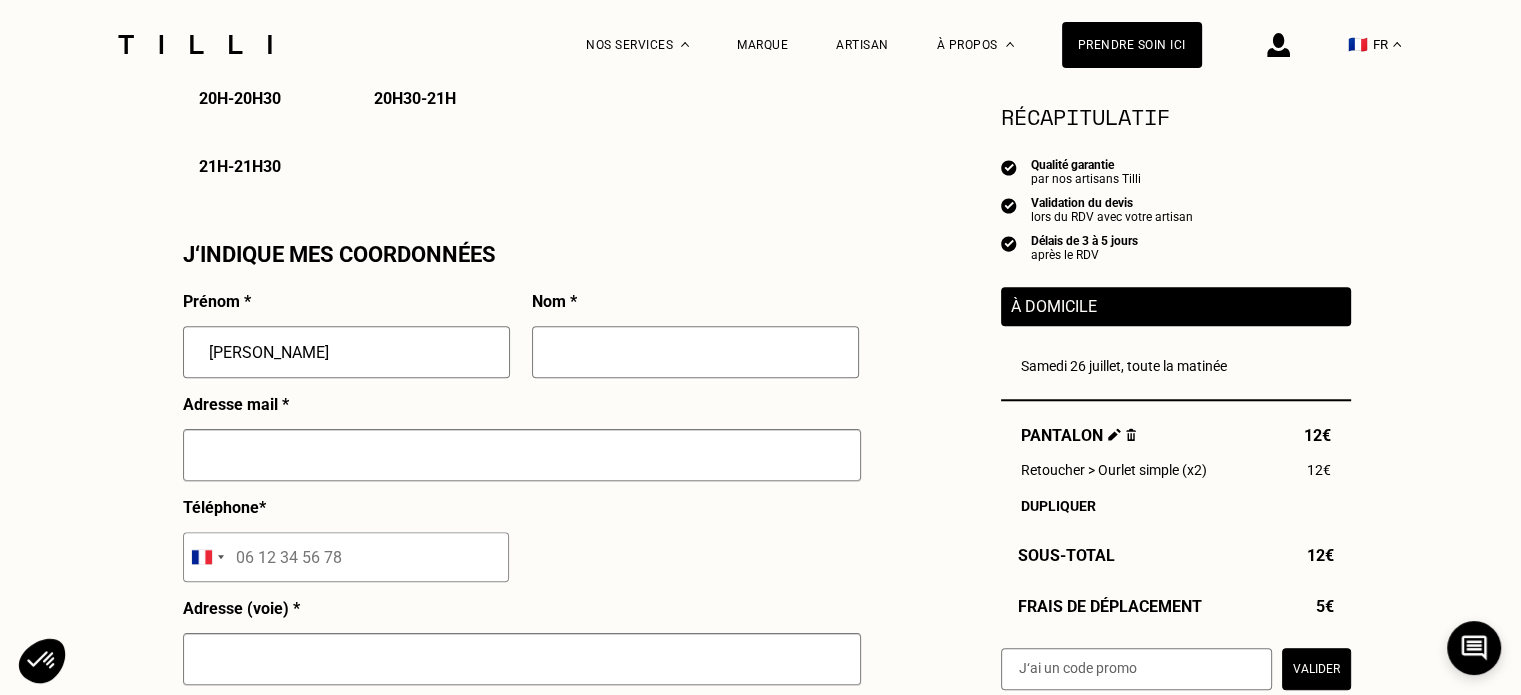 type on "Torrent" 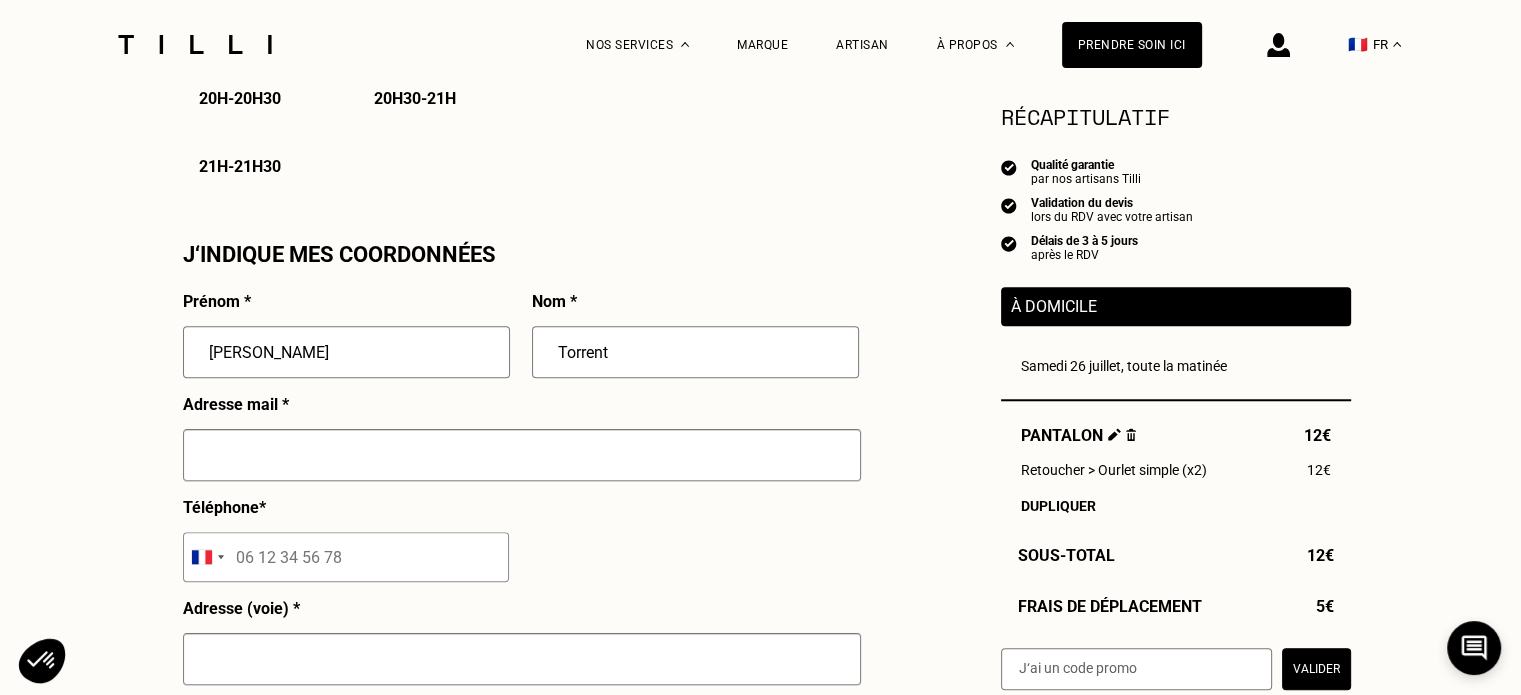 type on "[EMAIL_ADDRESS][DOMAIN_NAME]" 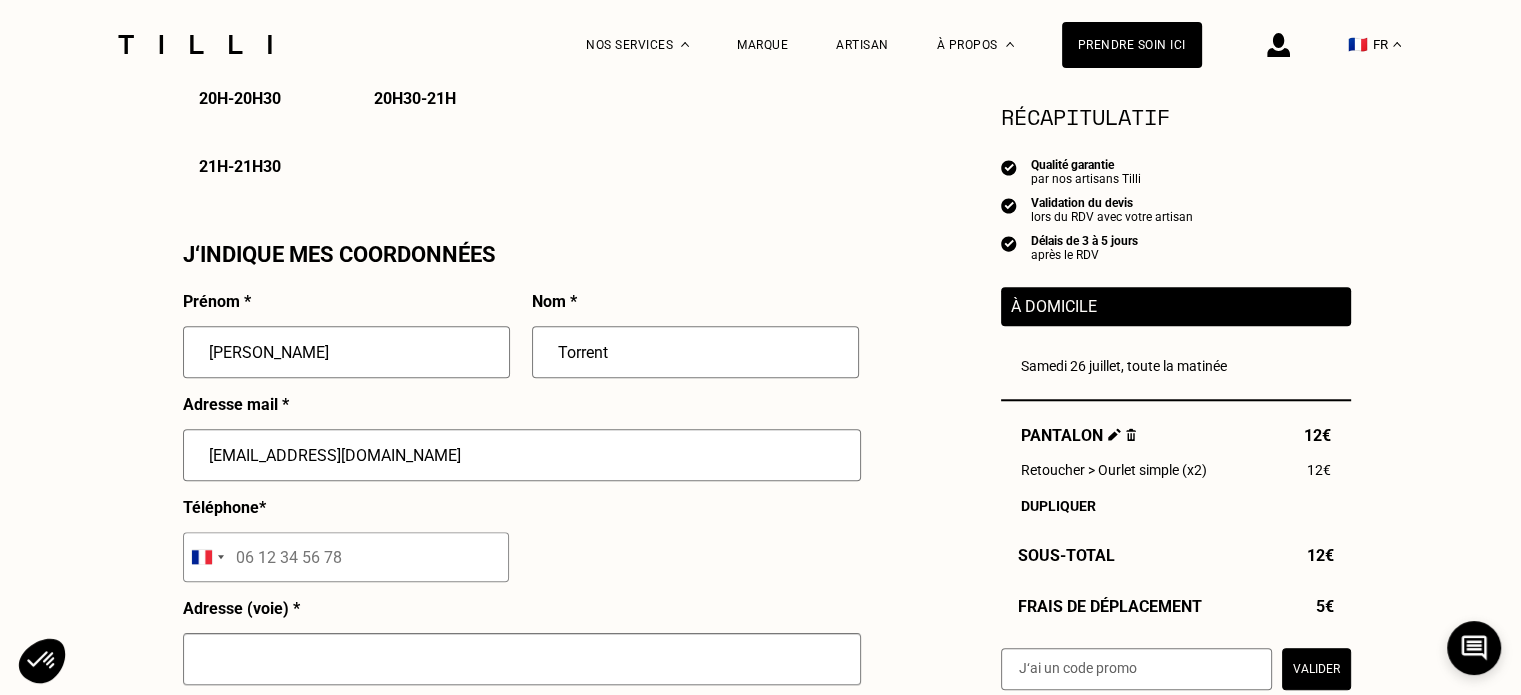 type on "06 58 26 53 46" 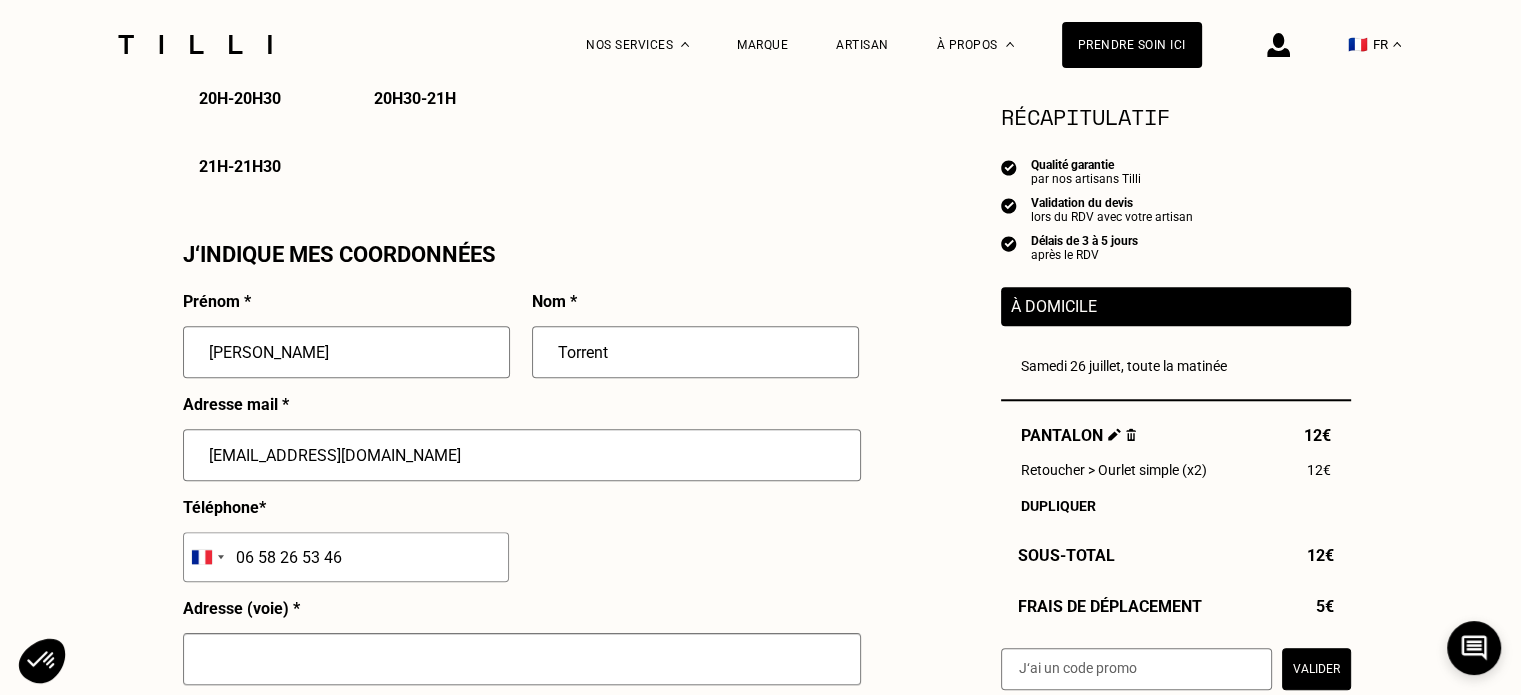 type on "[STREET_ADDRESS]" 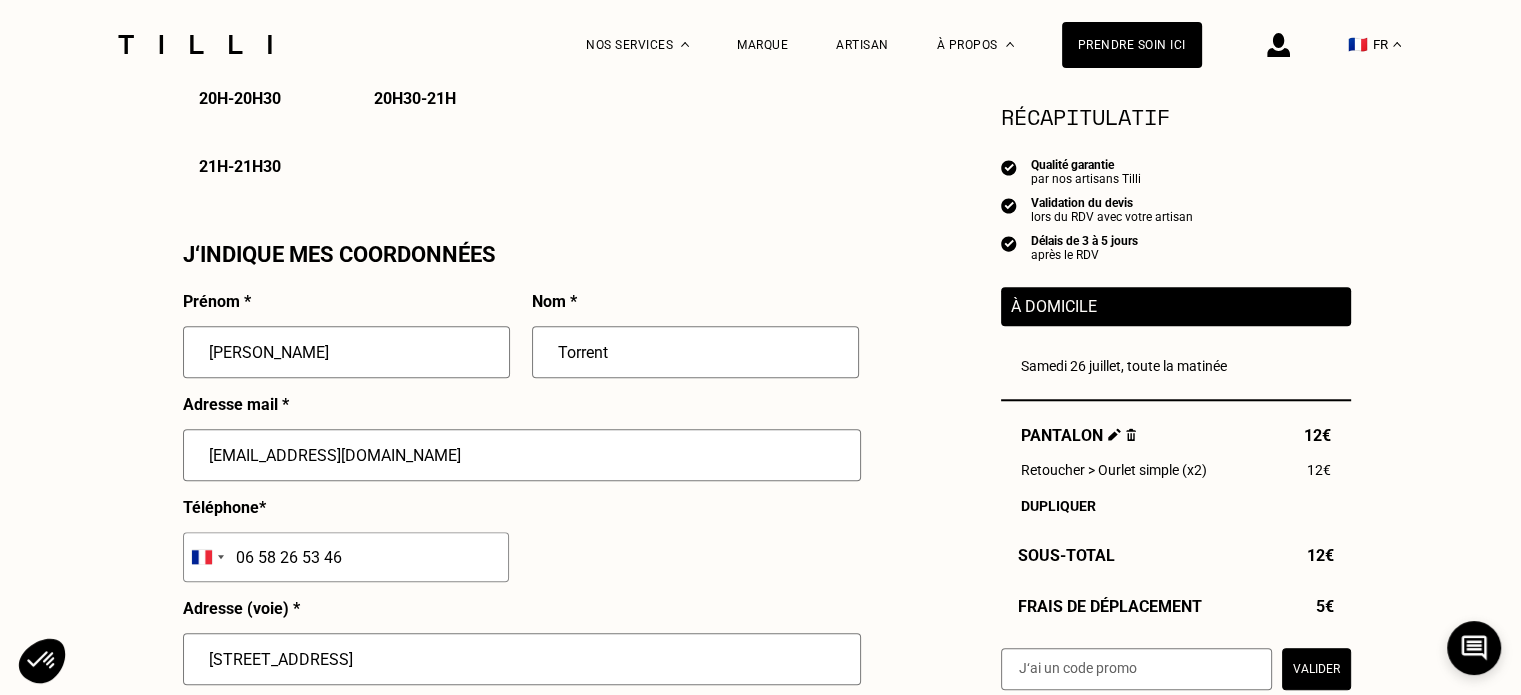 type on "Ruelle-sur-Touvre" 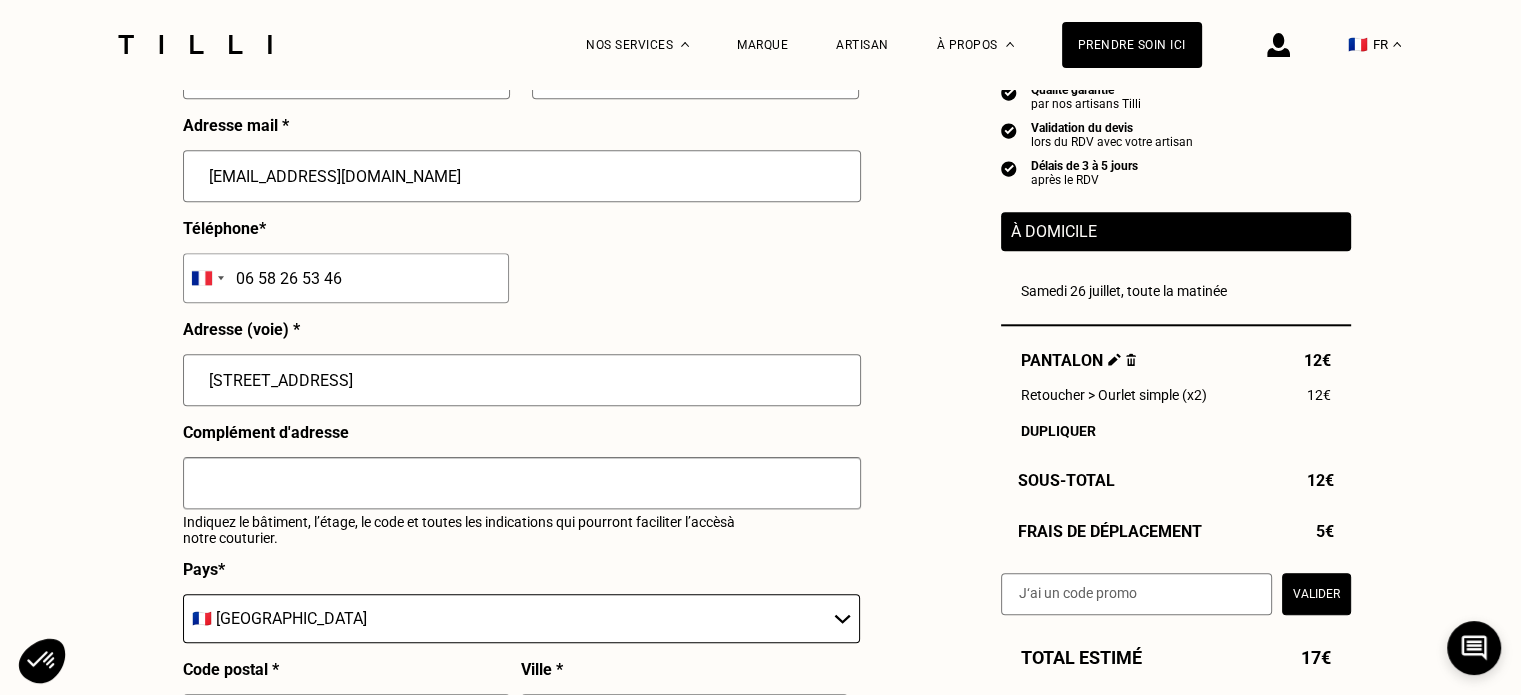 scroll, scrollTop: 2100, scrollLeft: 0, axis: vertical 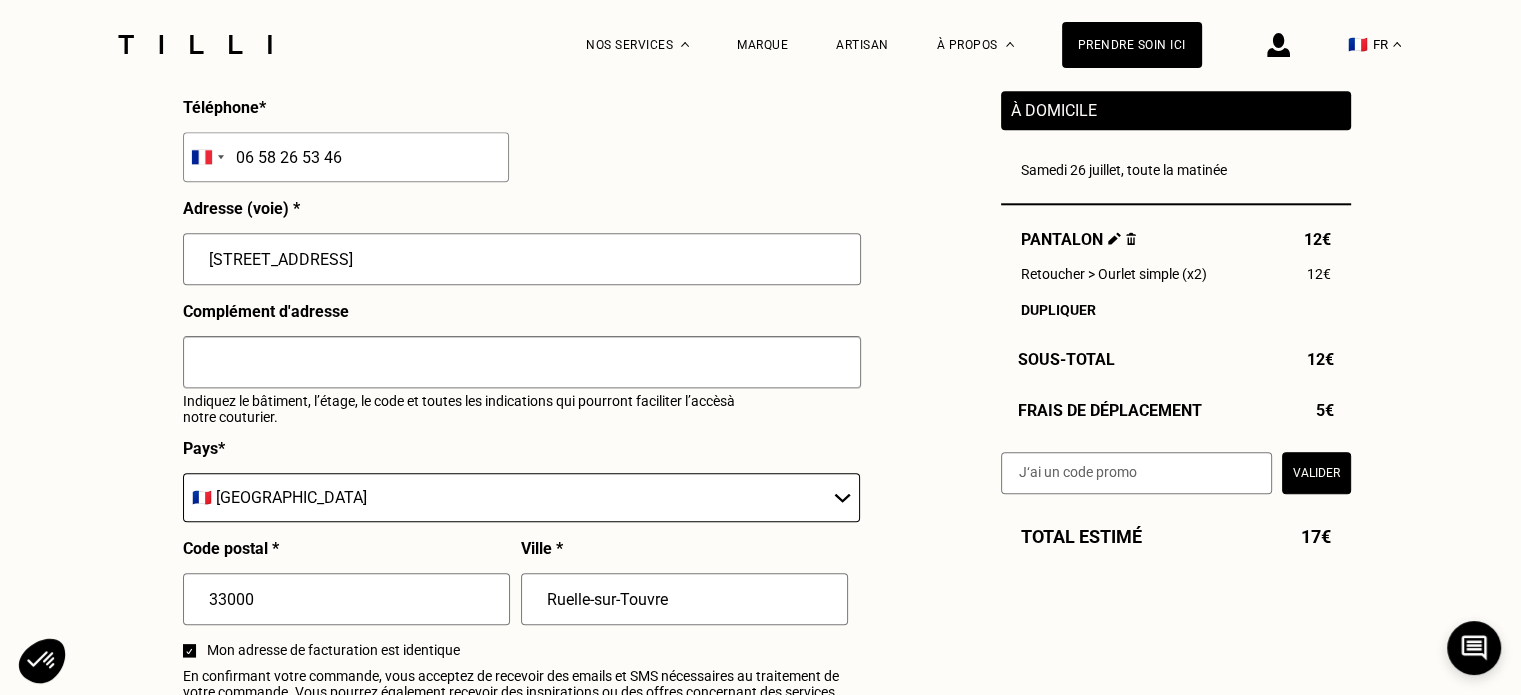 drag, startPoint x: 364, startPoint y: 267, endPoint x: 146, endPoint y: 279, distance: 218.33003 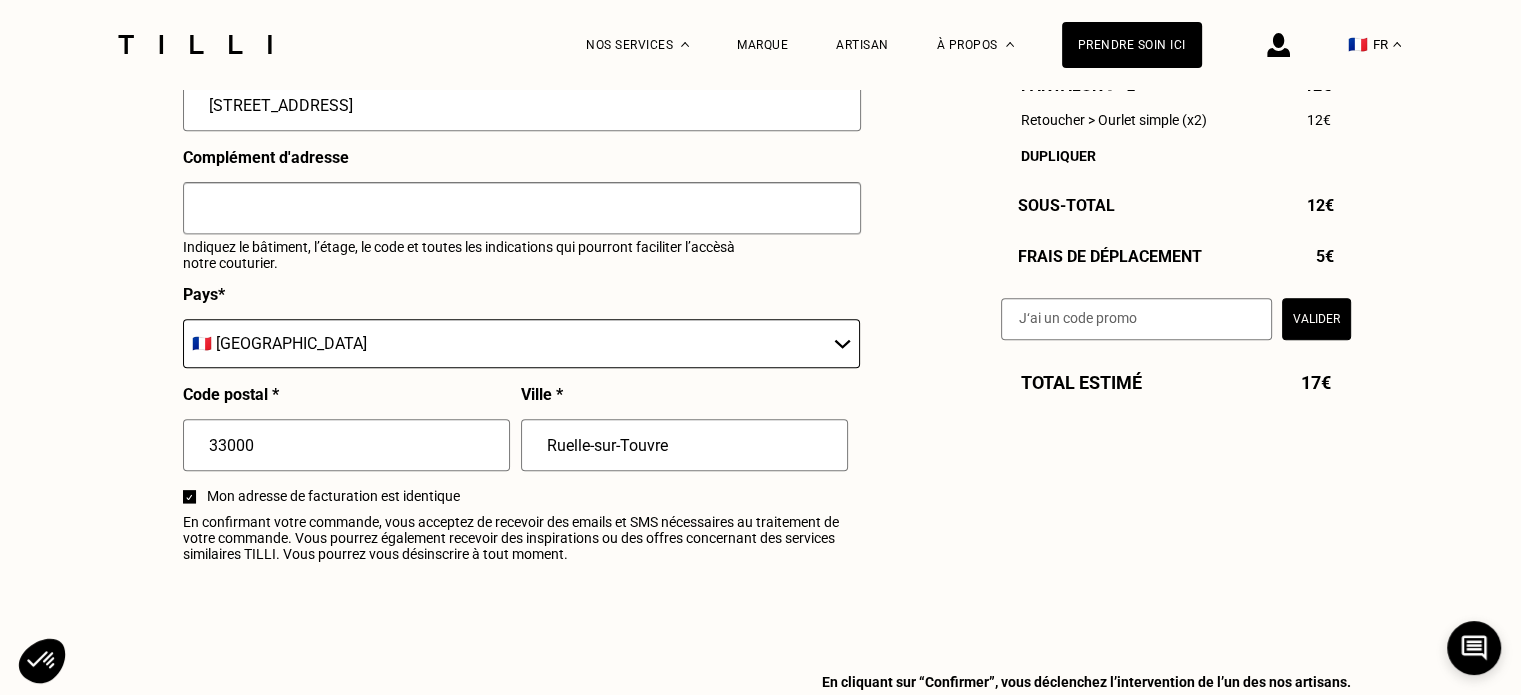 scroll, scrollTop: 2300, scrollLeft: 0, axis: vertical 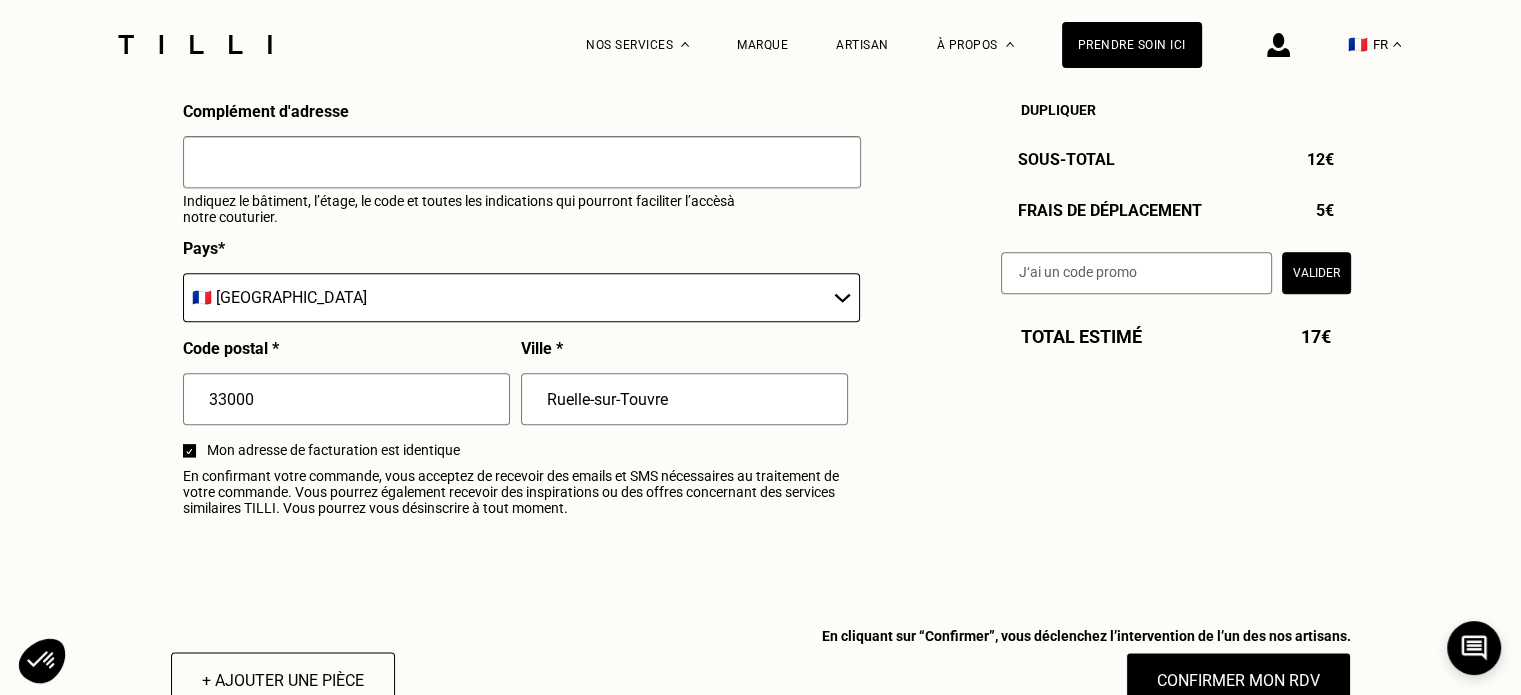 type on "[STREET_ADDRESS]" 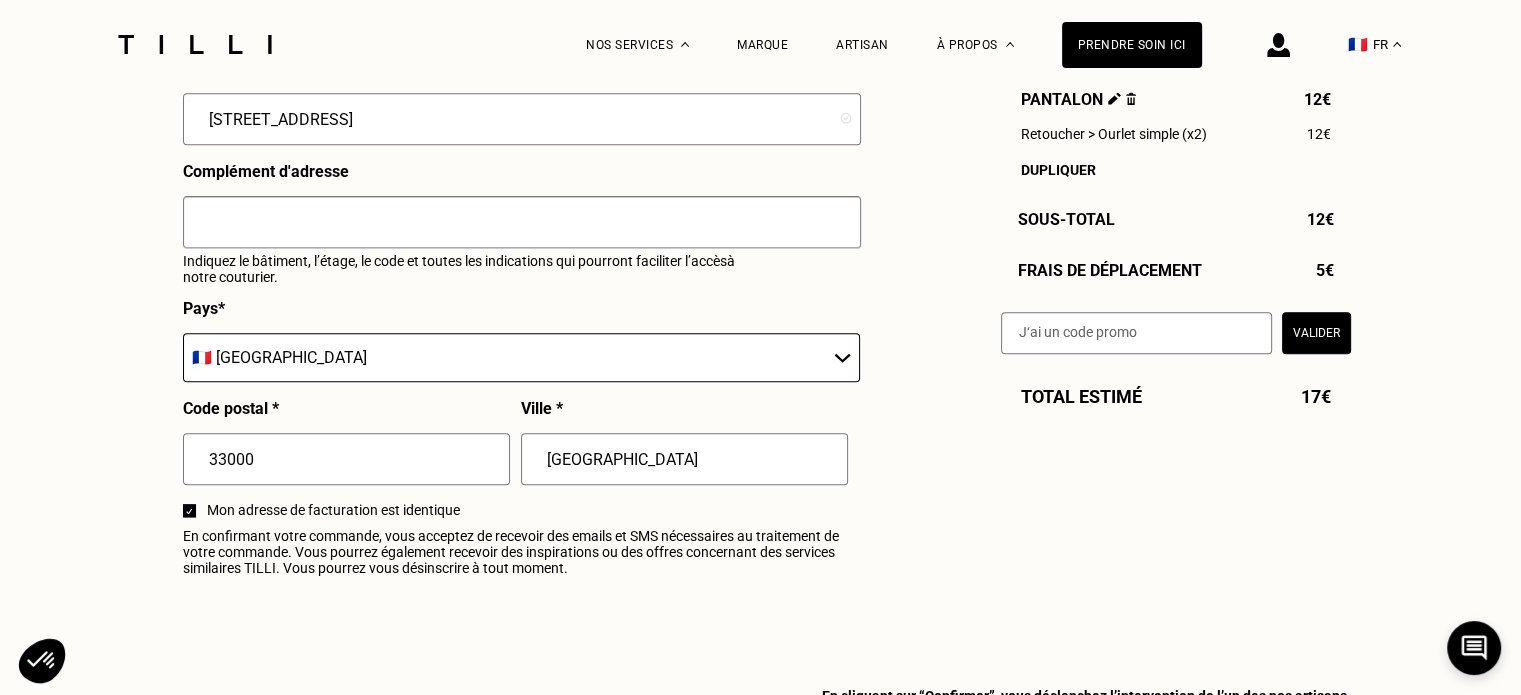 scroll, scrollTop: 2600, scrollLeft: 0, axis: vertical 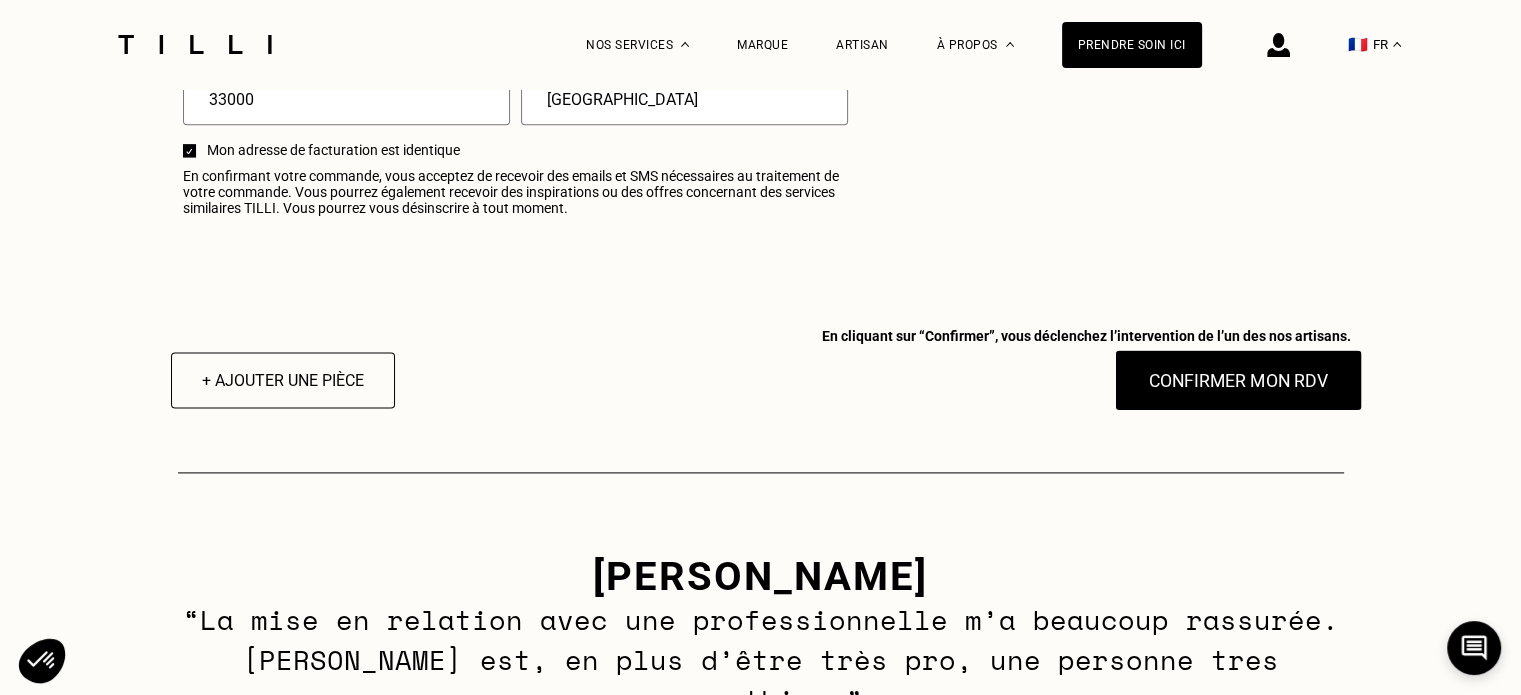 click on "Confirmer mon RDV" at bounding box center (1238, 380) 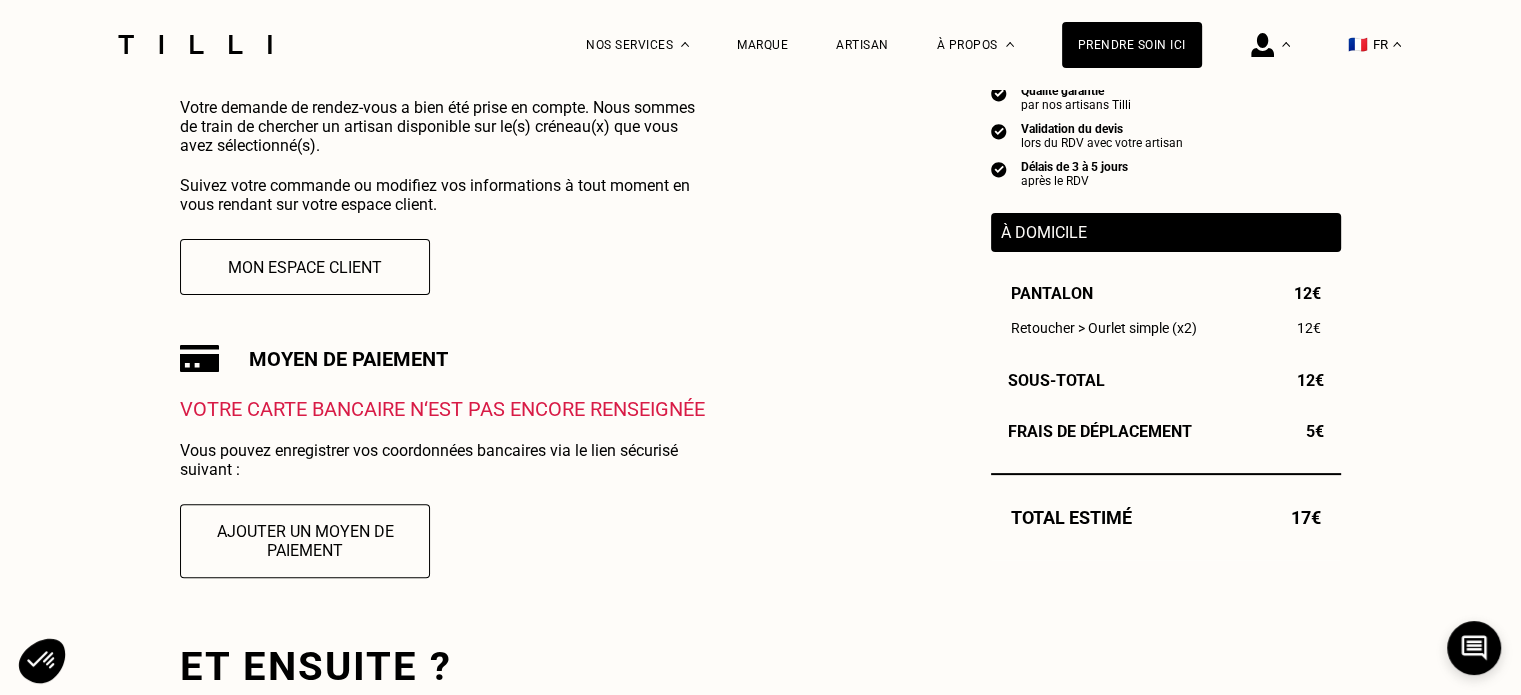 scroll, scrollTop: 532, scrollLeft: 0, axis: vertical 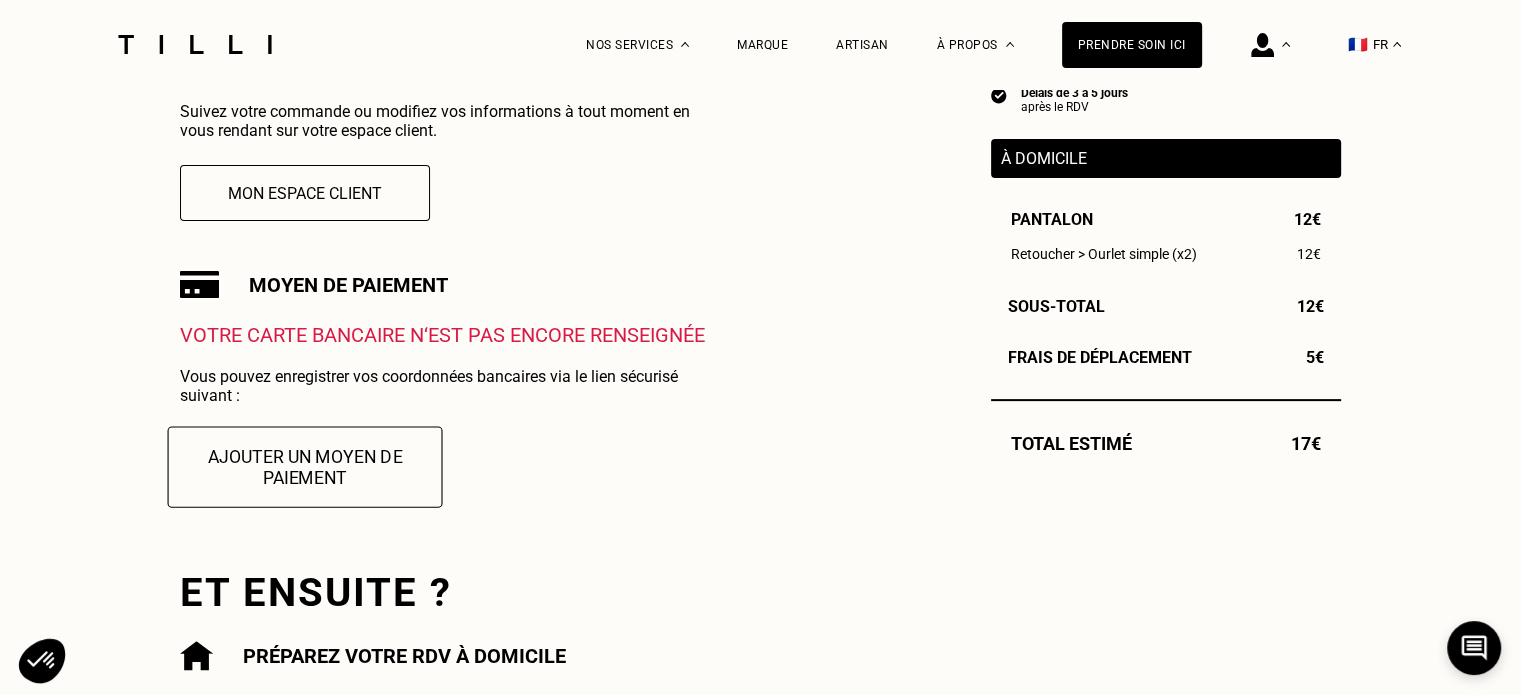 click on "Ajouter un moyen de paiement" at bounding box center [305, 466] 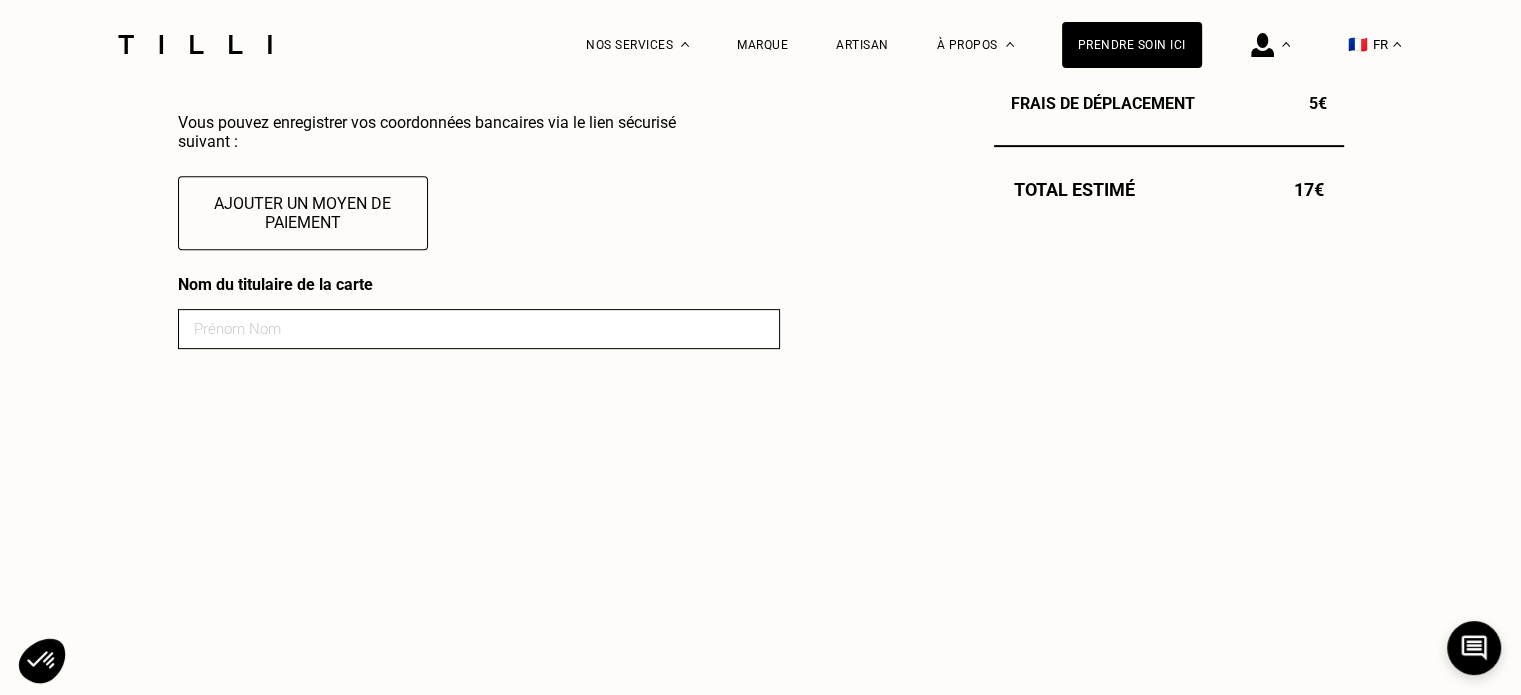 scroll, scrollTop: 732, scrollLeft: 0, axis: vertical 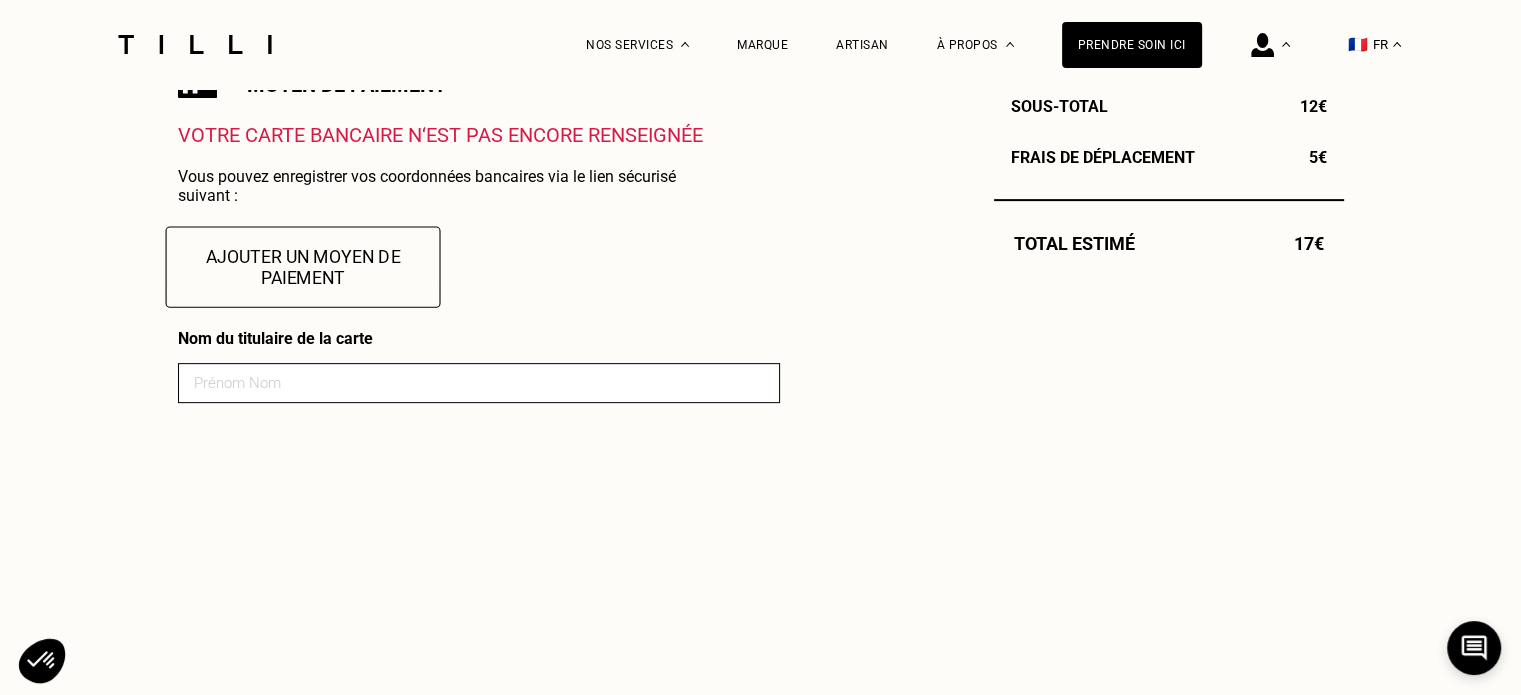 click on "Ajouter un moyen de paiement" at bounding box center [302, 266] 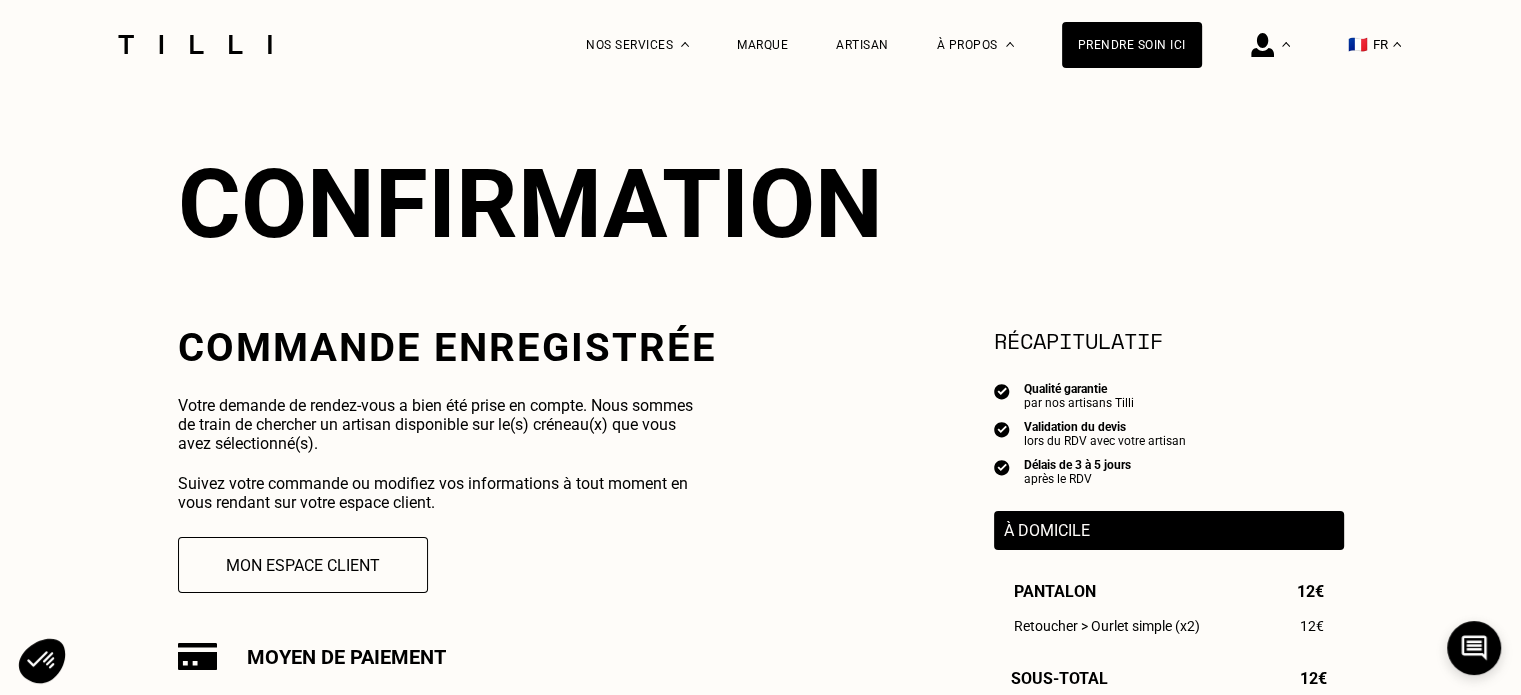 scroll, scrollTop: 132, scrollLeft: 0, axis: vertical 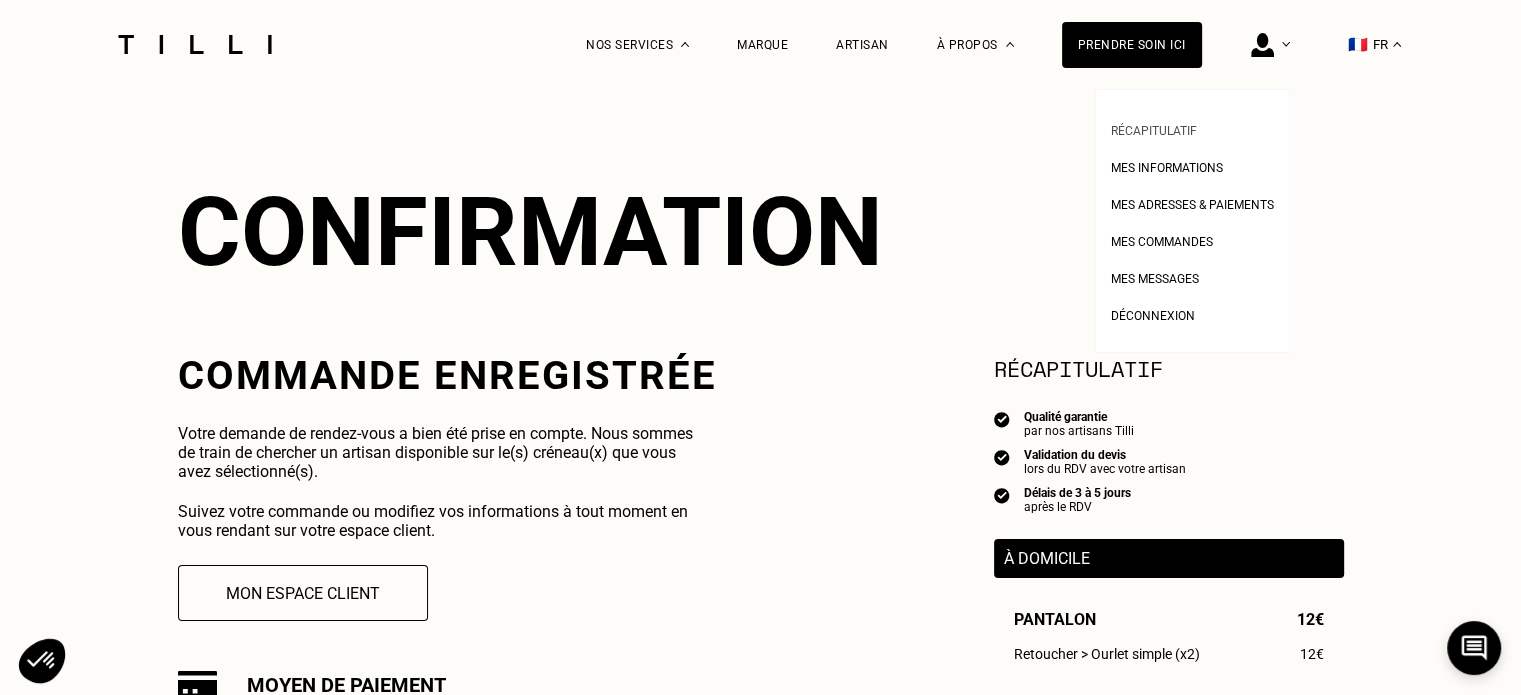 click on "Récapitulatif" at bounding box center (1154, 131) 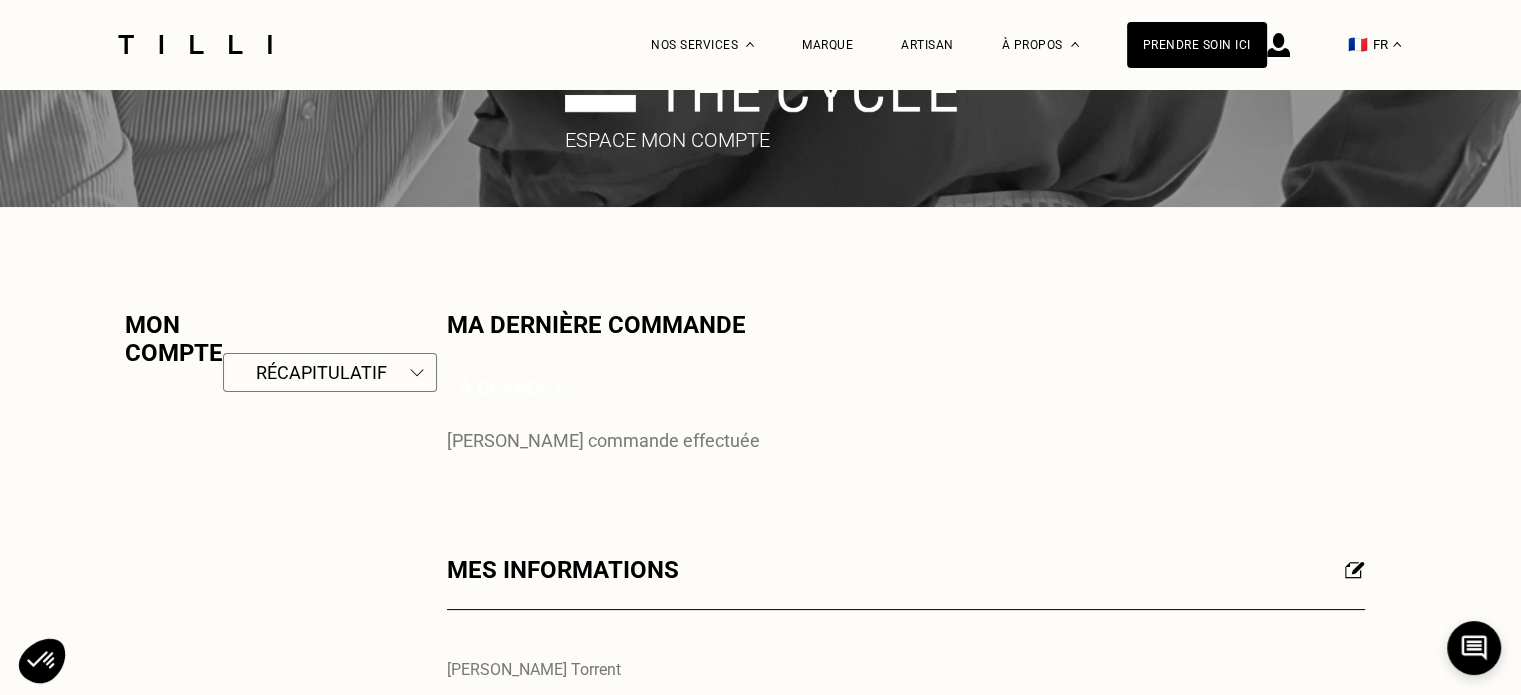 scroll, scrollTop: 0, scrollLeft: 0, axis: both 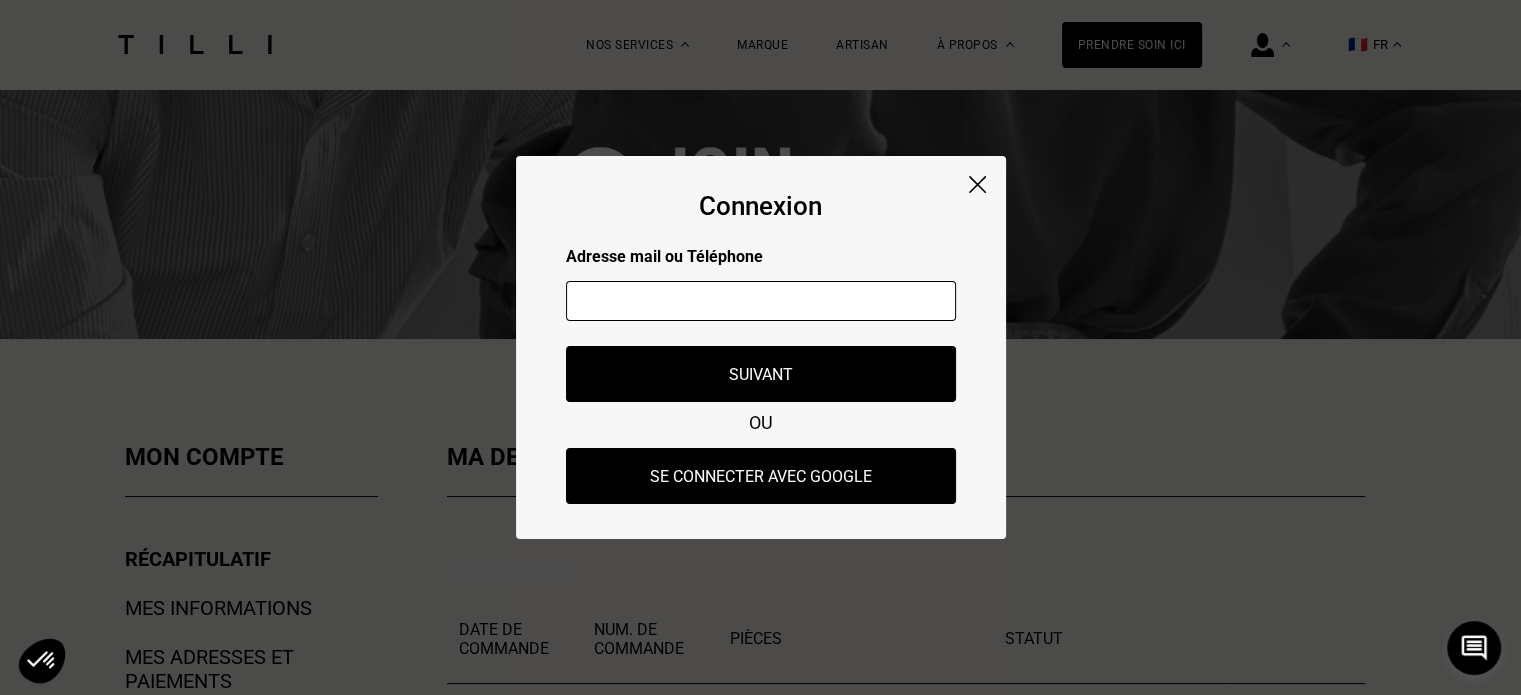 click at bounding box center (977, 184) 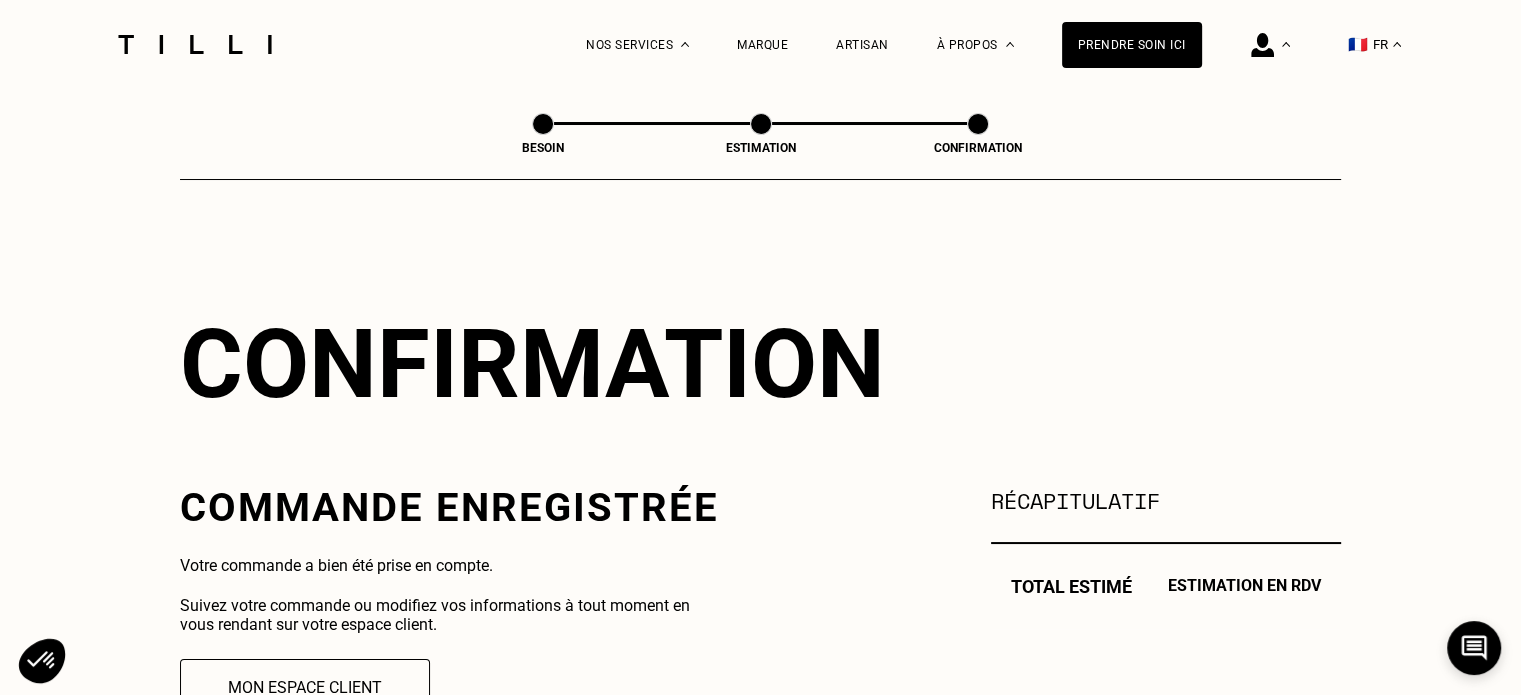 scroll, scrollTop: 132, scrollLeft: 0, axis: vertical 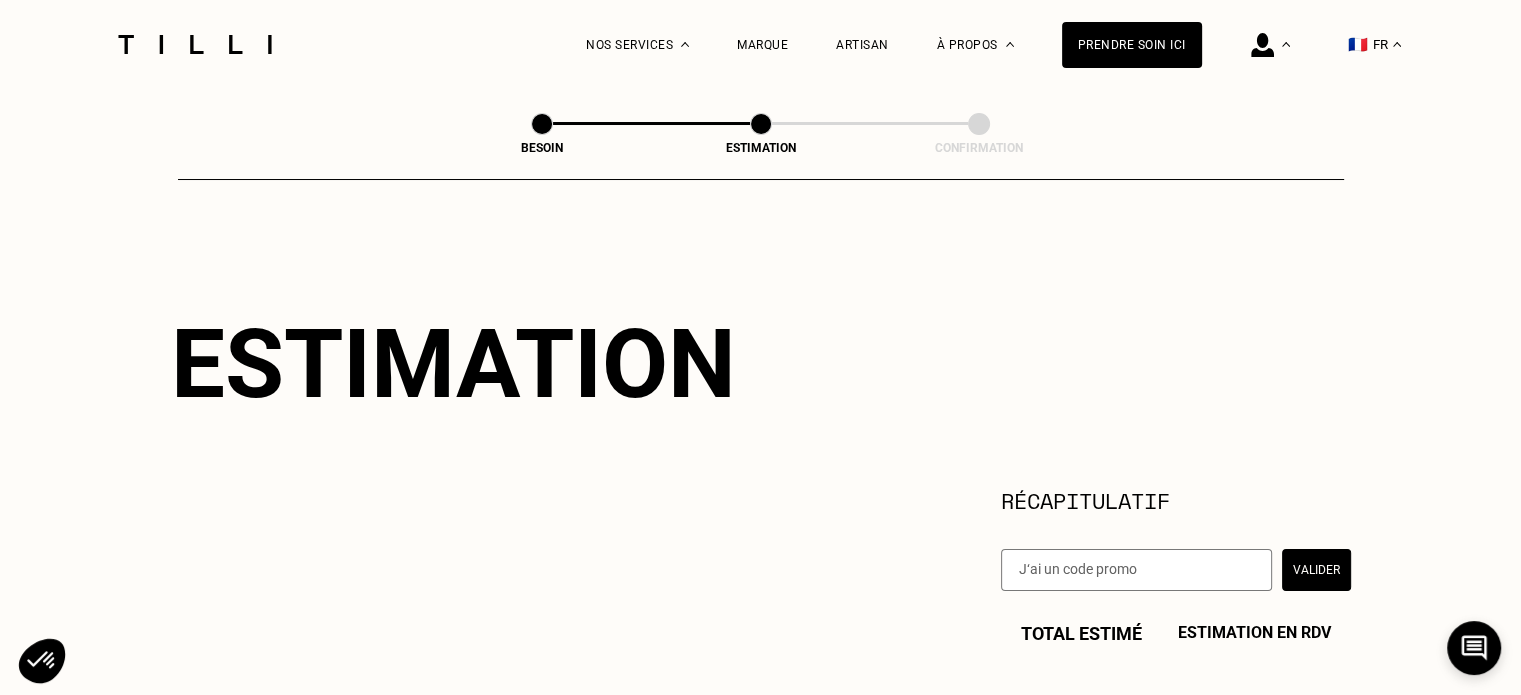 click at bounding box center (195, 44) 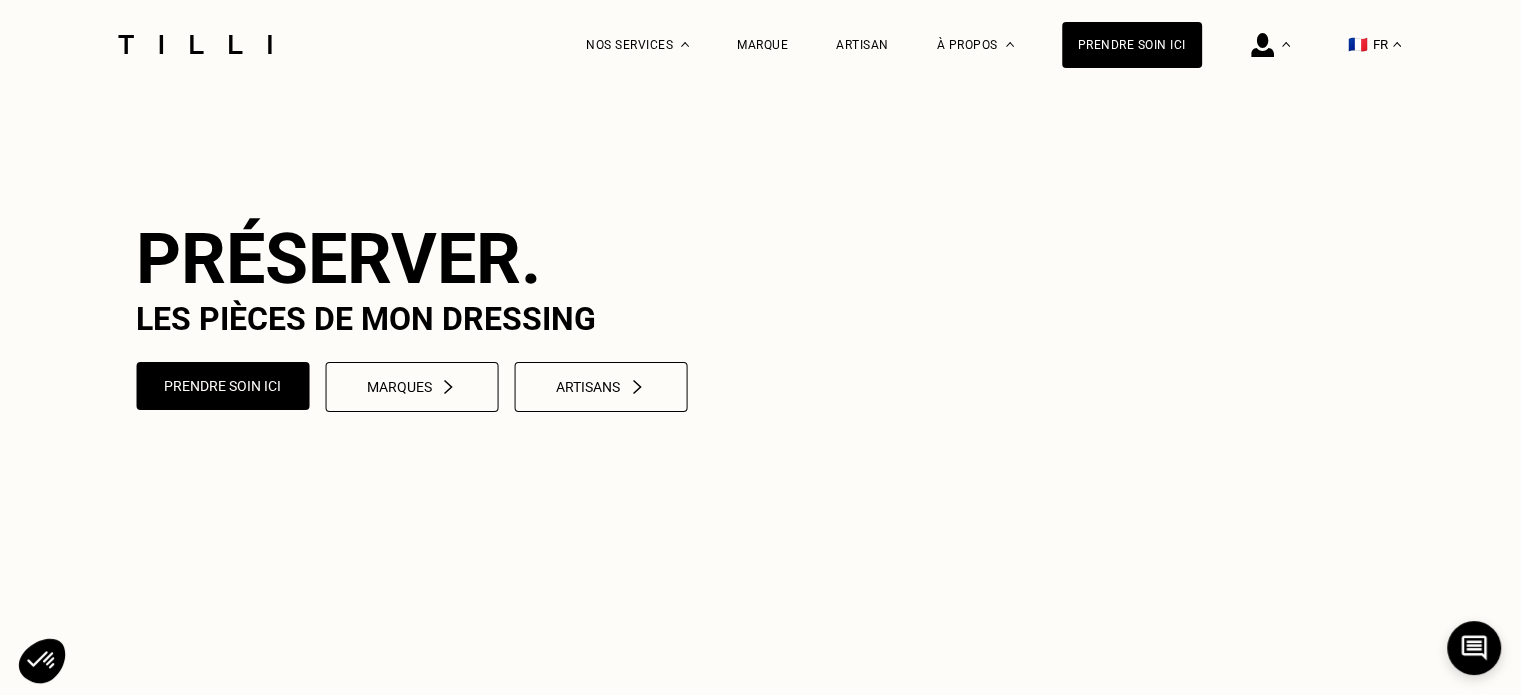 scroll, scrollTop: 100, scrollLeft: 0, axis: vertical 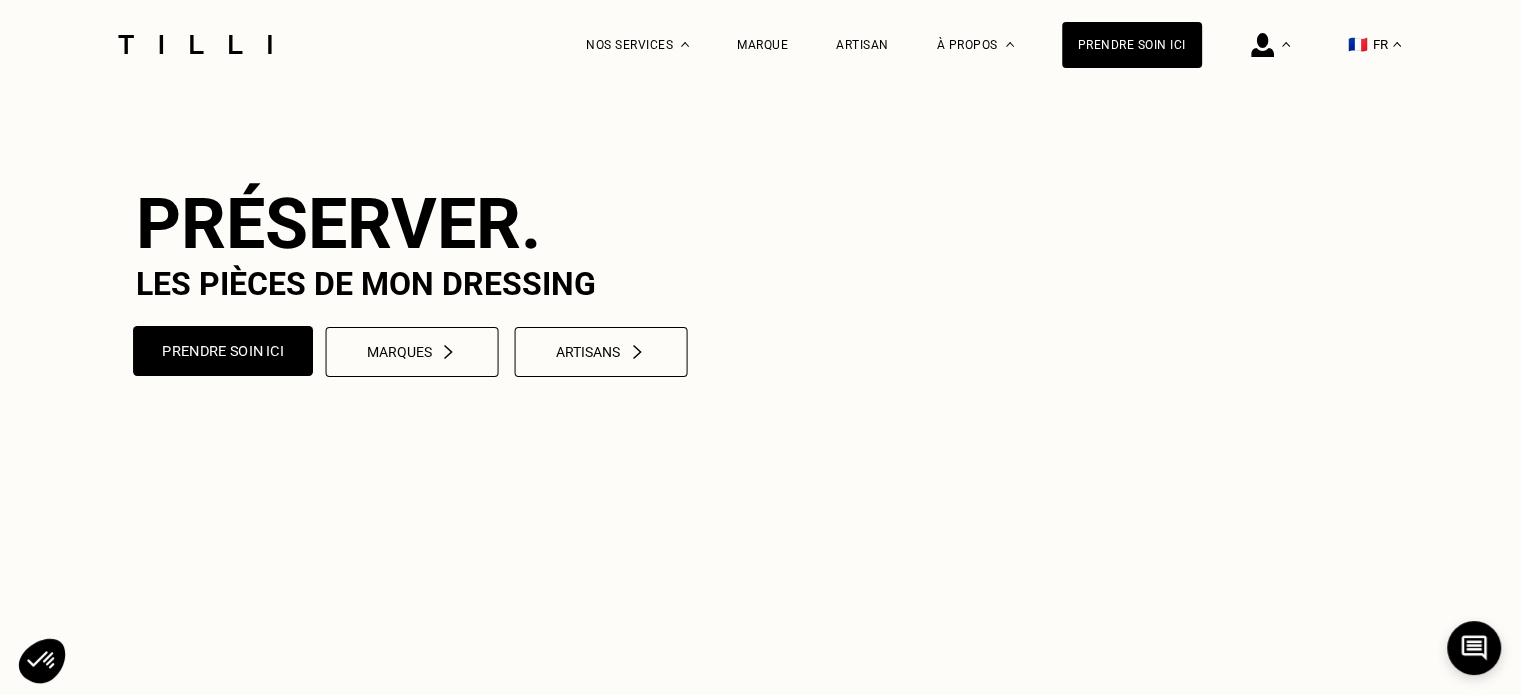 click on "Prendre soin ici" at bounding box center [223, 351] 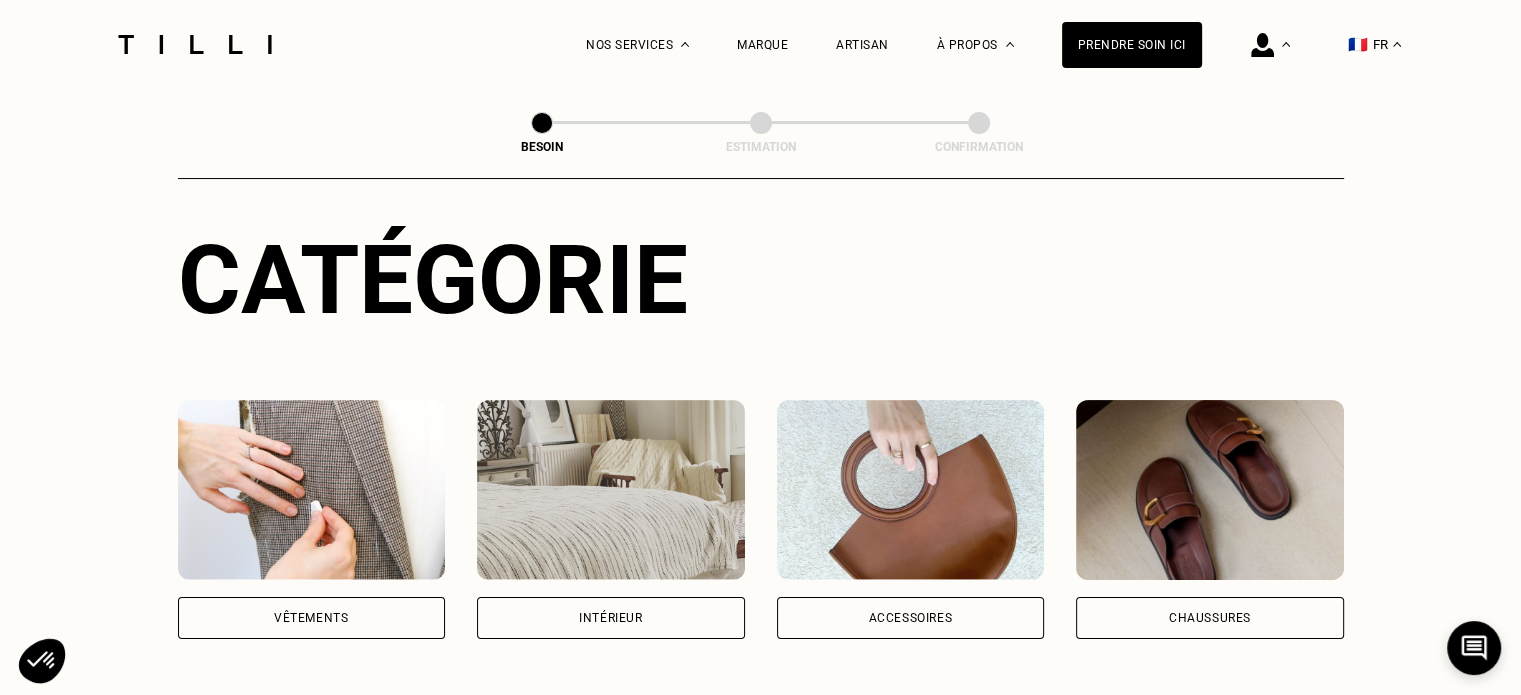 scroll, scrollTop: 0, scrollLeft: 0, axis: both 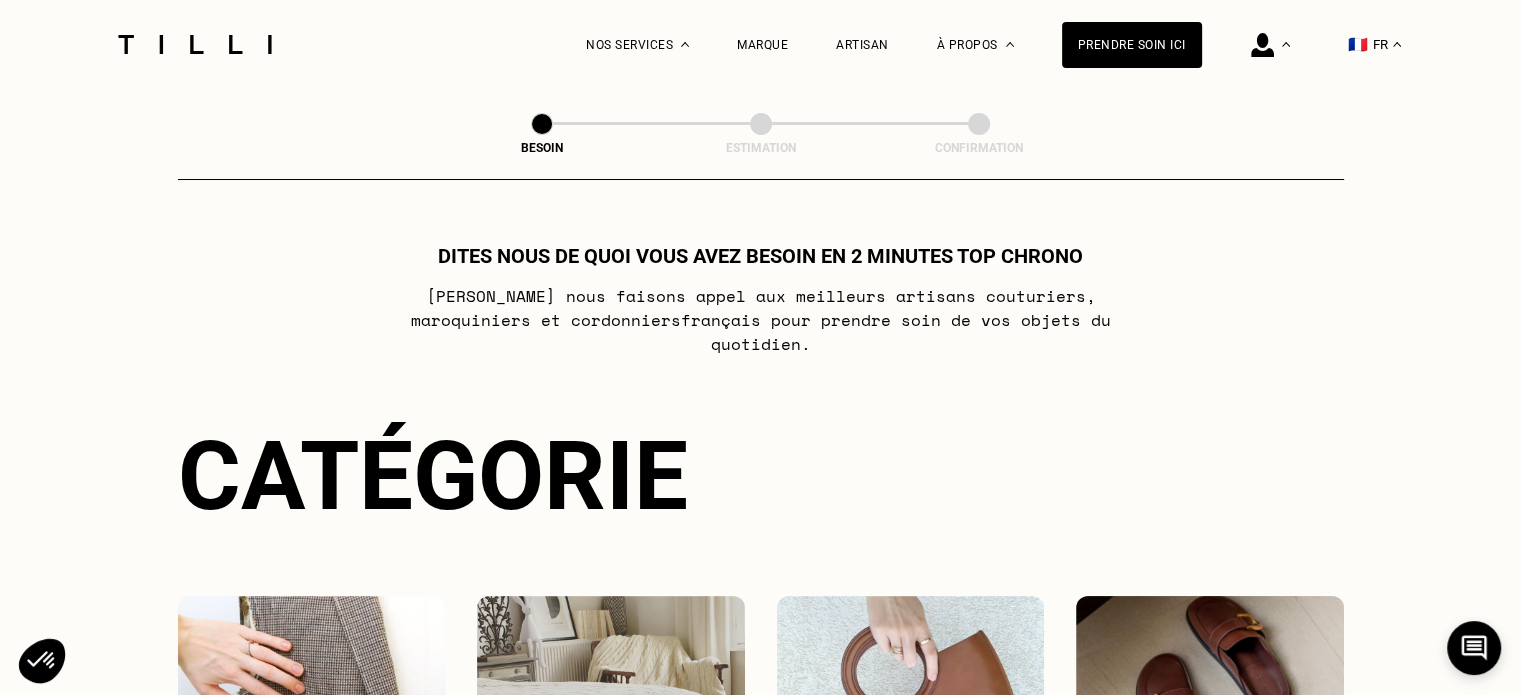 click at bounding box center [195, 44] 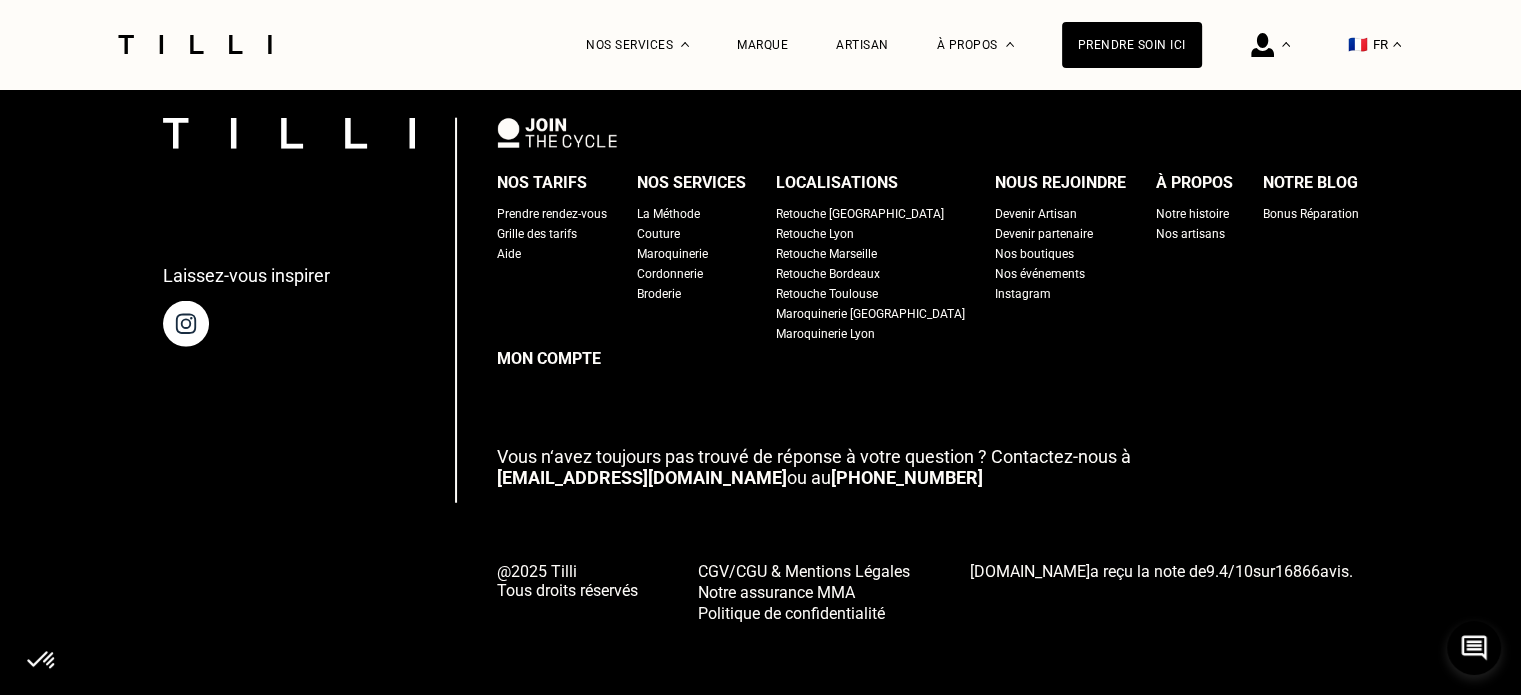 scroll, scrollTop: 5244, scrollLeft: 0, axis: vertical 